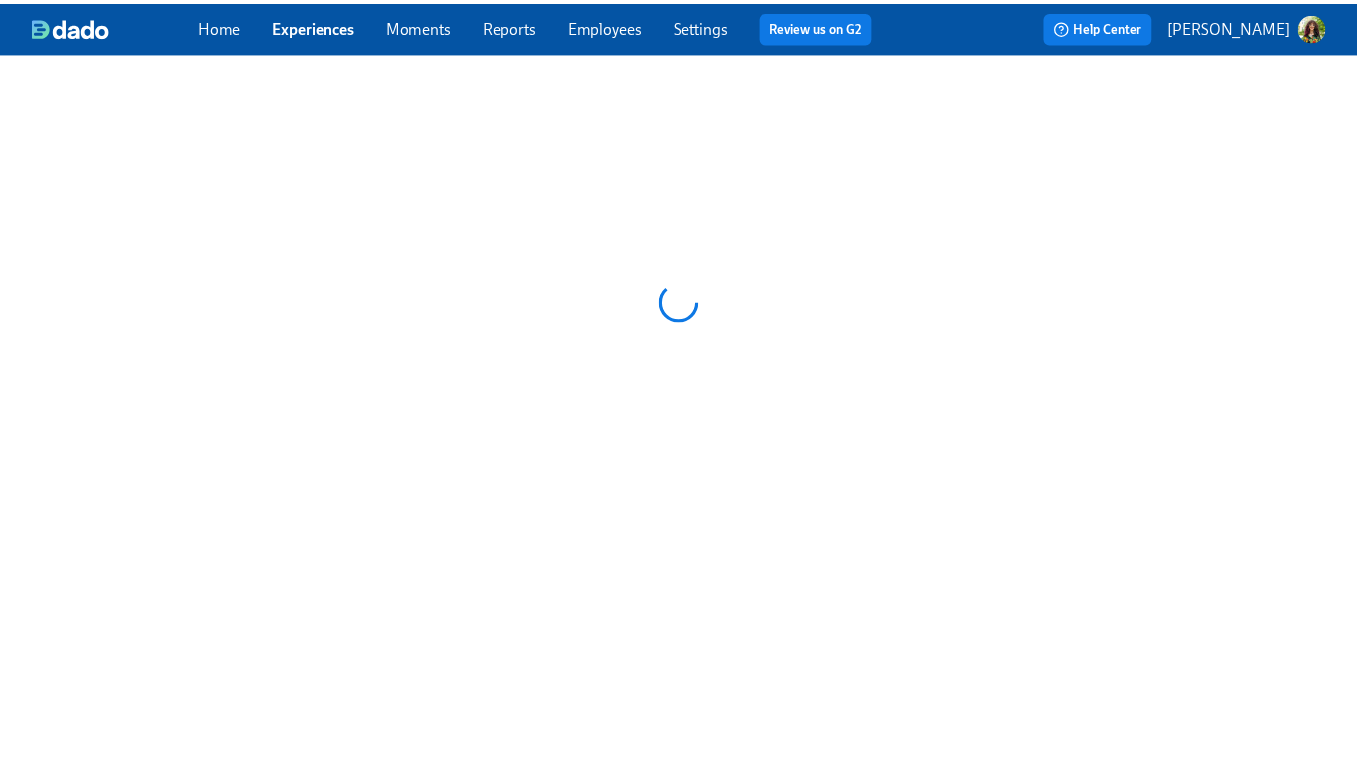scroll, scrollTop: 0, scrollLeft: 0, axis: both 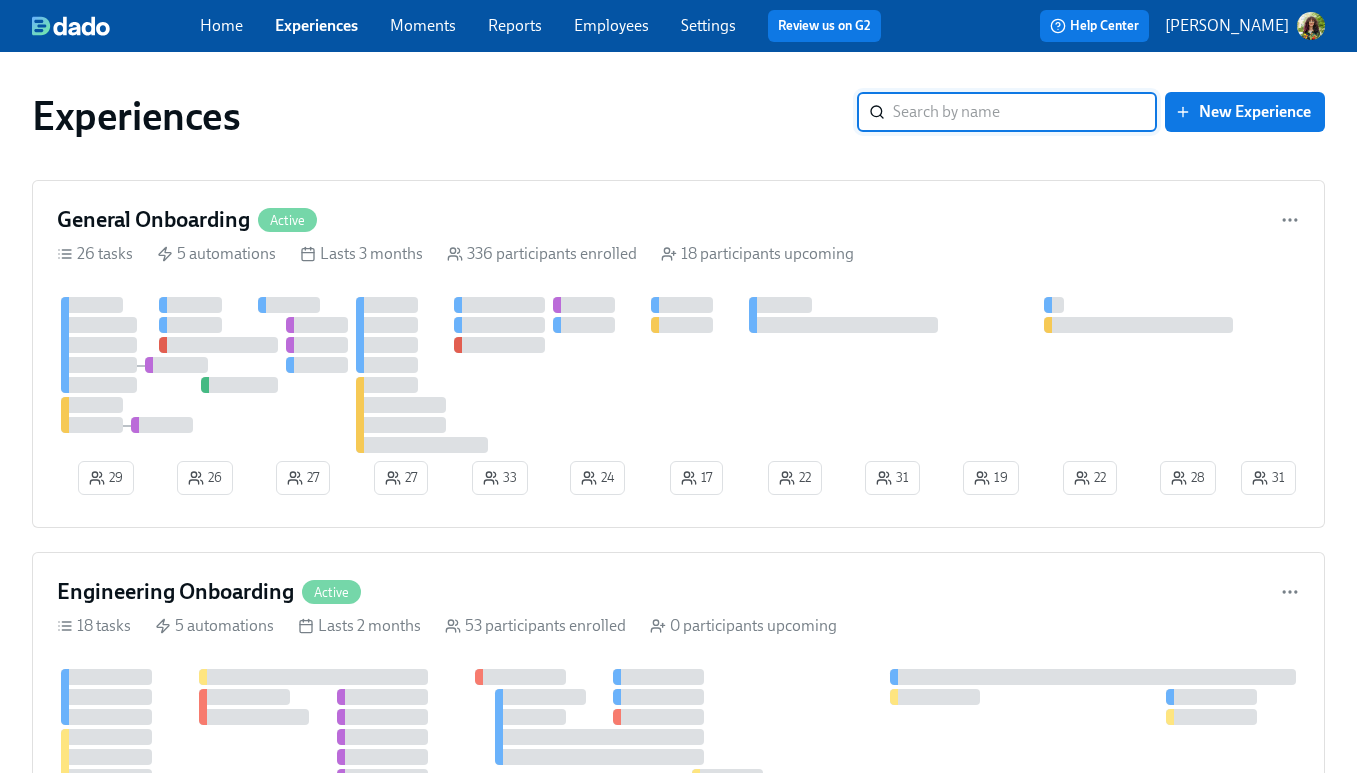 click on "[PERSON_NAME]" at bounding box center (1227, 26) 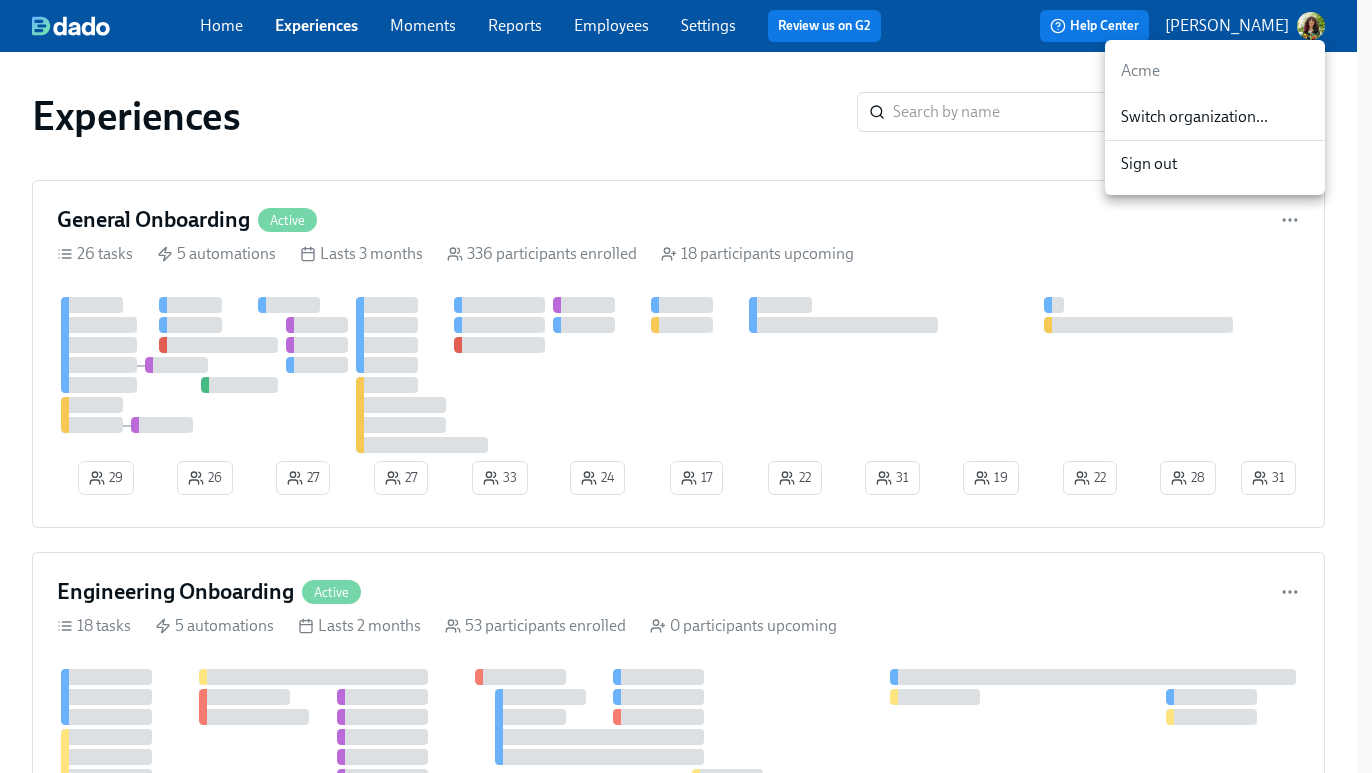 click at bounding box center [686, 386] 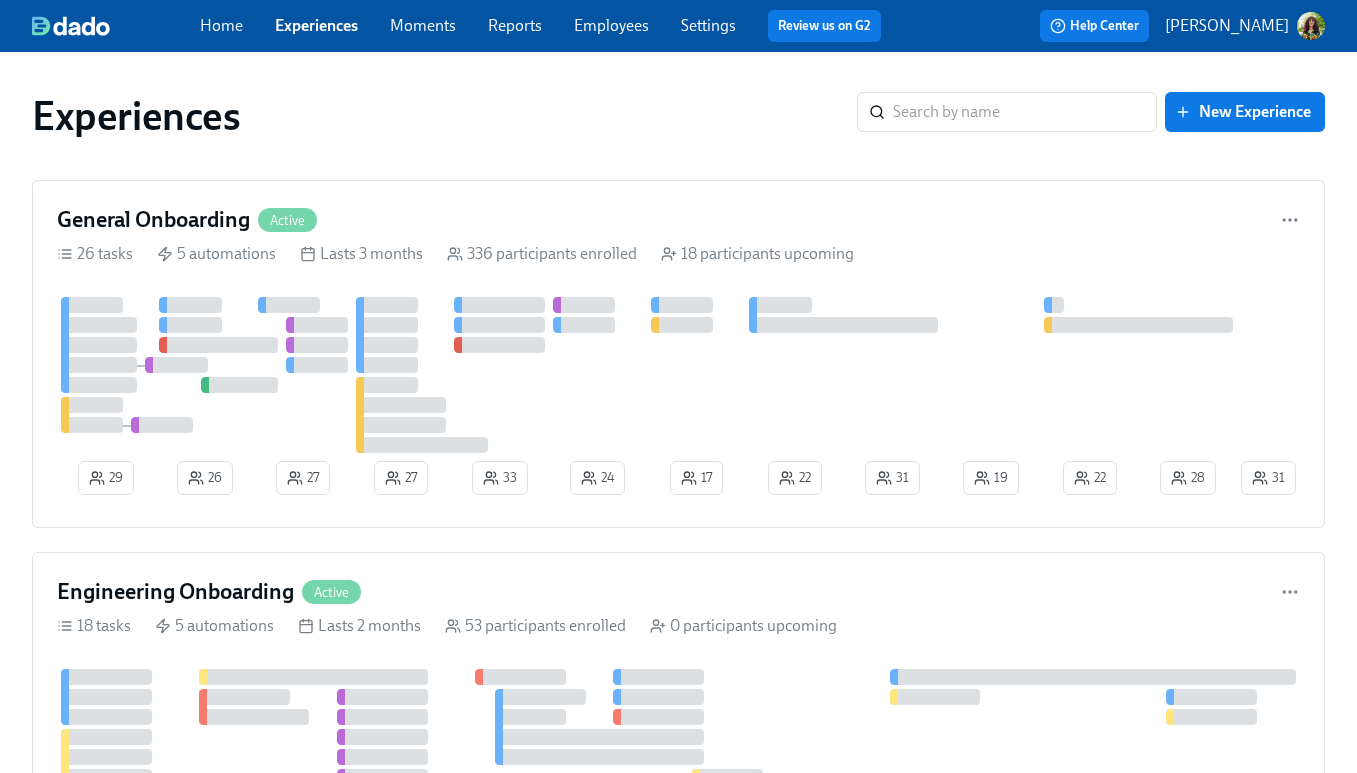 click on "Moments" at bounding box center [423, 25] 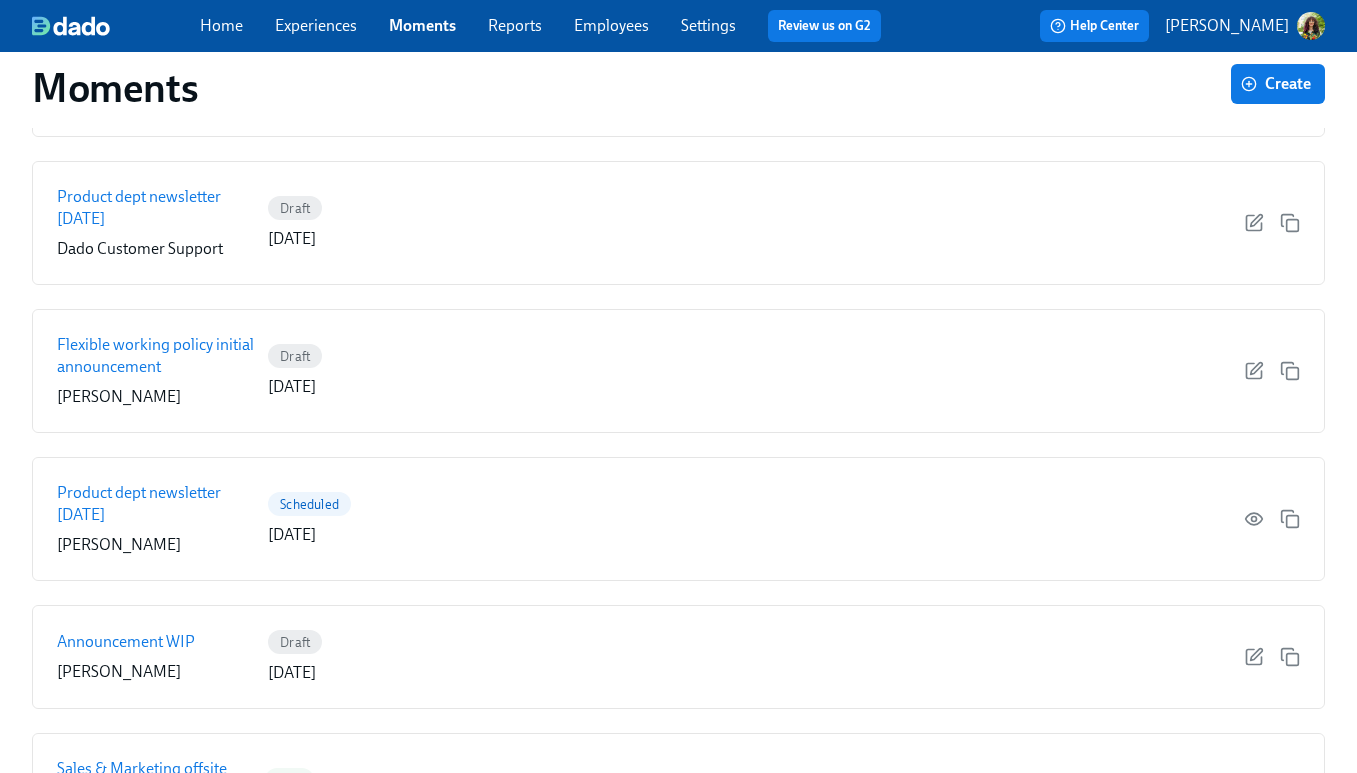 scroll, scrollTop: 118, scrollLeft: 0, axis: vertical 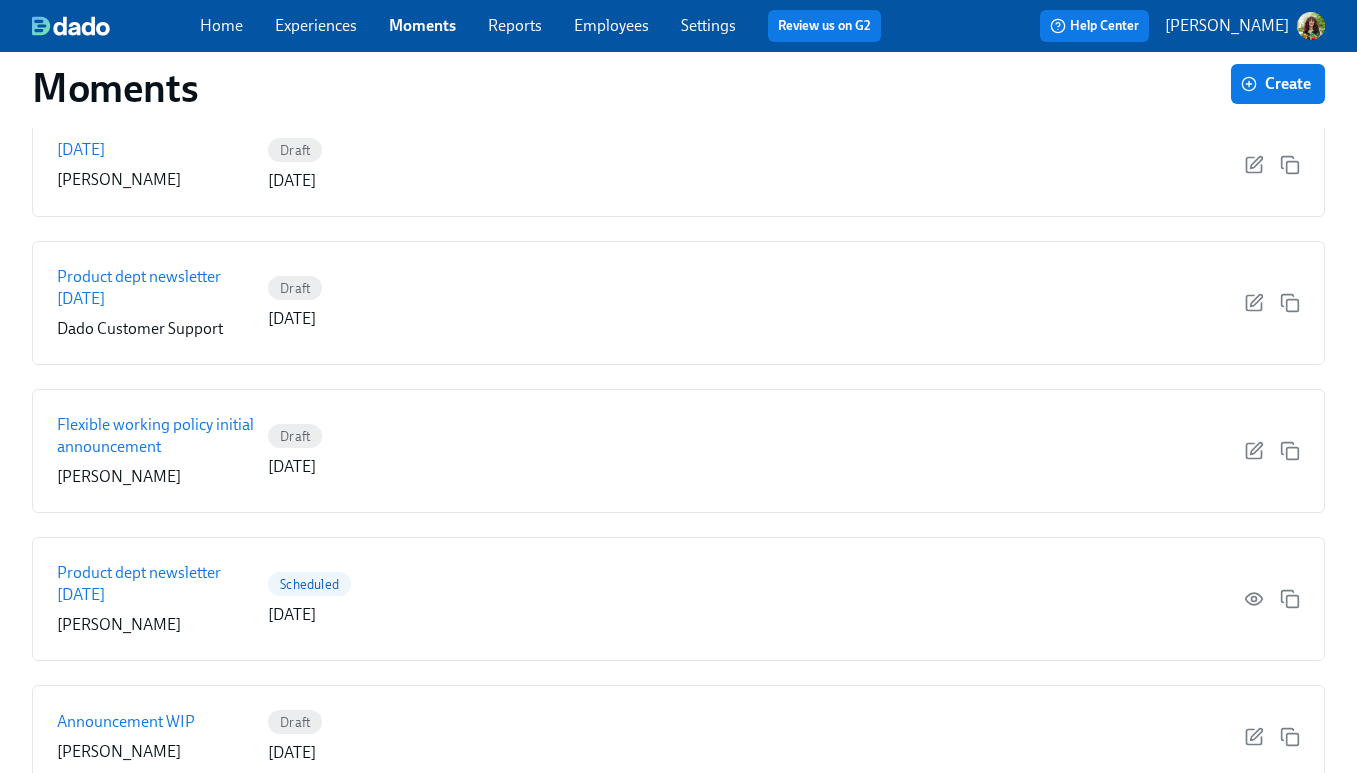 click on "Reports" at bounding box center [515, 25] 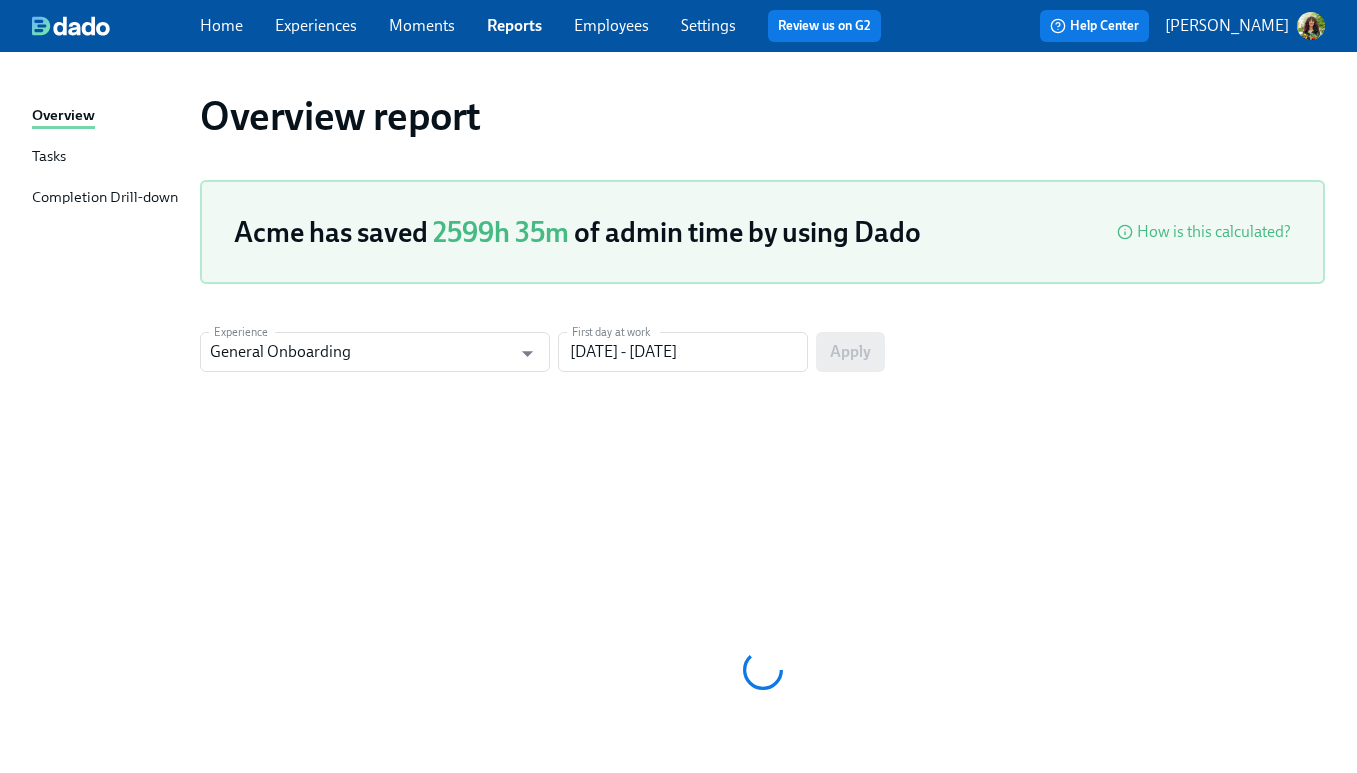 click on "Tasks" at bounding box center (49, 157) 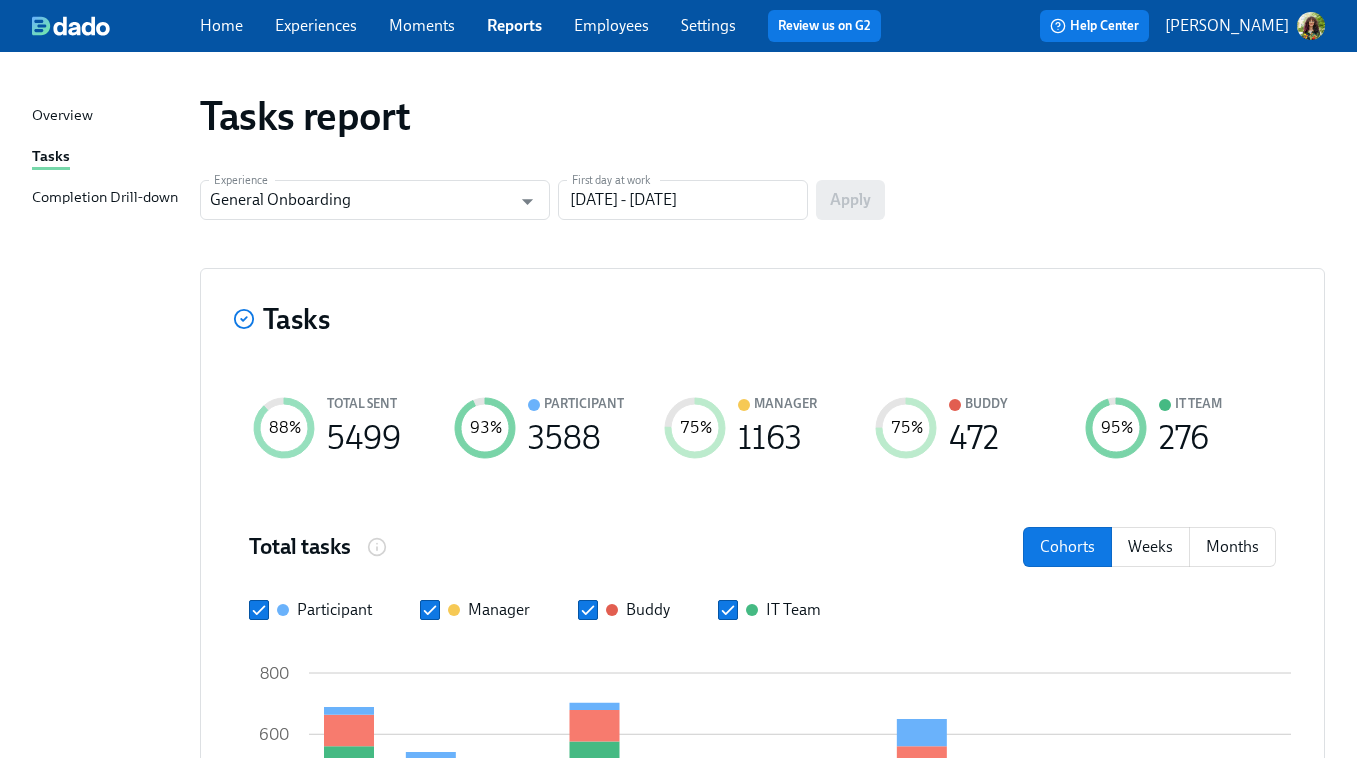 click on "Completion Drill-down" at bounding box center [105, 198] 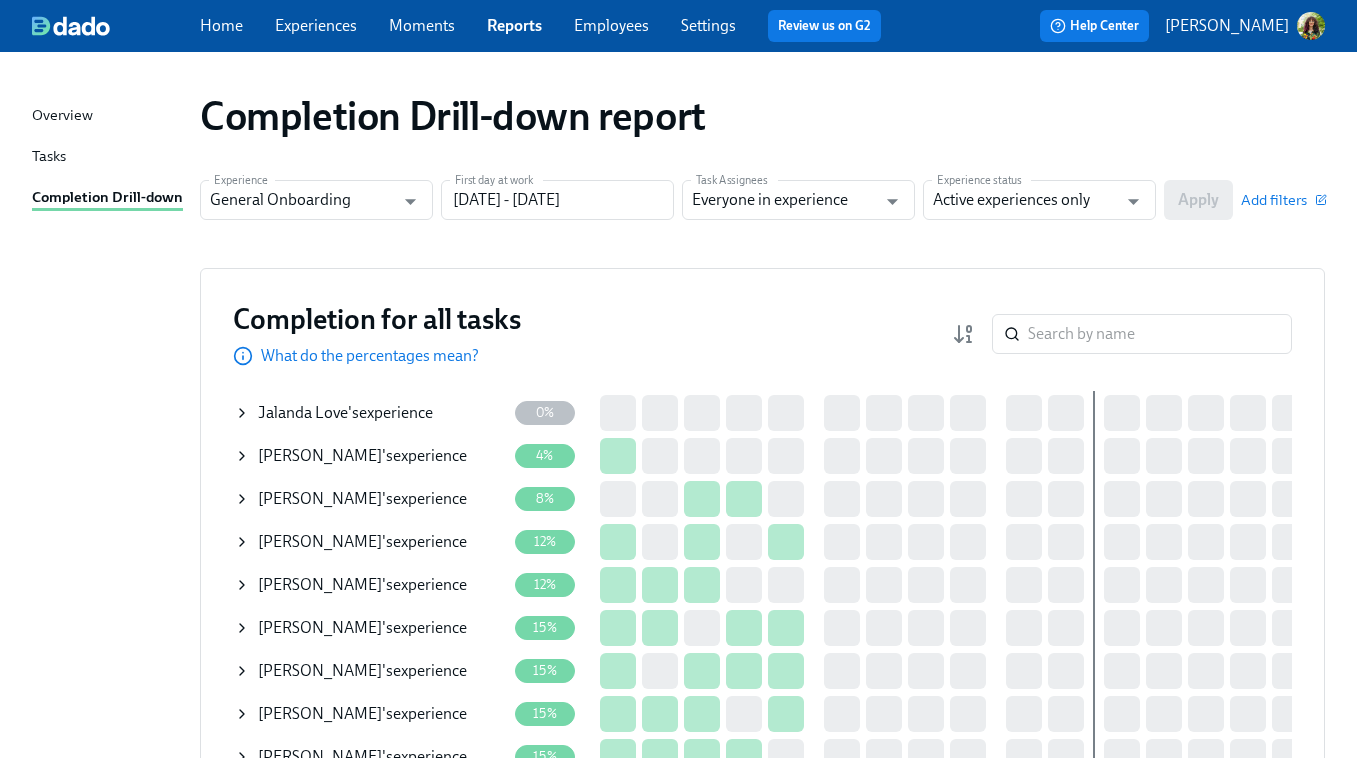 click on "Overview" at bounding box center [62, 116] 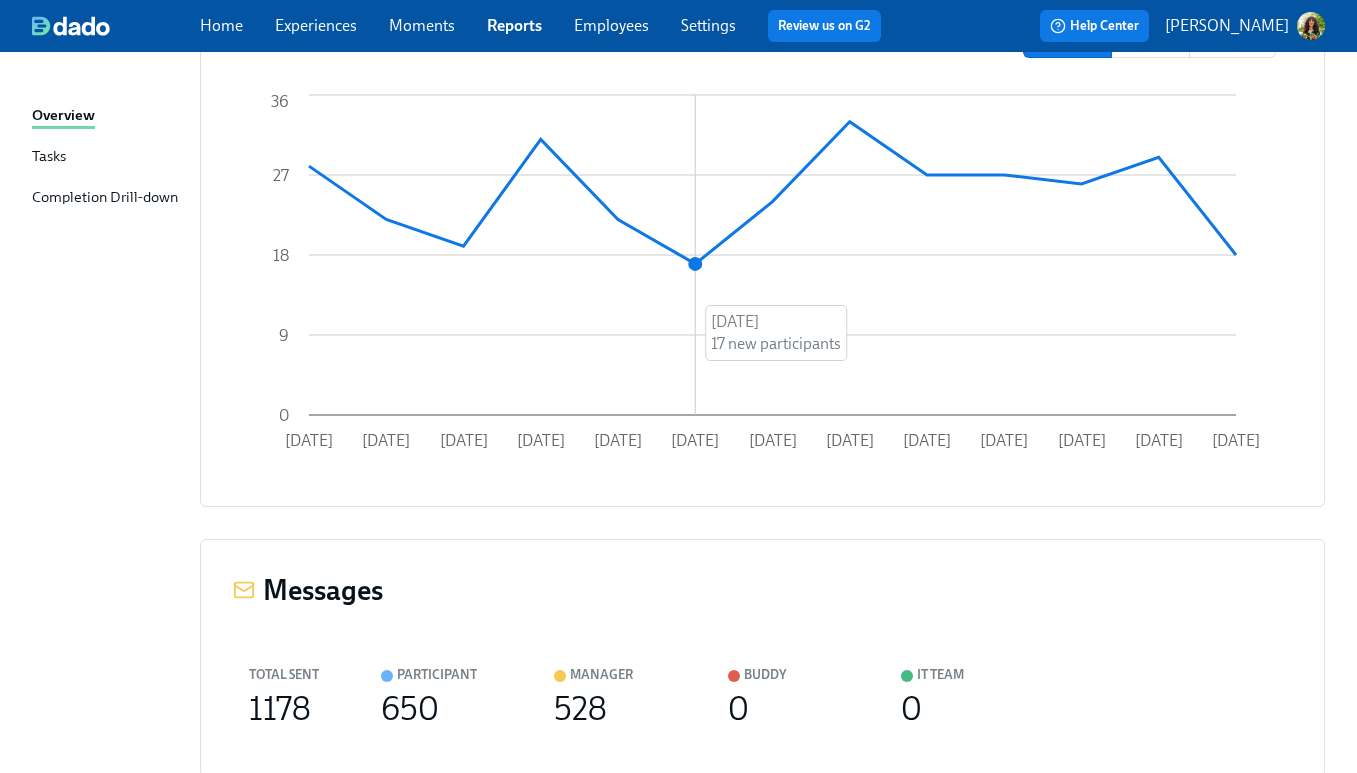 scroll, scrollTop: 0, scrollLeft: 0, axis: both 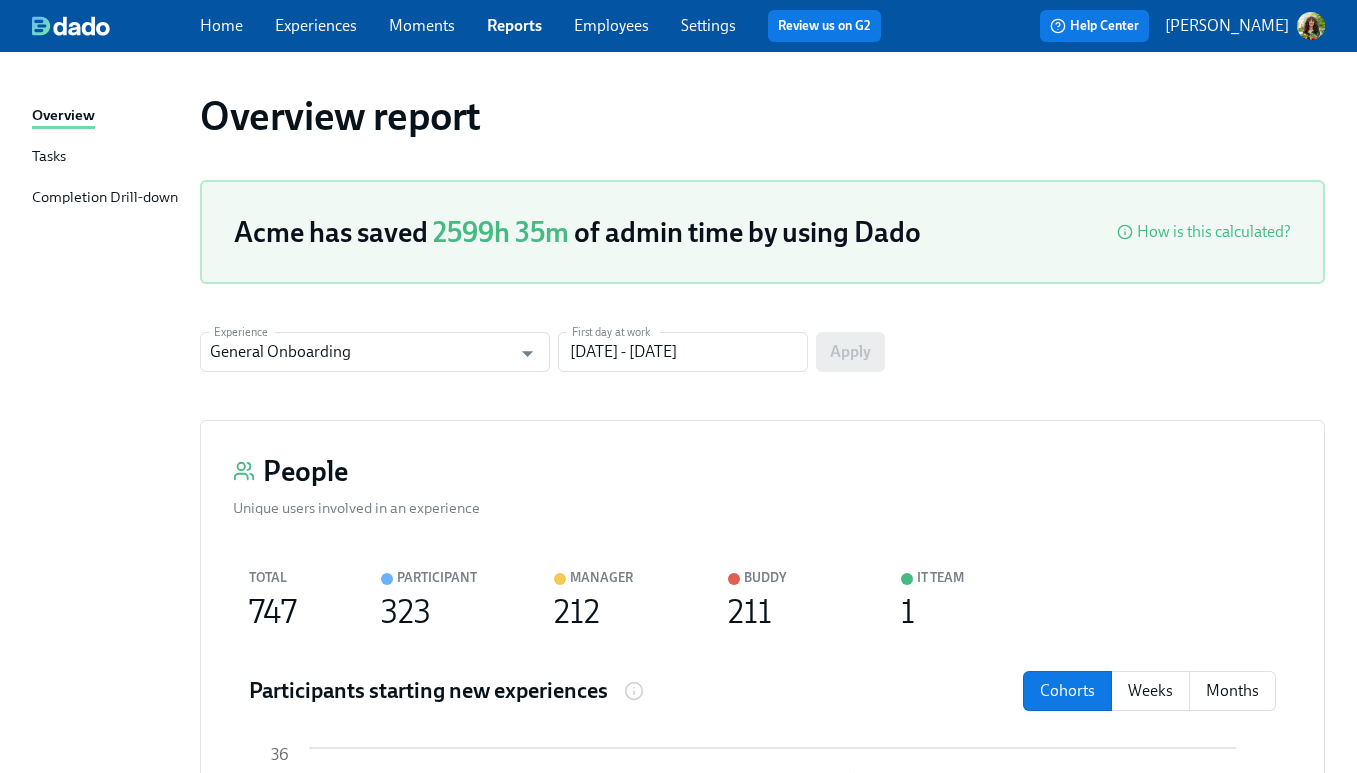 click on "Experiences" at bounding box center (316, 25) 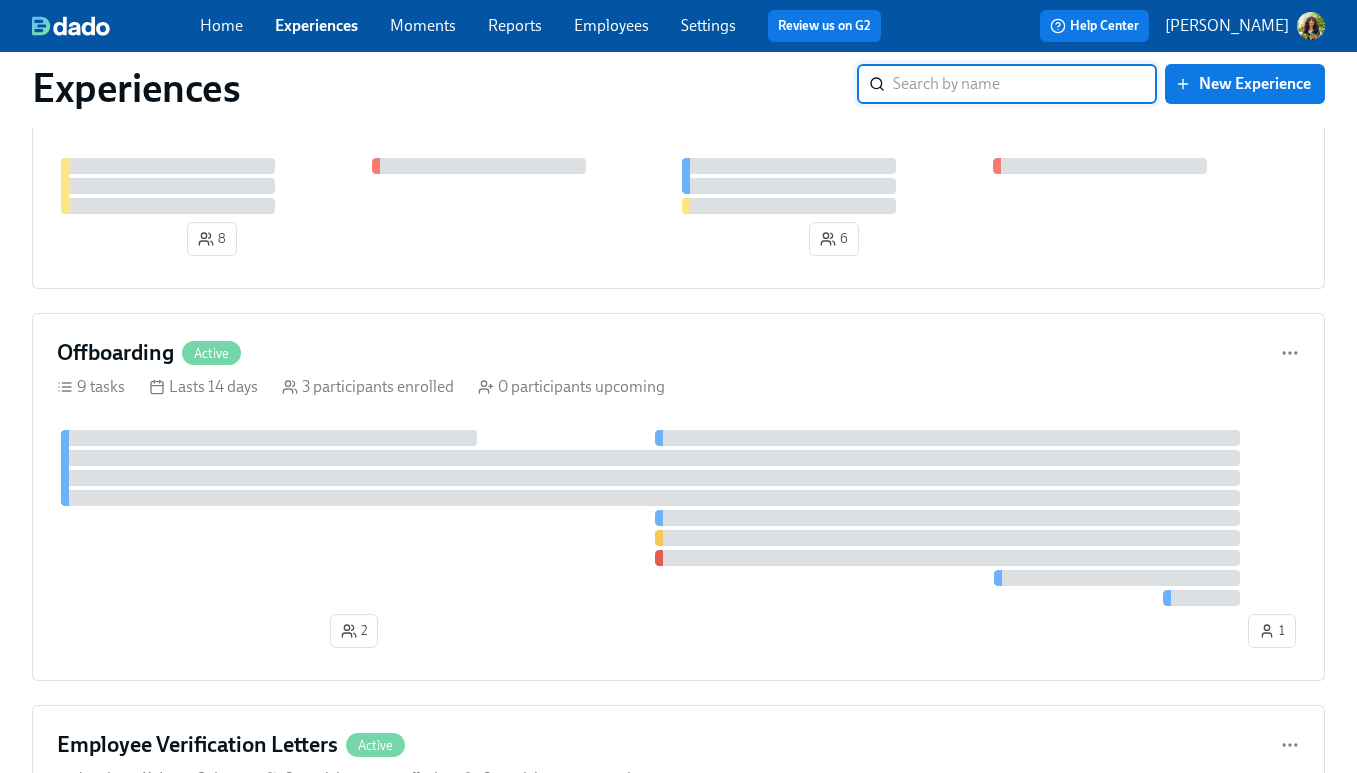 scroll, scrollTop: 1445, scrollLeft: 0, axis: vertical 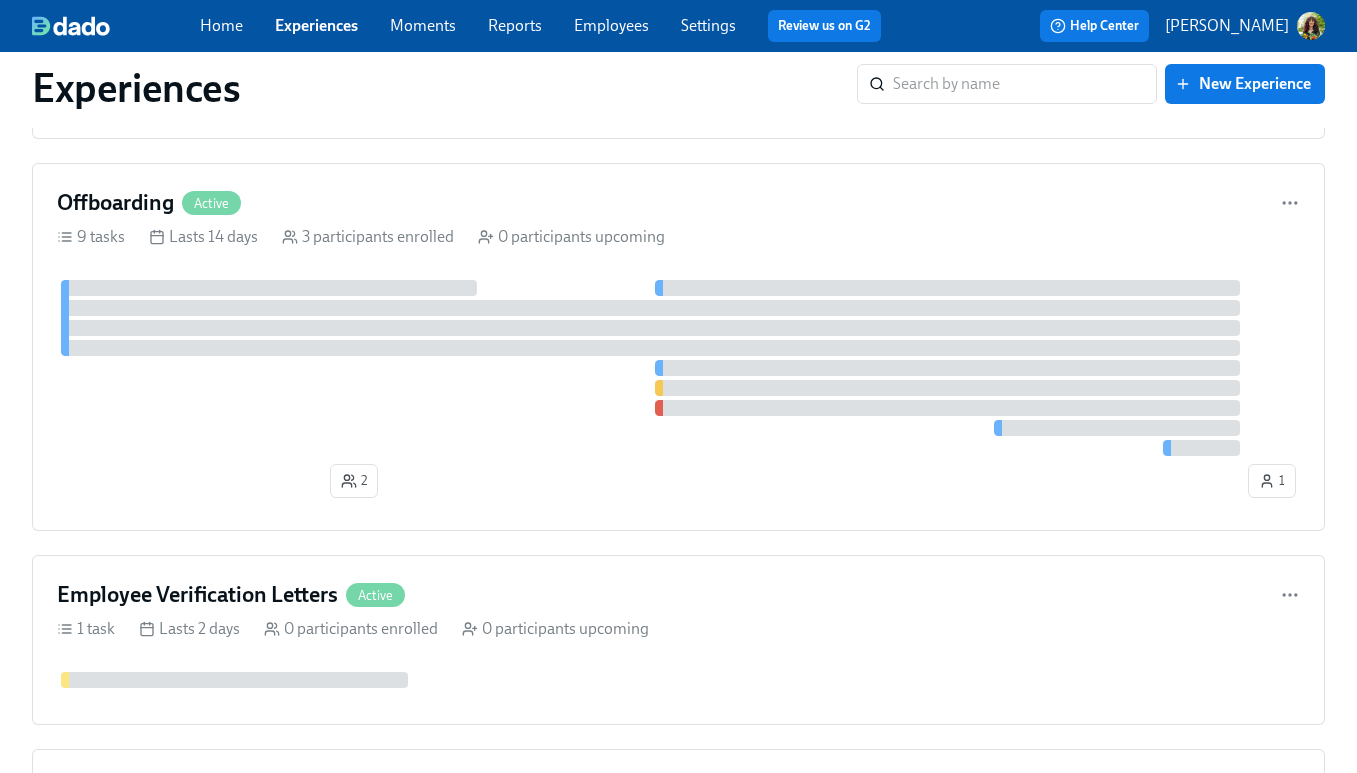click on "Moments" at bounding box center [423, 25] 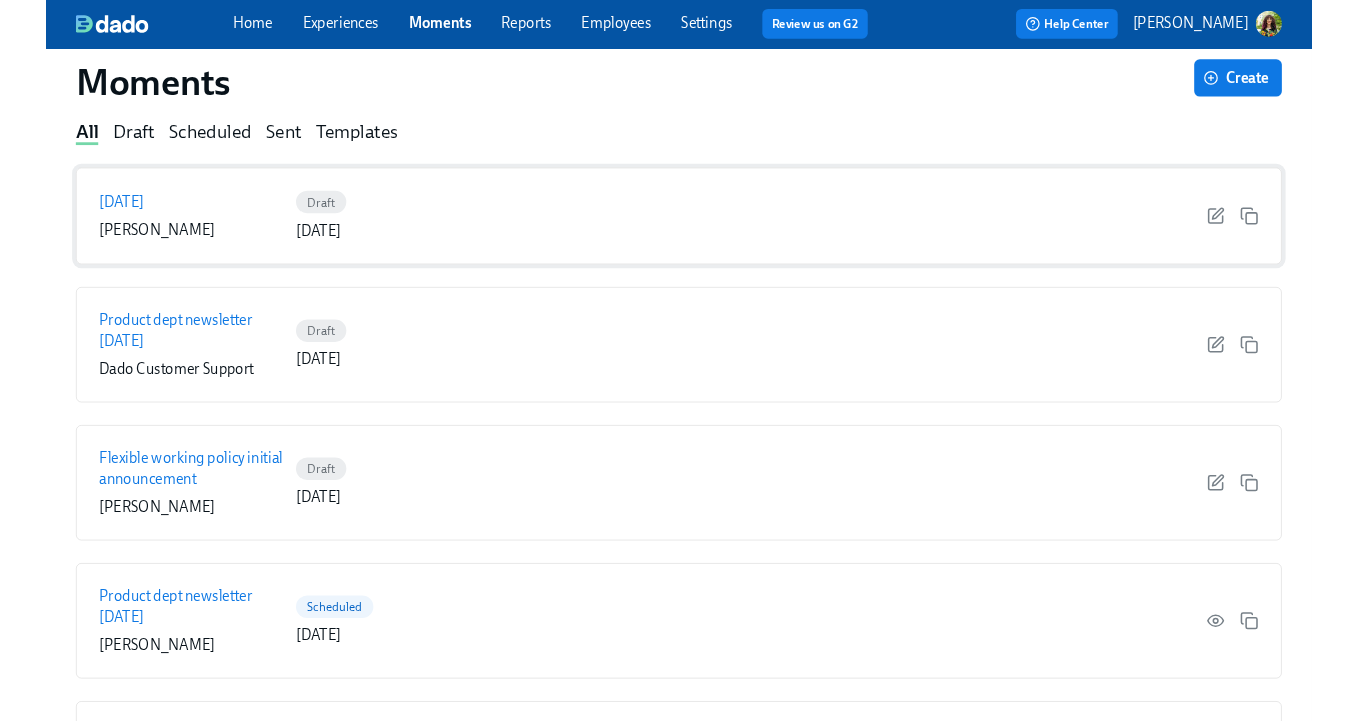 scroll, scrollTop: 0, scrollLeft: 0, axis: both 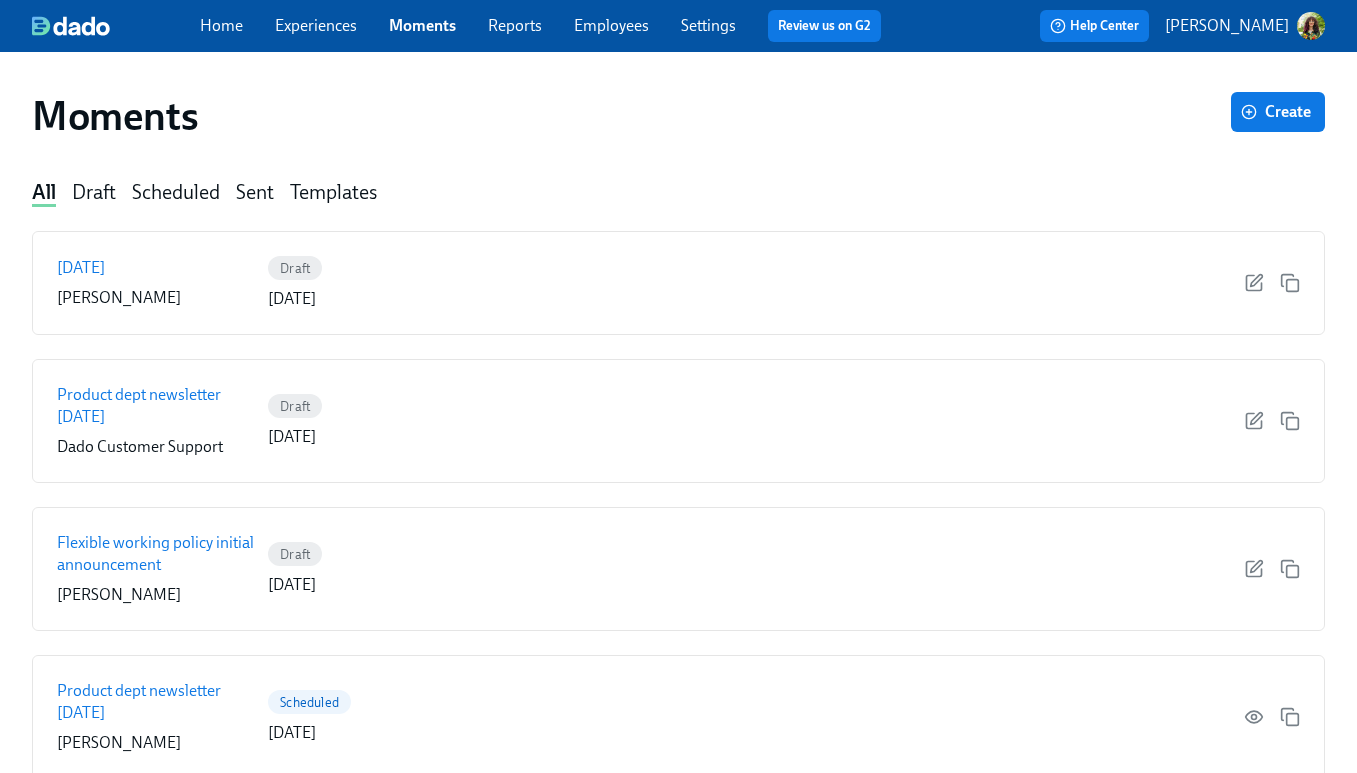 click on "Experiences" at bounding box center (316, 25) 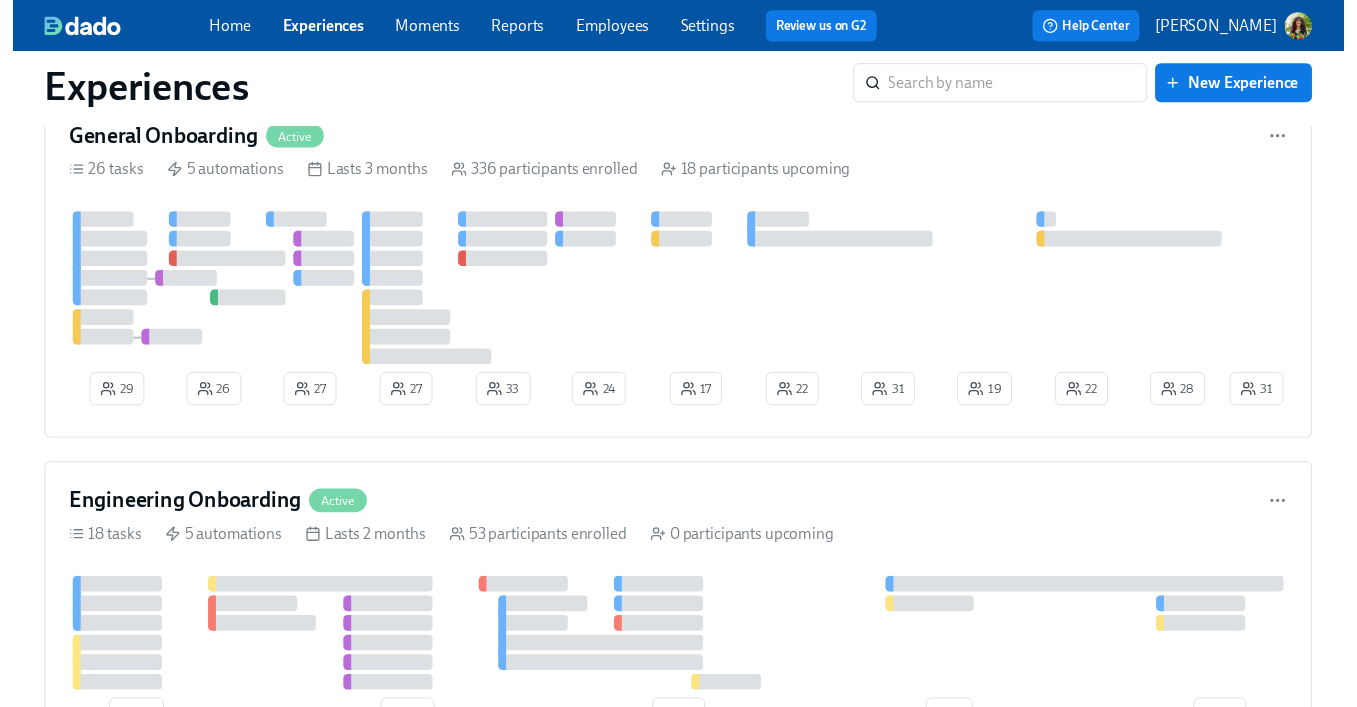 scroll, scrollTop: 0, scrollLeft: 0, axis: both 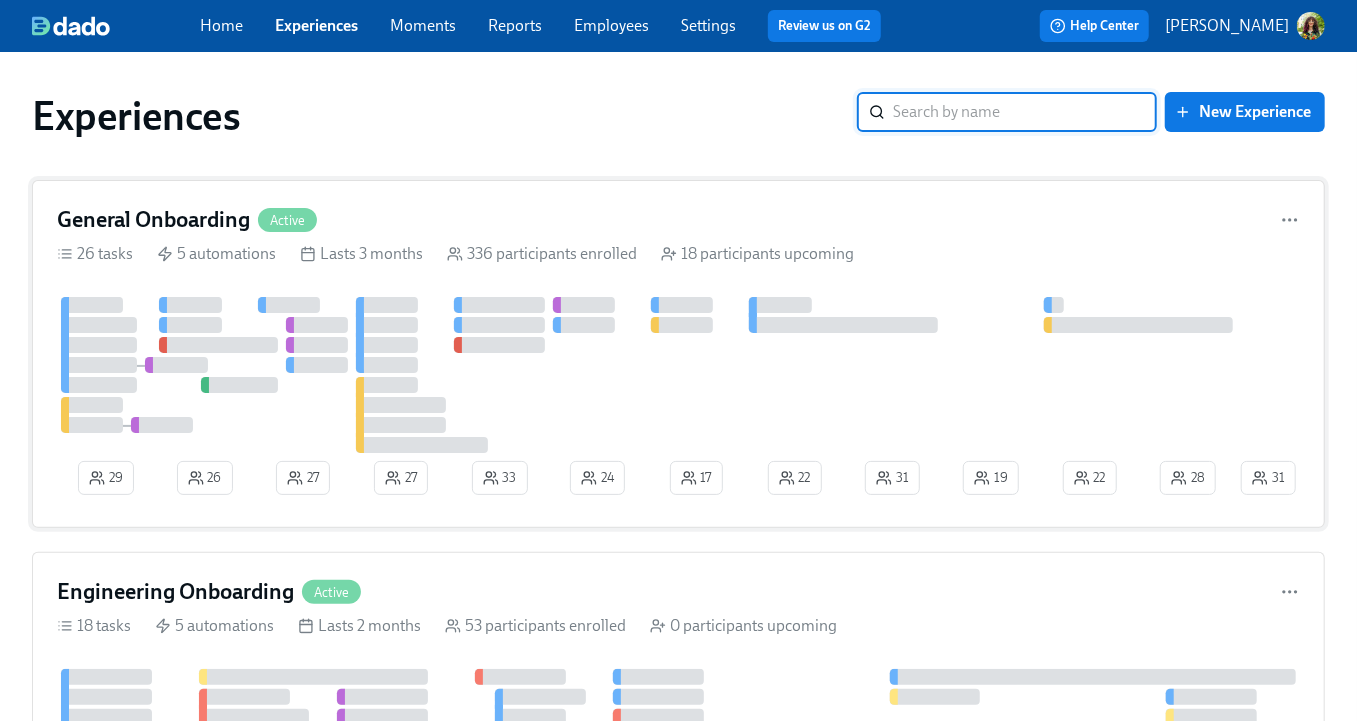 click on "General Onboarding Active 26 tasks   5 automations   Lasts   3 months   336 participants   enrolled     18 participants   upcoming   29 26 27 27 33 24 17 31 28 22 19 31 22" at bounding box center [678, 354] 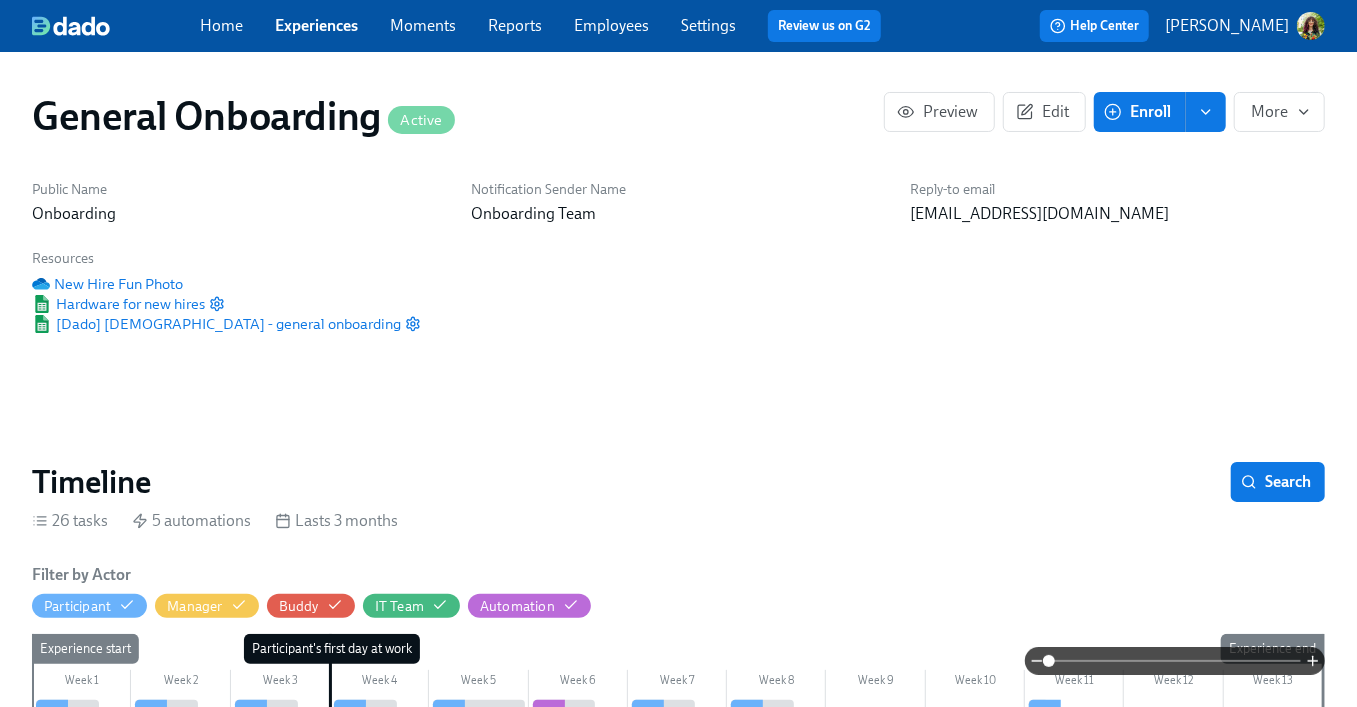 scroll, scrollTop: 0, scrollLeft: 20848, axis: horizontal 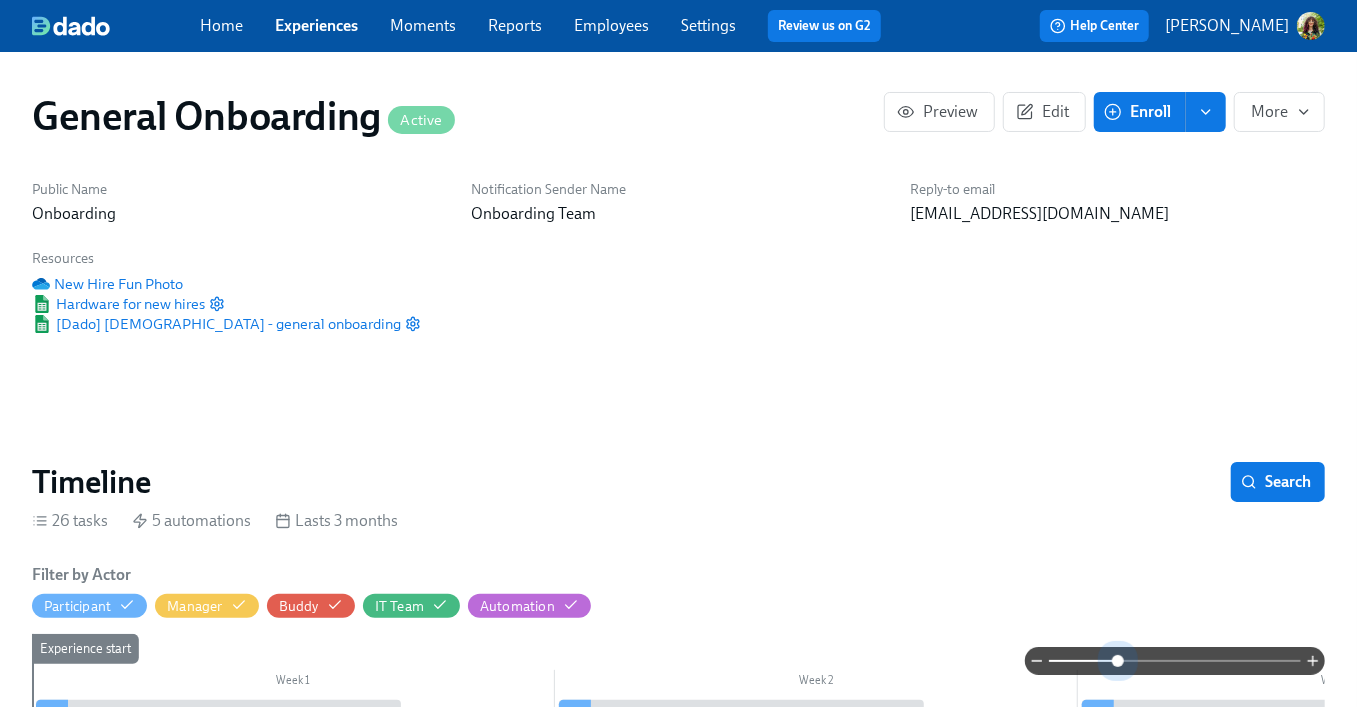 click at bounding box center (1175, 661) 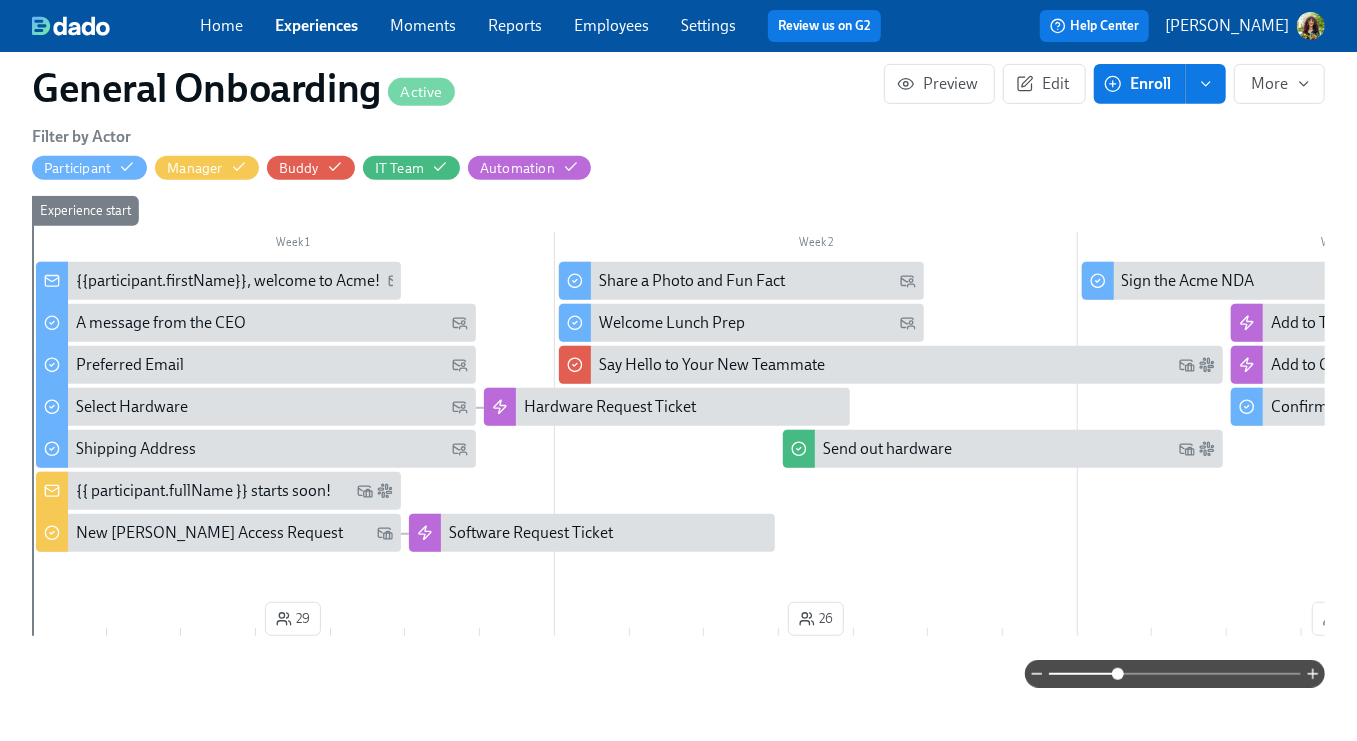 scroll, scrollTop: 442, scrollLeft: 0, axis: vertical 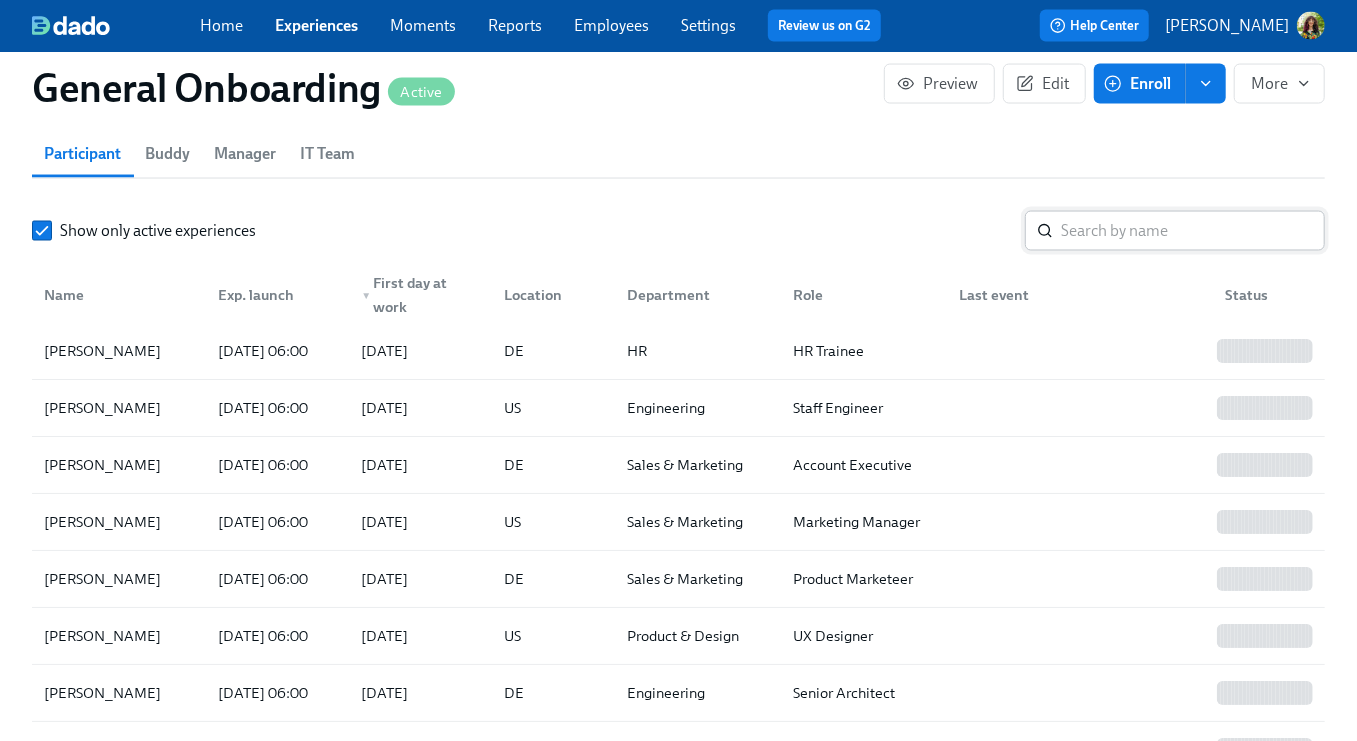 click at bounding box center [1193, 231] 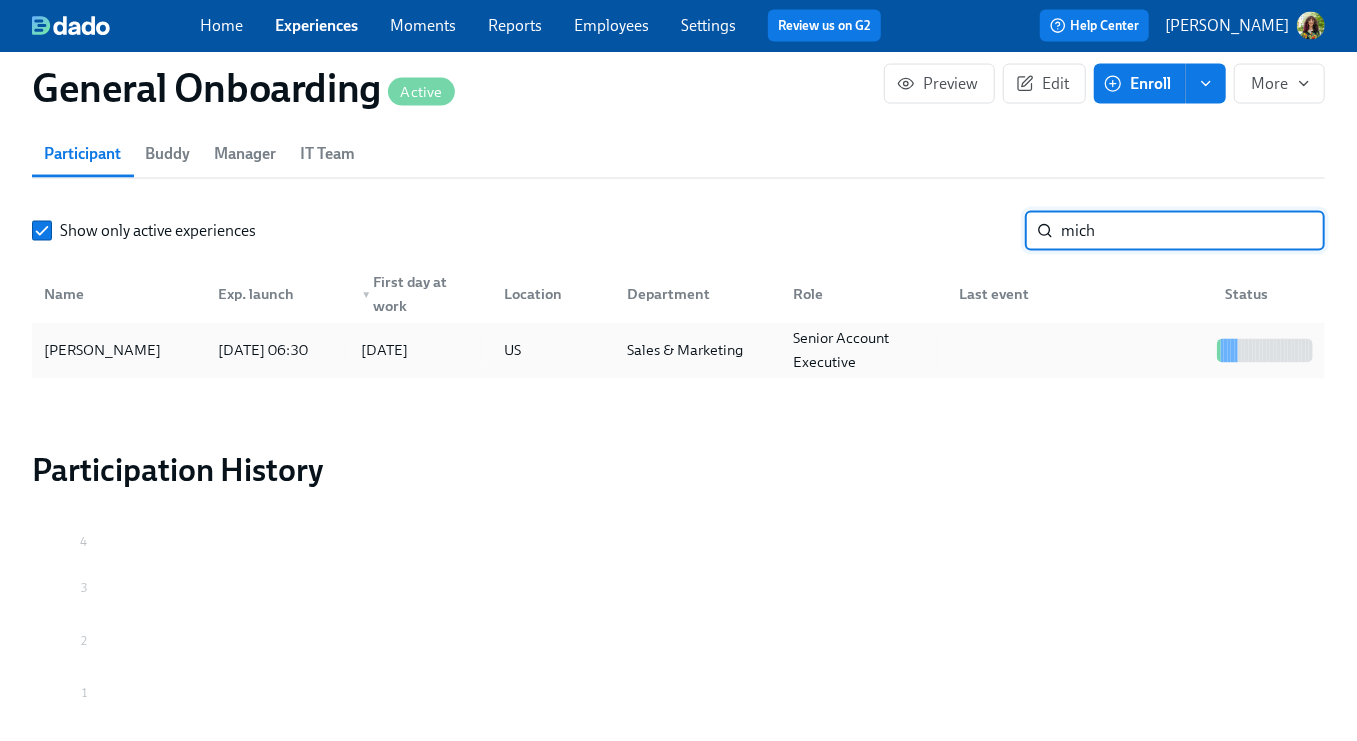 type on "mich" 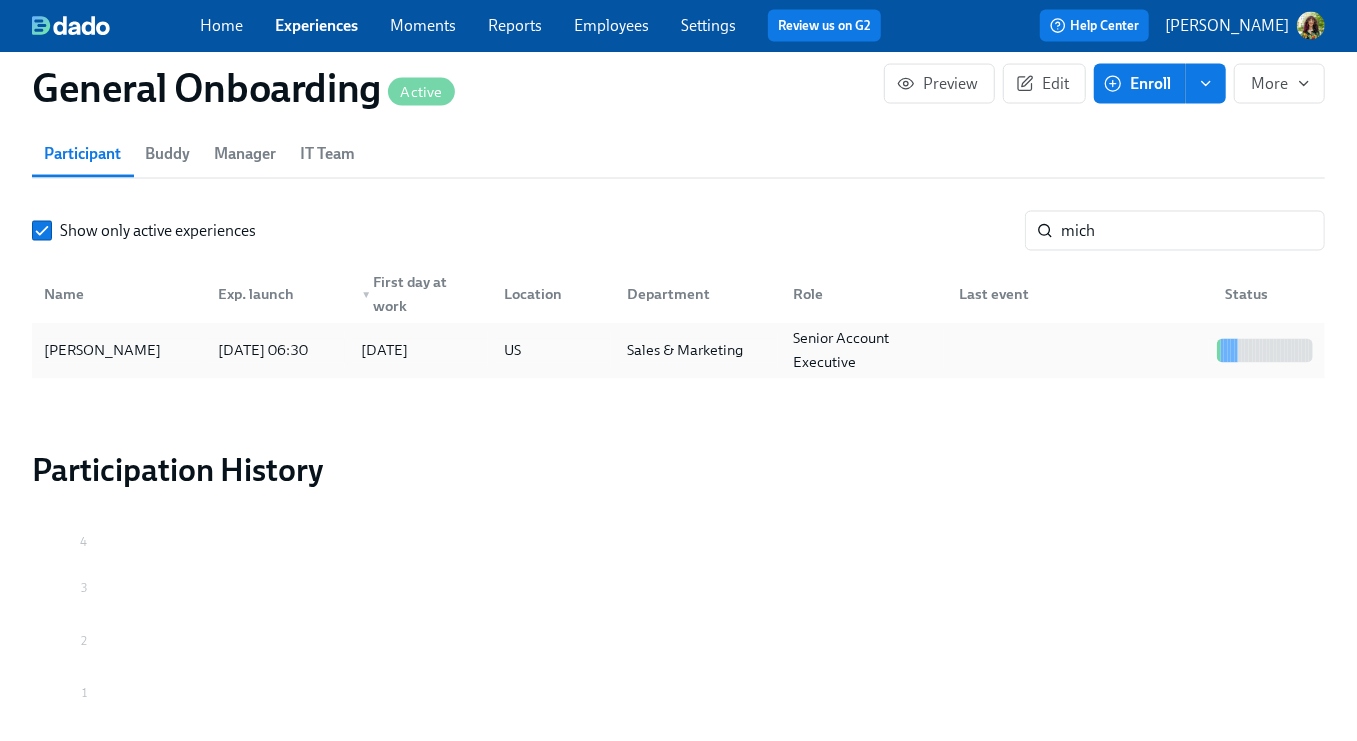 click at bounding box center [1076, 351] 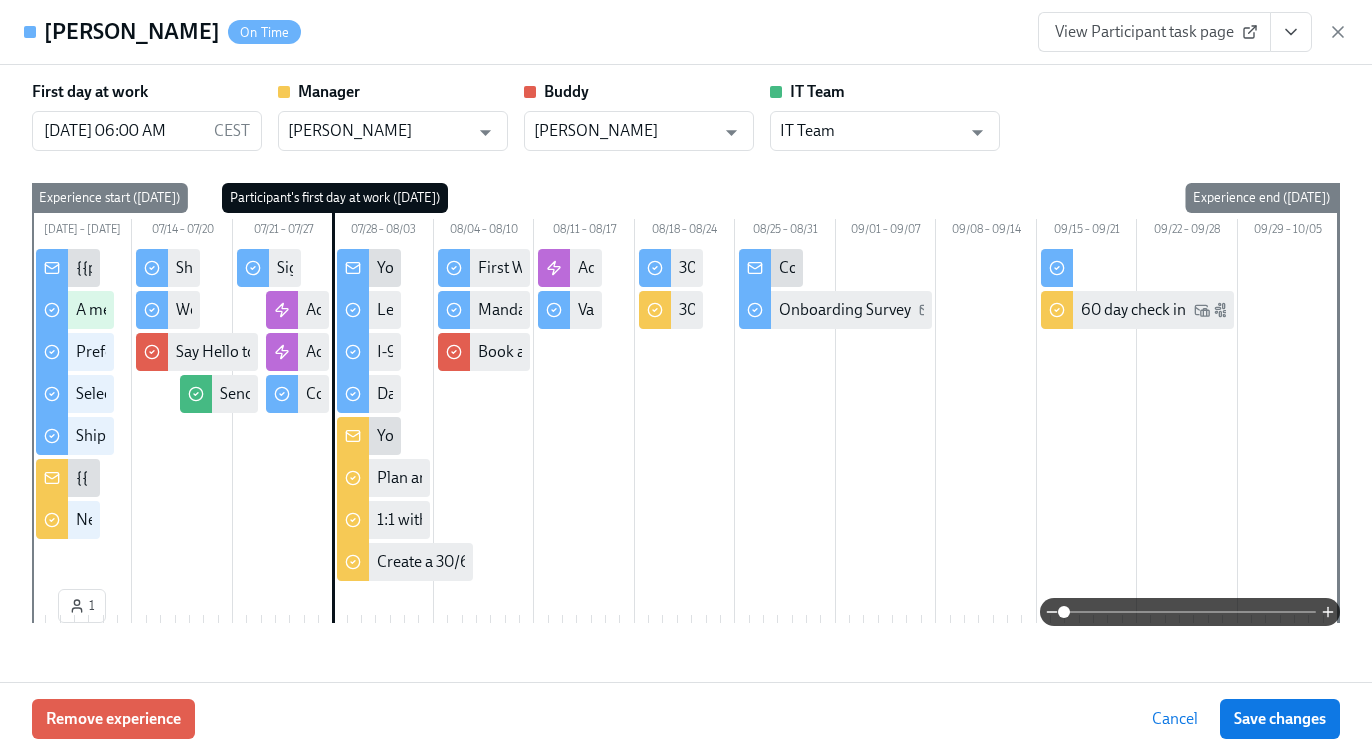click at bounding box center [1190, 612] 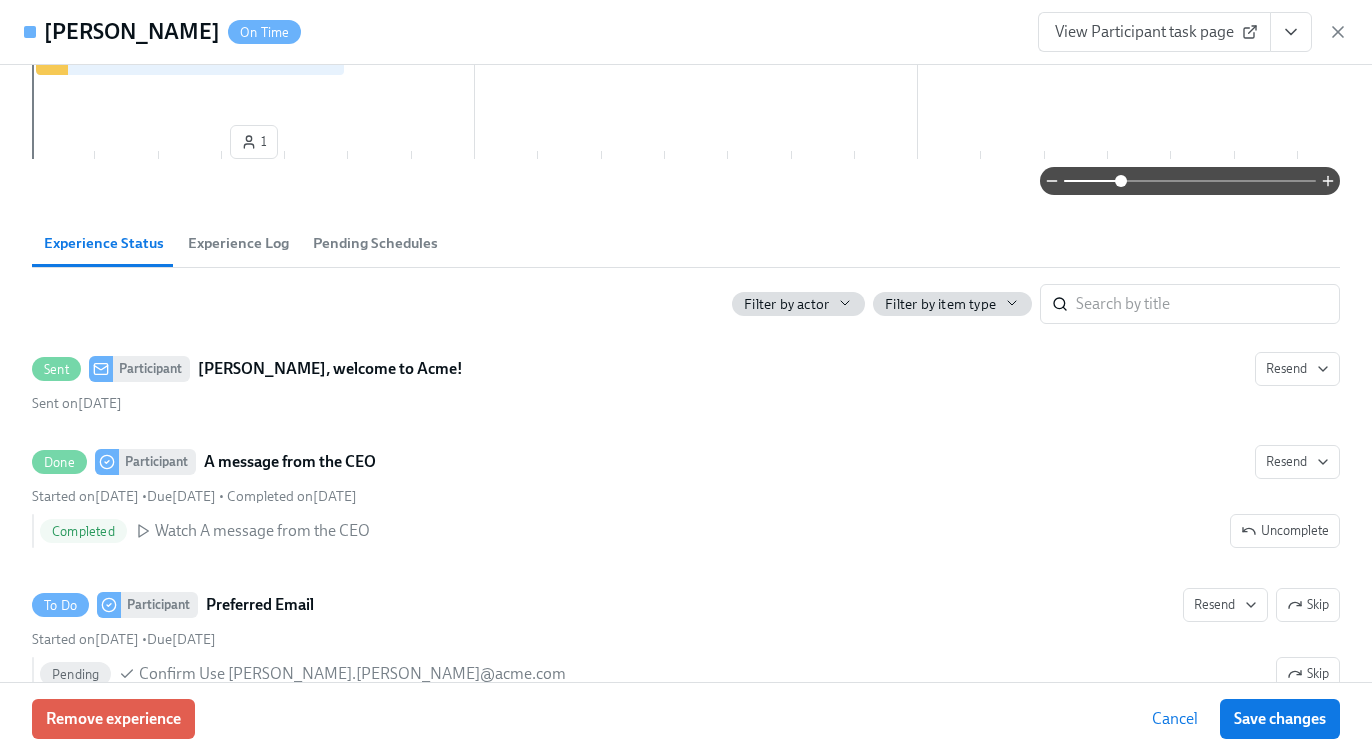 scroll, scrollTop: 0, scrollLeft: 0, axis: both 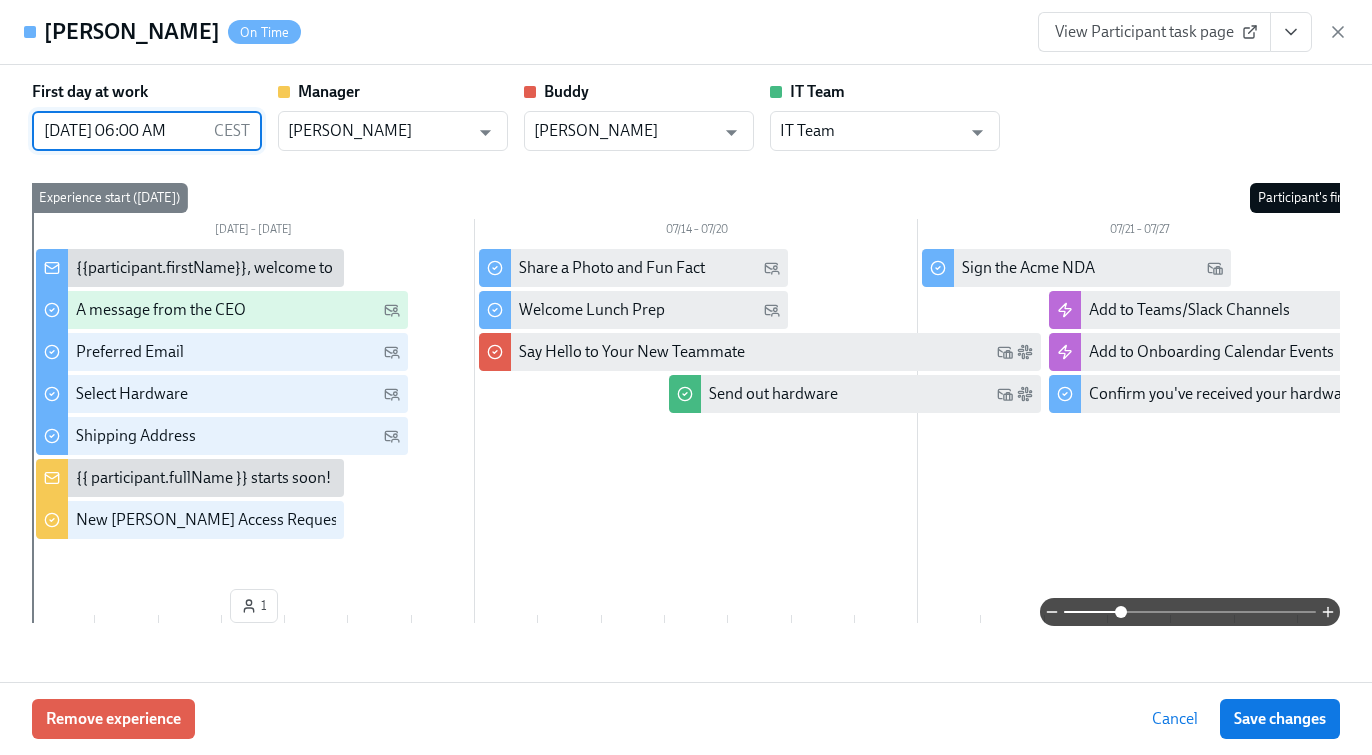click on "[DATE] 06:00 AM" at bounding box center (119, 131) 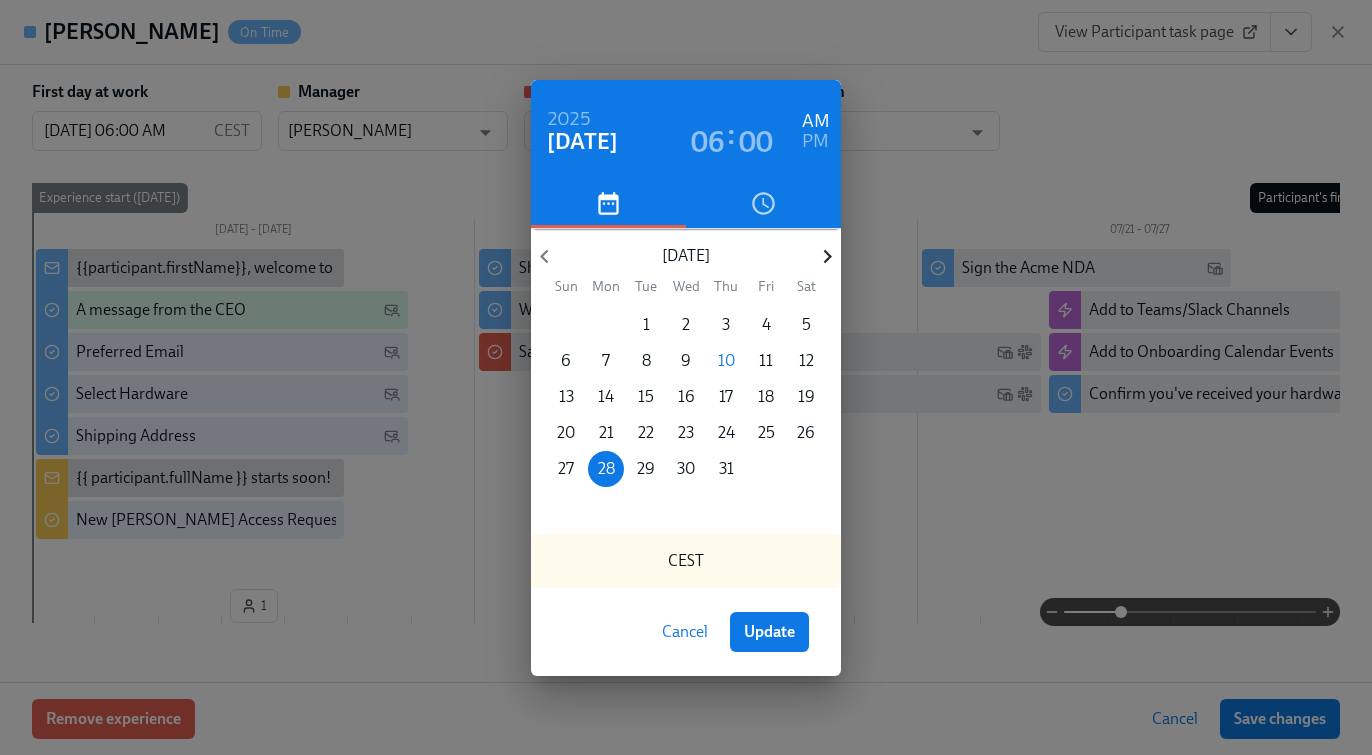 click 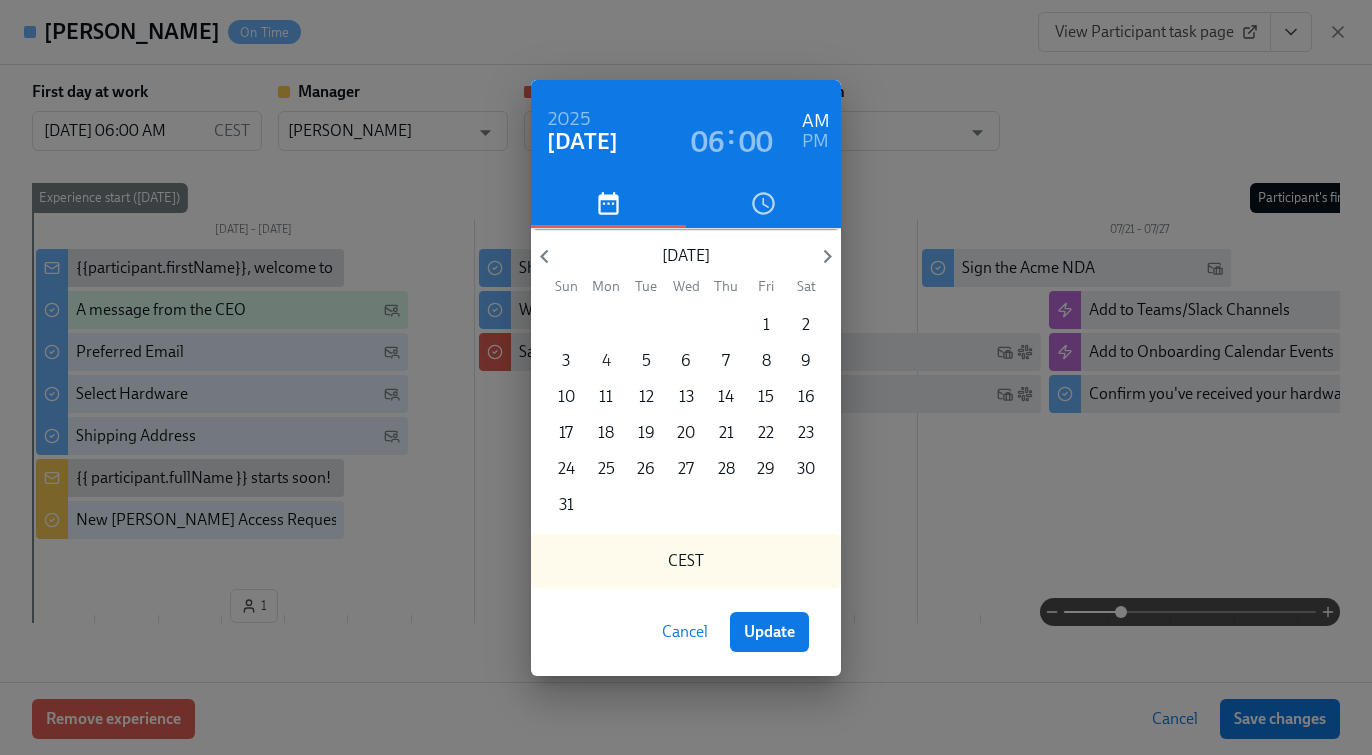 click on "4" at bounding box center [606, 361] 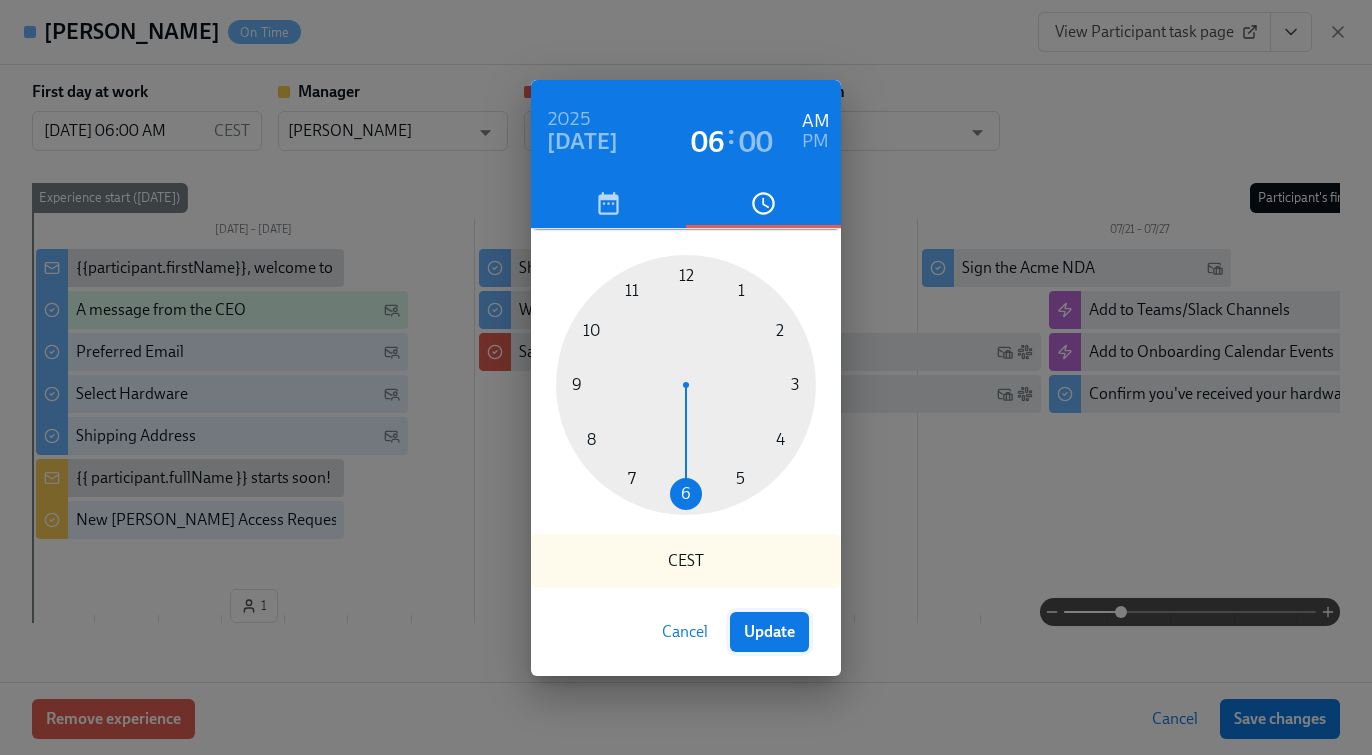 click on "Update" at bounding box center (769, 632) 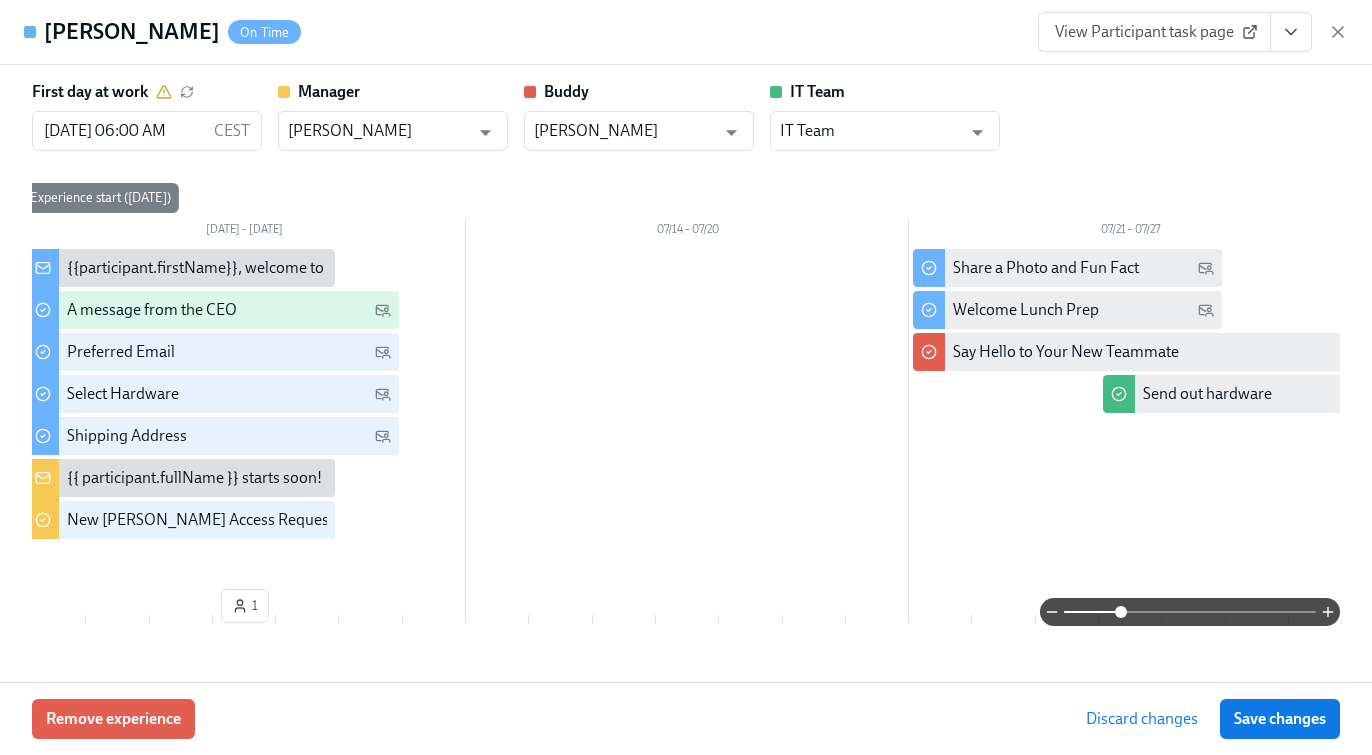 scroll, scrollTop: 0, scrollLeft: 0, axis: both 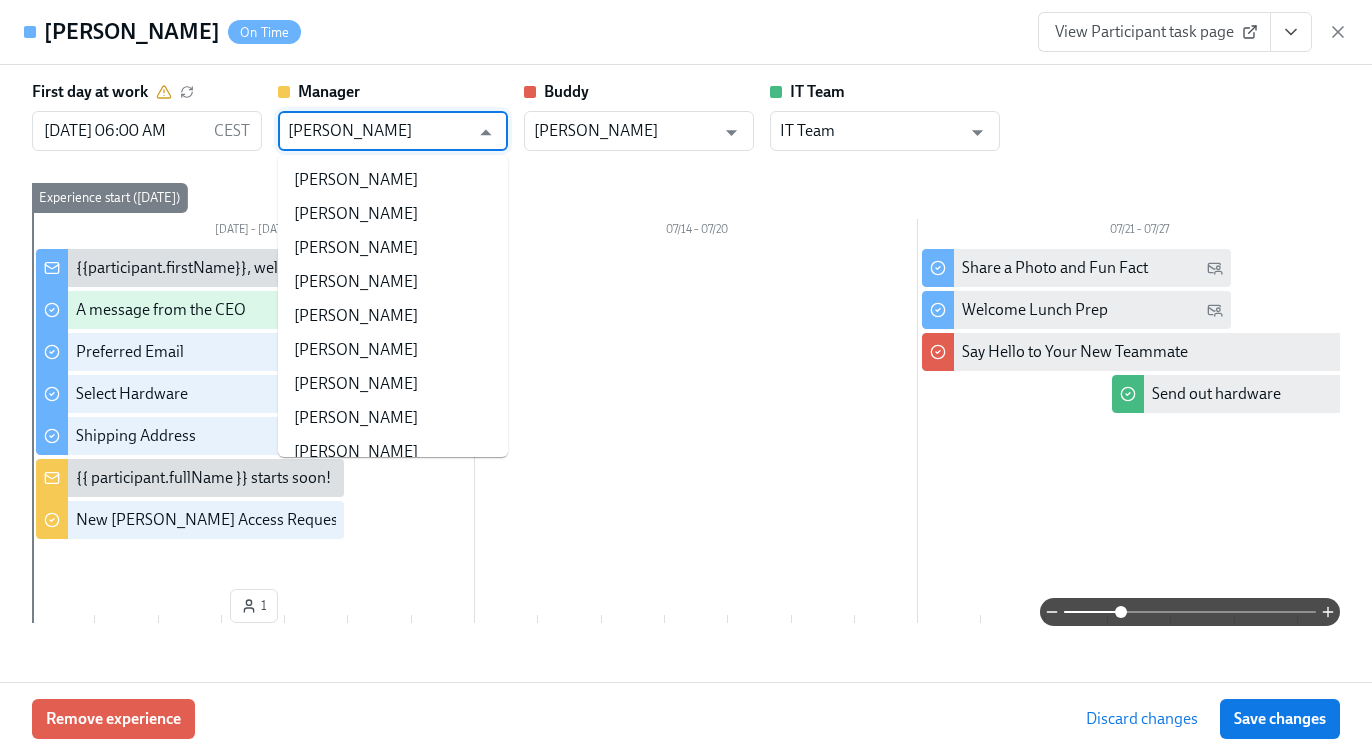 click on "[PERSON_NAME]" at bounding box center (378, 131) 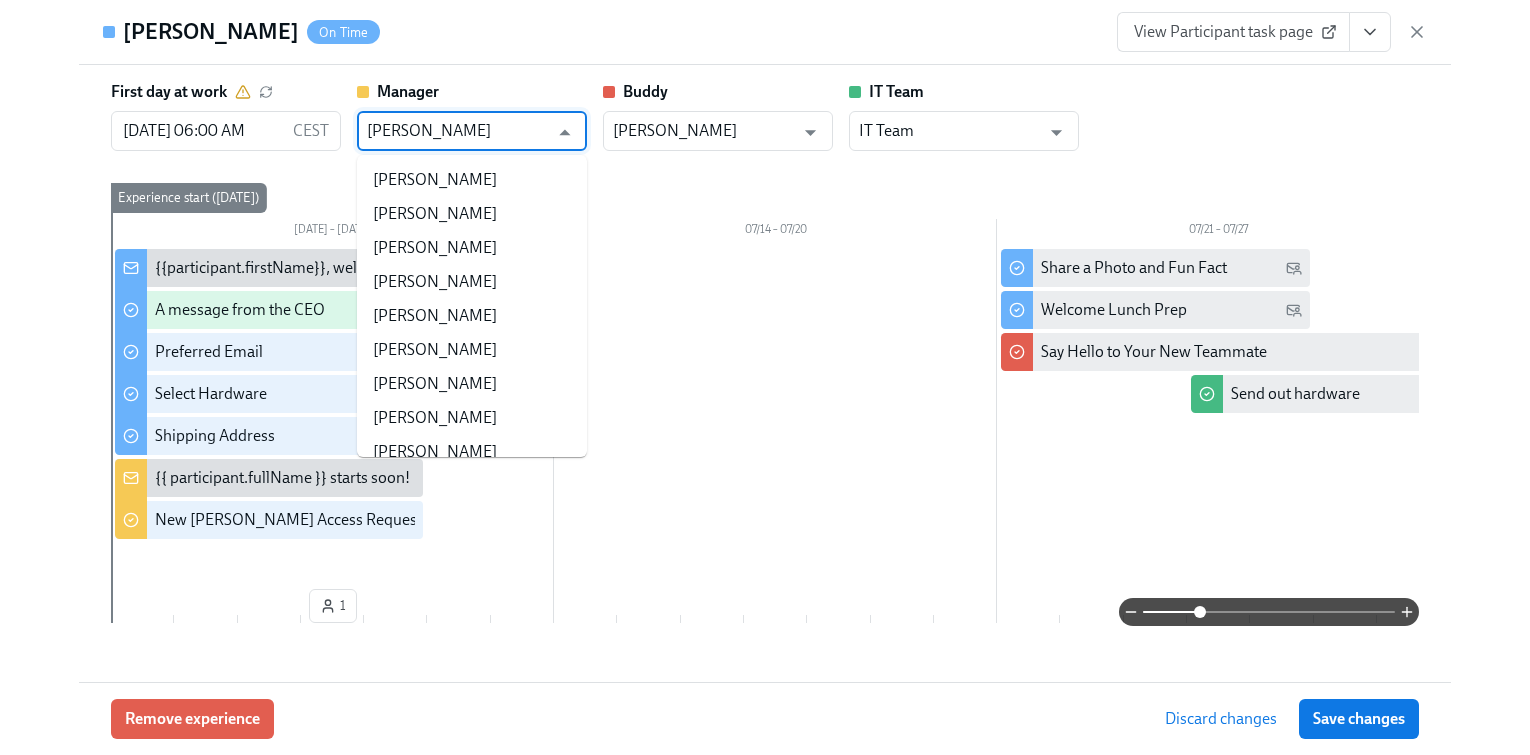 scroll, scrollTop: 15792, scrollLeft: 0, axis: vertical 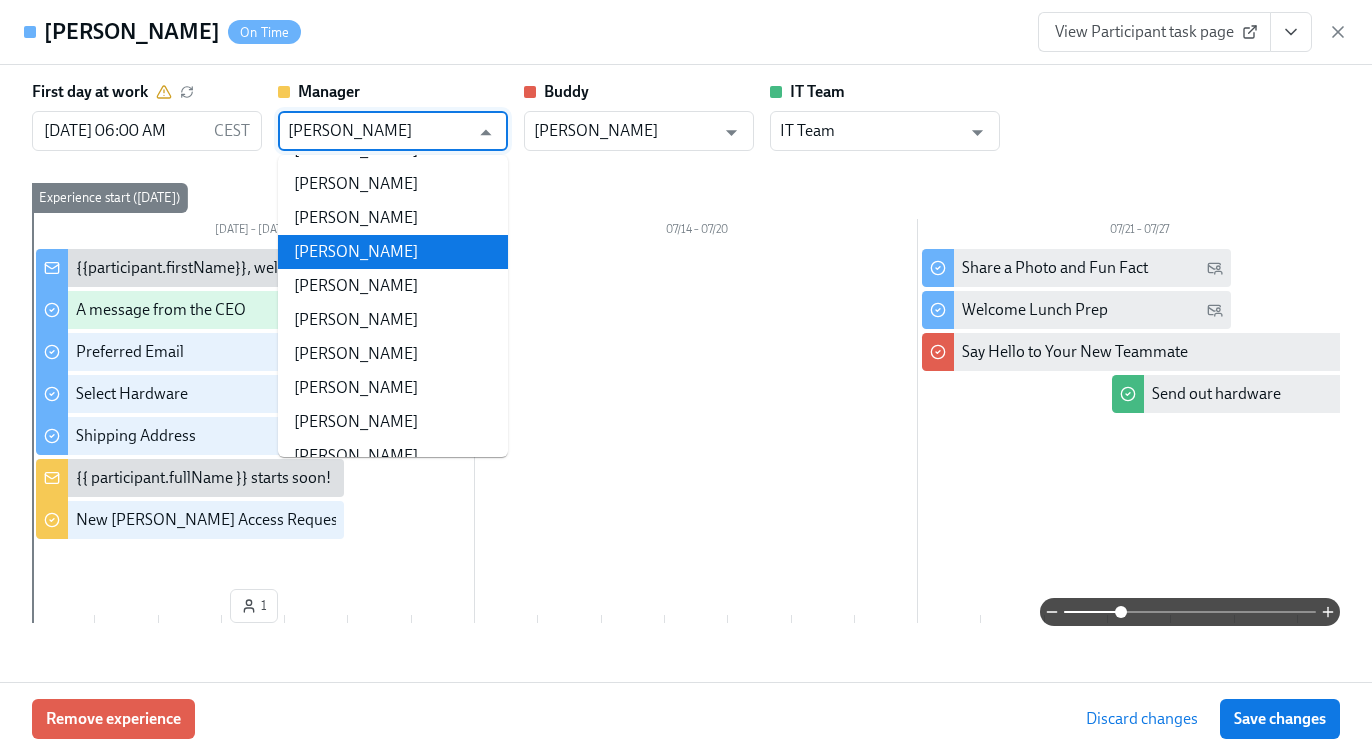 click on "First day at work [DATE] 06:00 AM CEST ​ Manager [PERSON_NAME] ​ [PERSON_NAME] ​ IT Team IT Team ​" at bounding box center (686, 116) 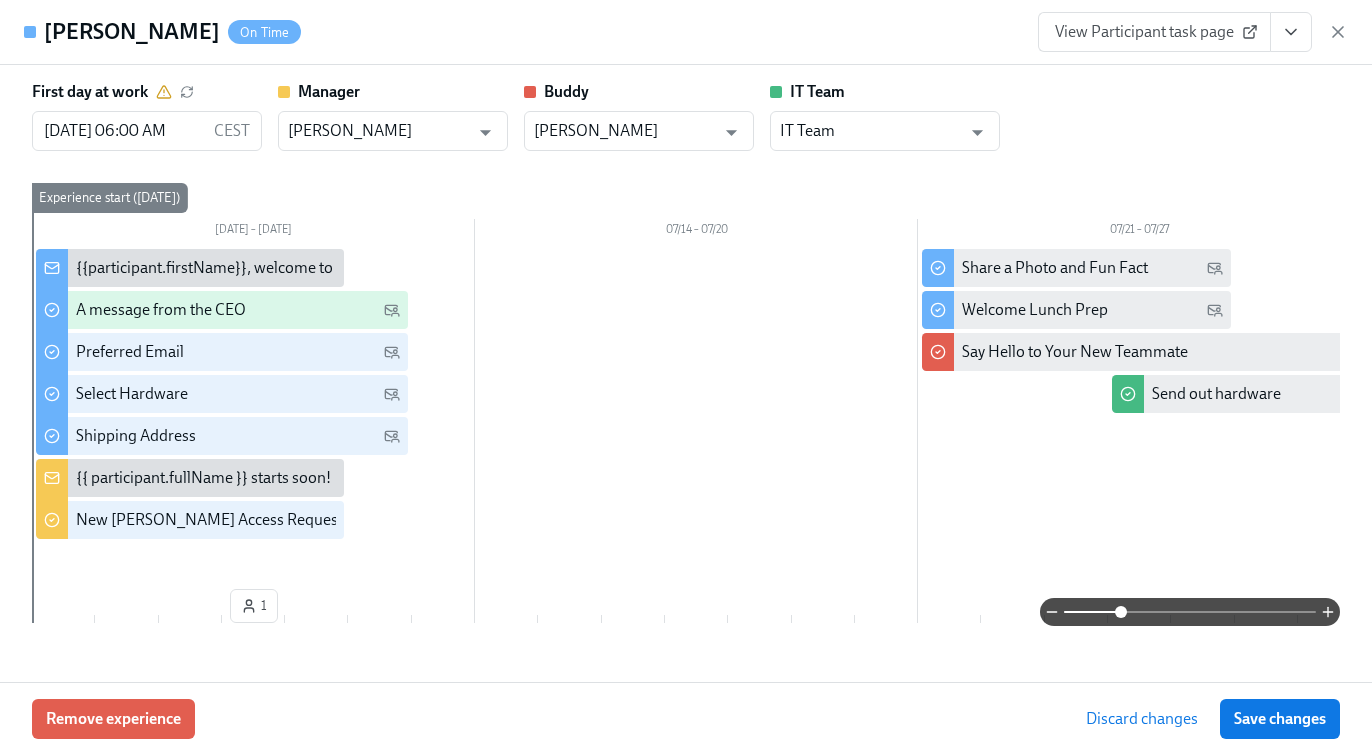 click on "View Participant task page" at bounding box center [1154, 32] 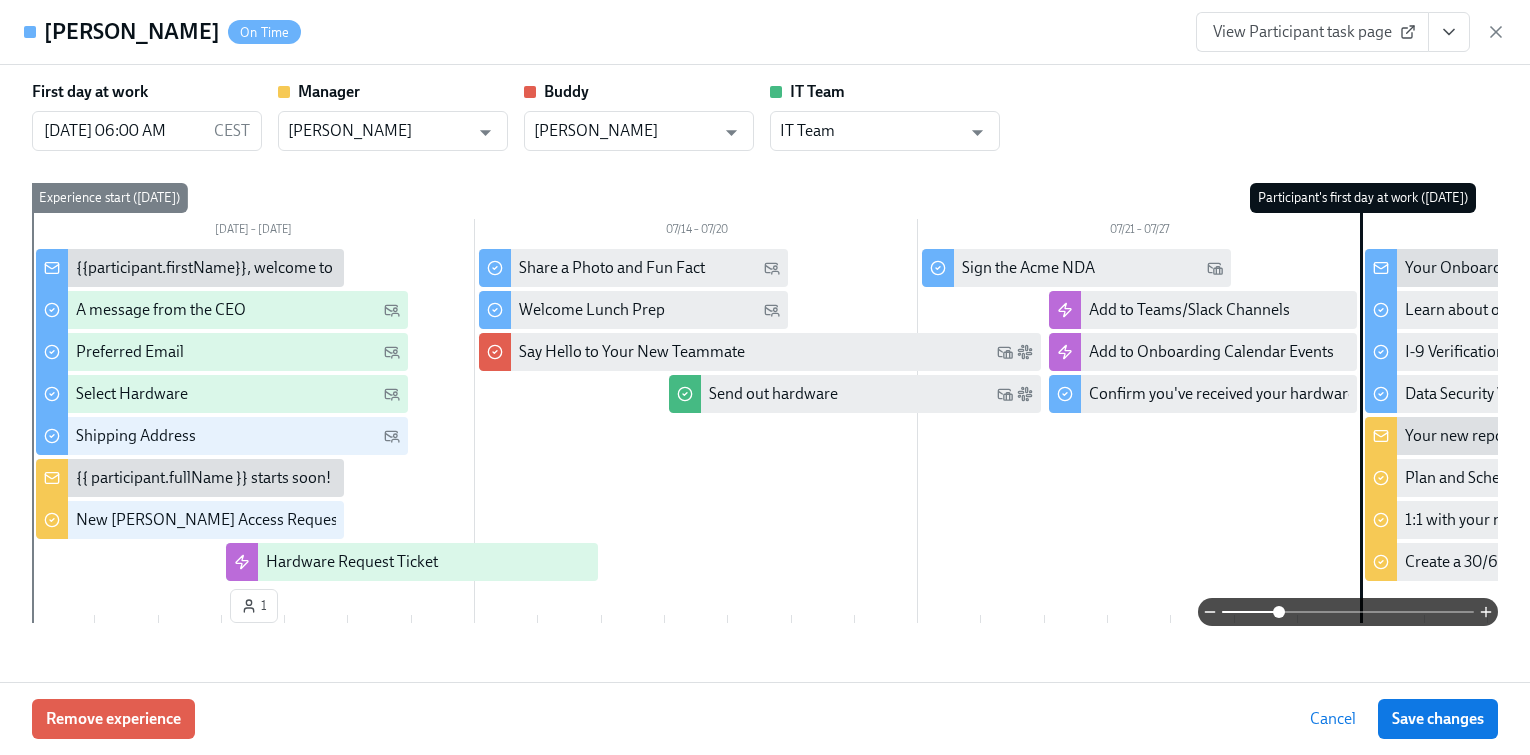 scroll, scrollTop: 0, scrollLeft: 24761, axis: horizontal 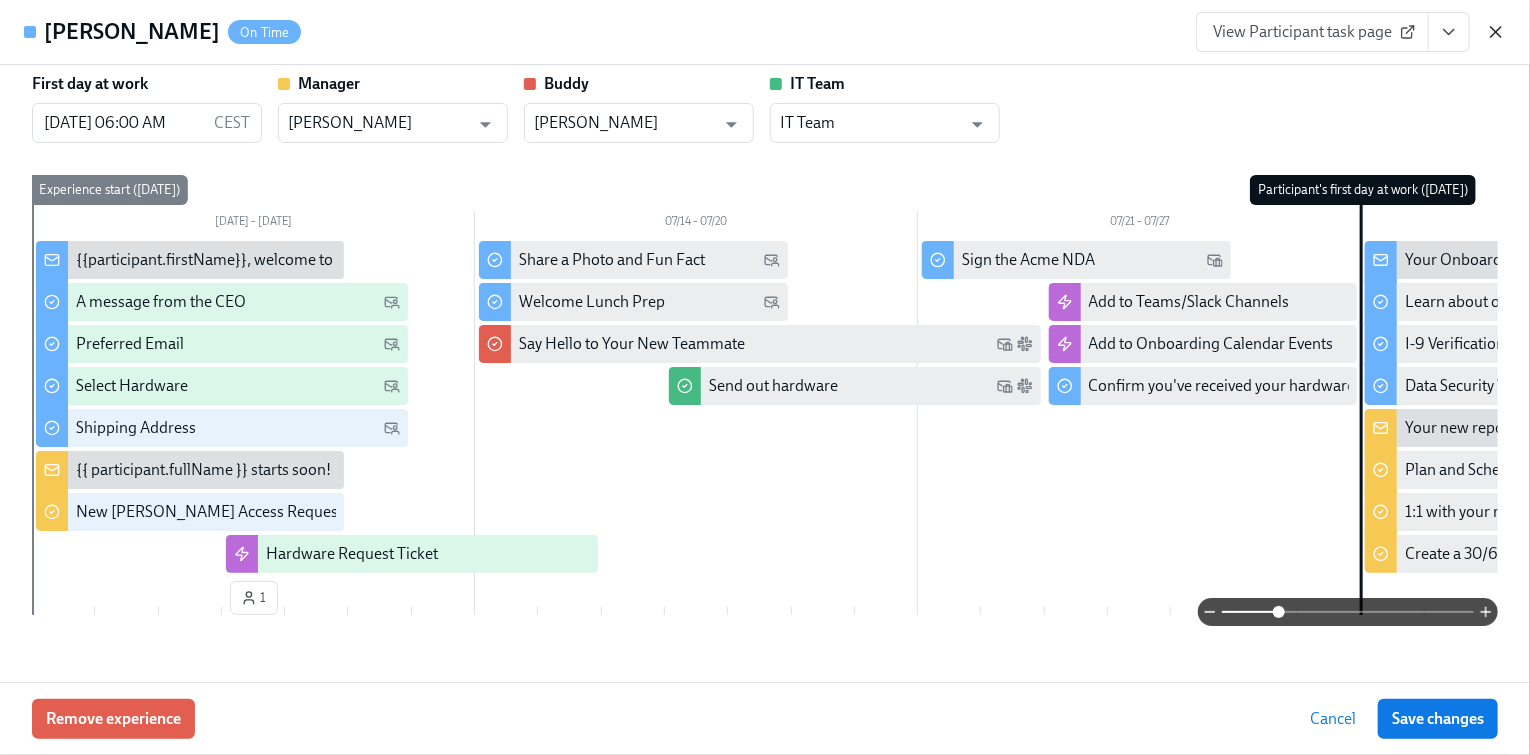 click 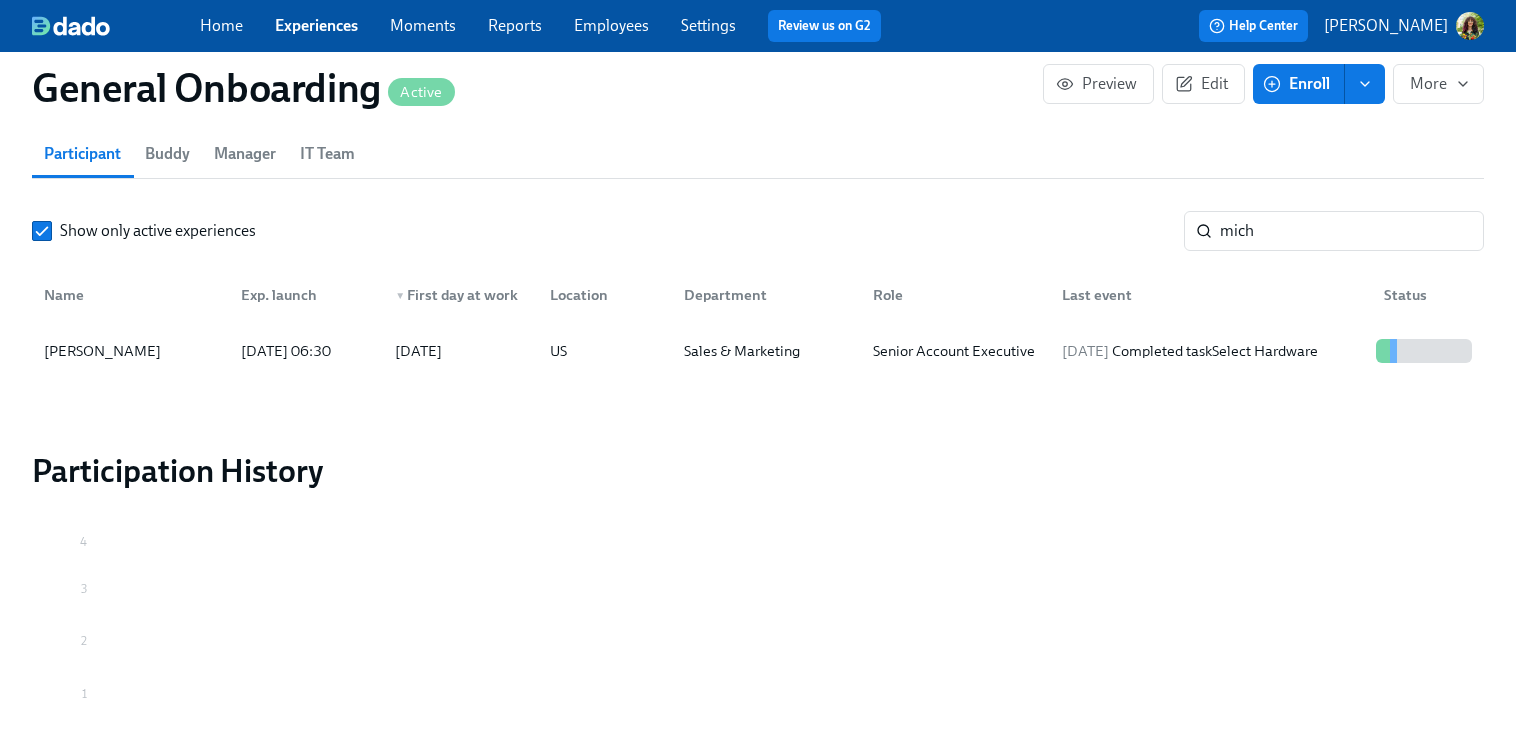 scroll, scrollTop: 0, scrollLeft: 24745, axis: horizontal 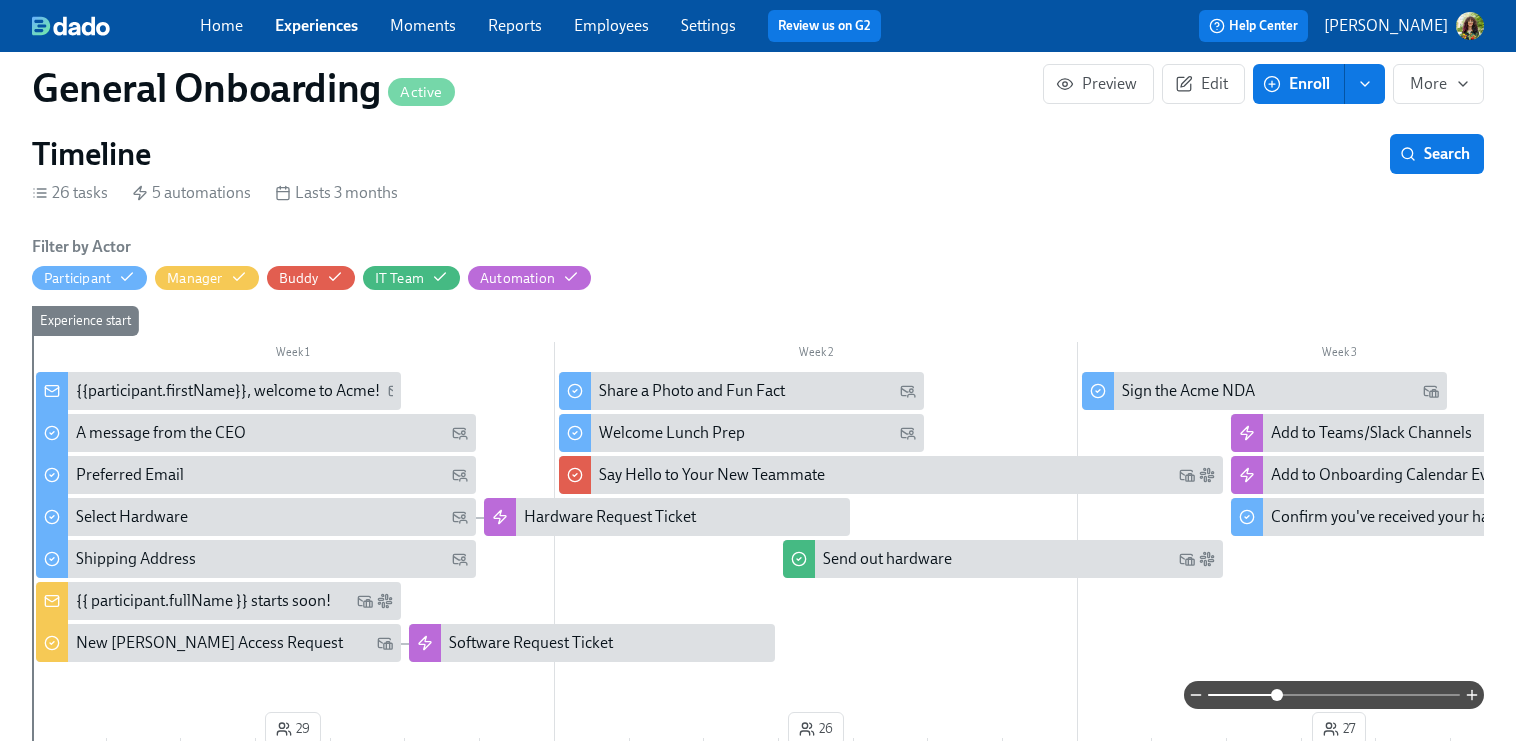 click 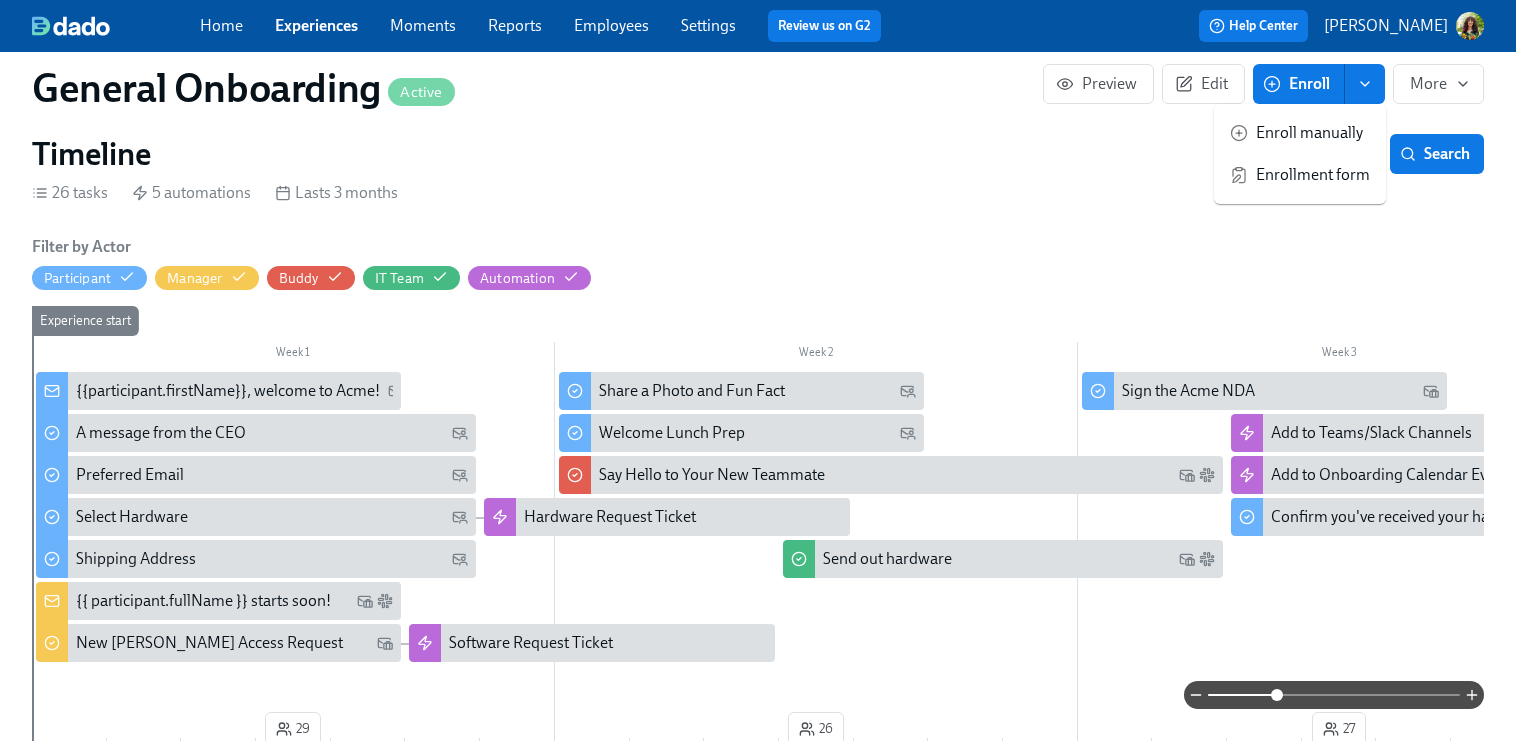 click on "Timeline Search 26 tasks   5 automations   Lasts   3 months Filter by Actor Participant Manager Buddy IT Team Automation Week 1 Week 2 Week 3 Week 4 Week 5 Week 6 Week 7 Week 8 Week 9 Week 10 Week 11 Week 12 Week 13 29 26 27 27 33 24 17 31 28 22 19 31 22 Experience start Participant's first day at work Experience end Add to Teams/Slack Channels Add to Onboarding Calendar Events Add to Company All-Hands {{participant.firstName}}, welcome to Acme! A message from the CEO Preferred Email Select Hardware Shipping Address Share a Photo and Fun Fact Welcome Lunch Prep Sign the Acme NDA Confirm you've received your hardware Your Onboarding continues on your Acme account! Learn about our Benefits offering I-9 Verification Data Security Video First Week Feedback Mandatory Sexual Harassment Training Values week 30-Day Check-in with HR Congrats on your first month! Onboarding Survey Share your experience on Glassdoor! {{ participant.fullName }} starts soon! New [PERSON_NAME] Access Request Your new report starts [DATE]" at bounding box center [758, 466] 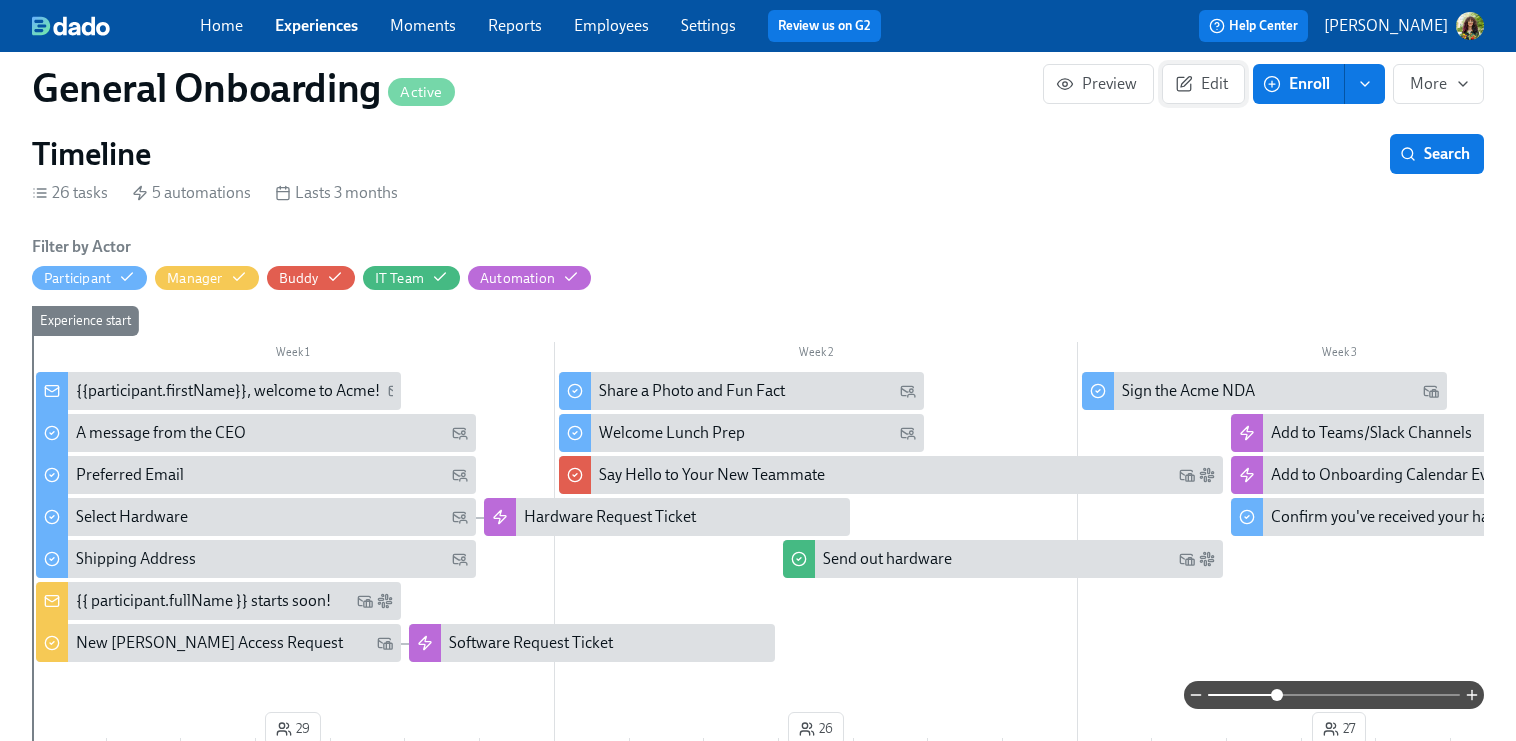 click on "Edit" at bounding box center [1203, 84] 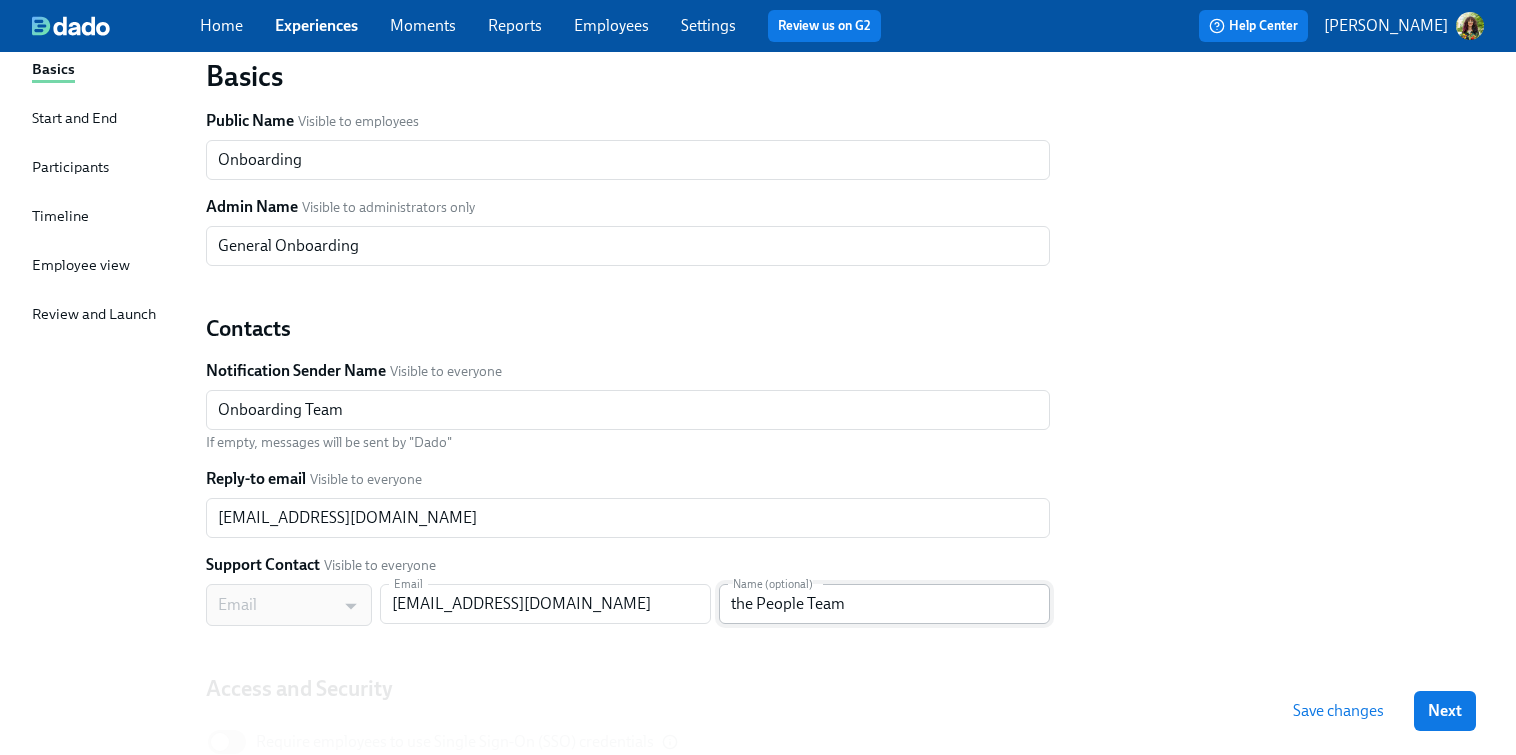 scroll, scrollTop: 144, scrollLeft: 0, axis: vertical 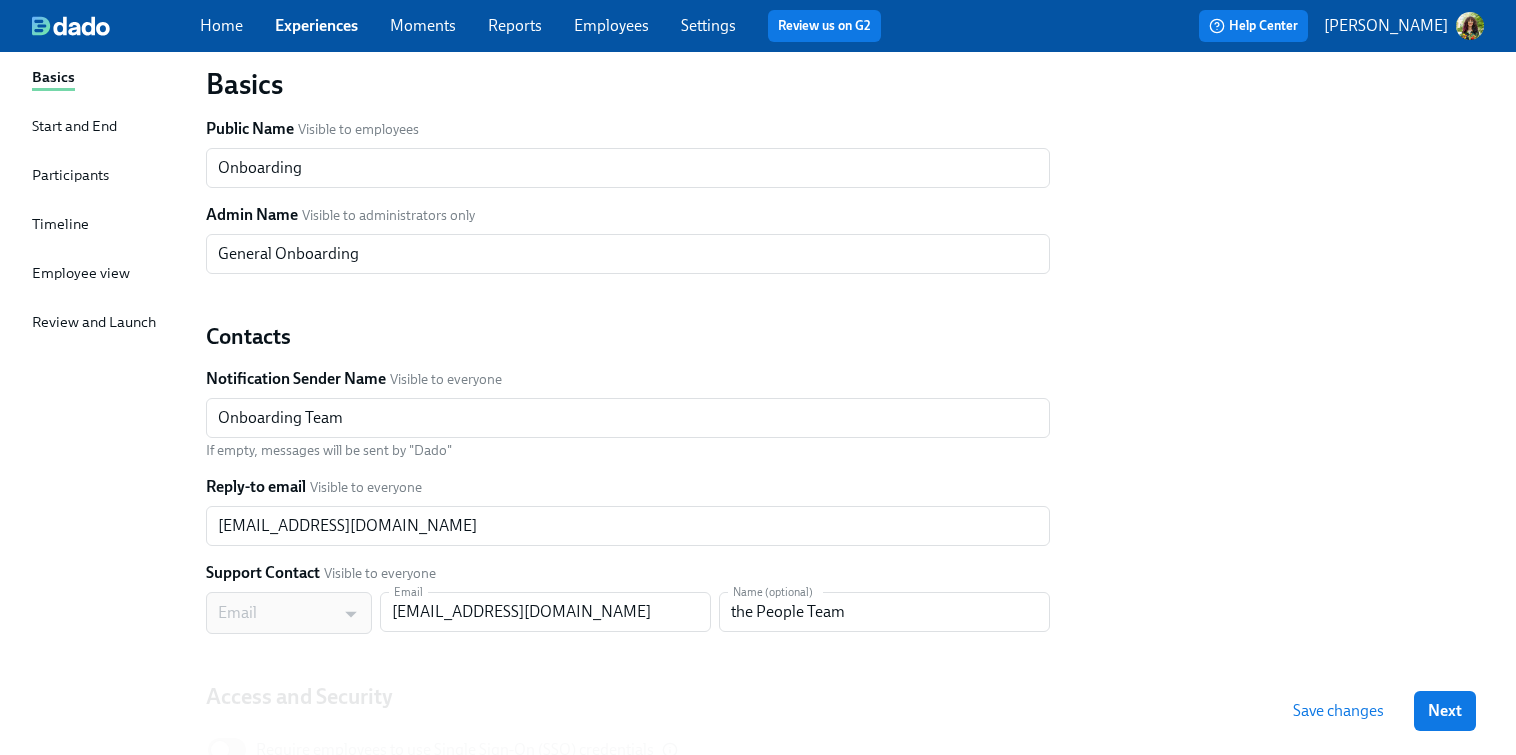 click on "Start and End" at bounding box center (74, 126) 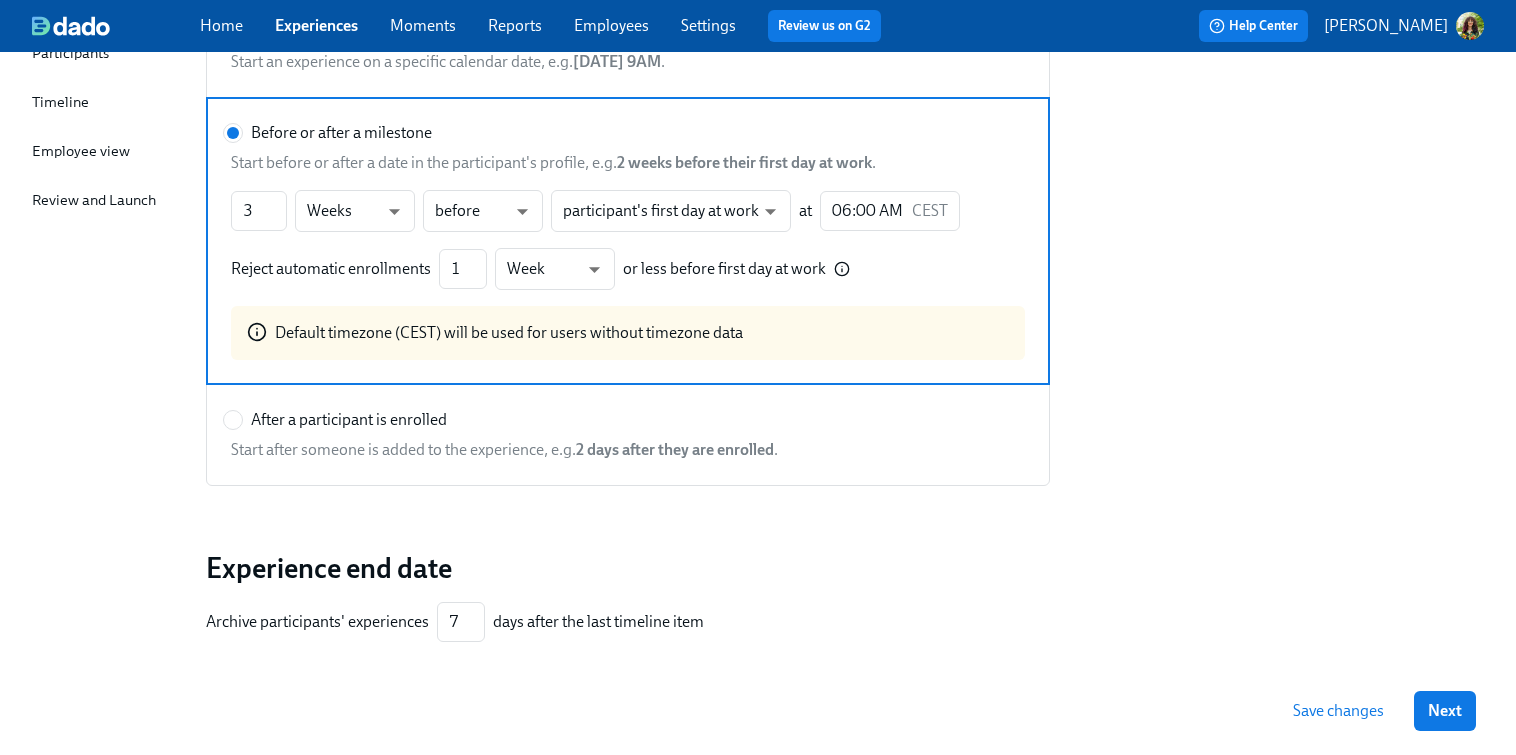 scroll, scrollTop: 287, scrollLeft: 0, axis: vertical 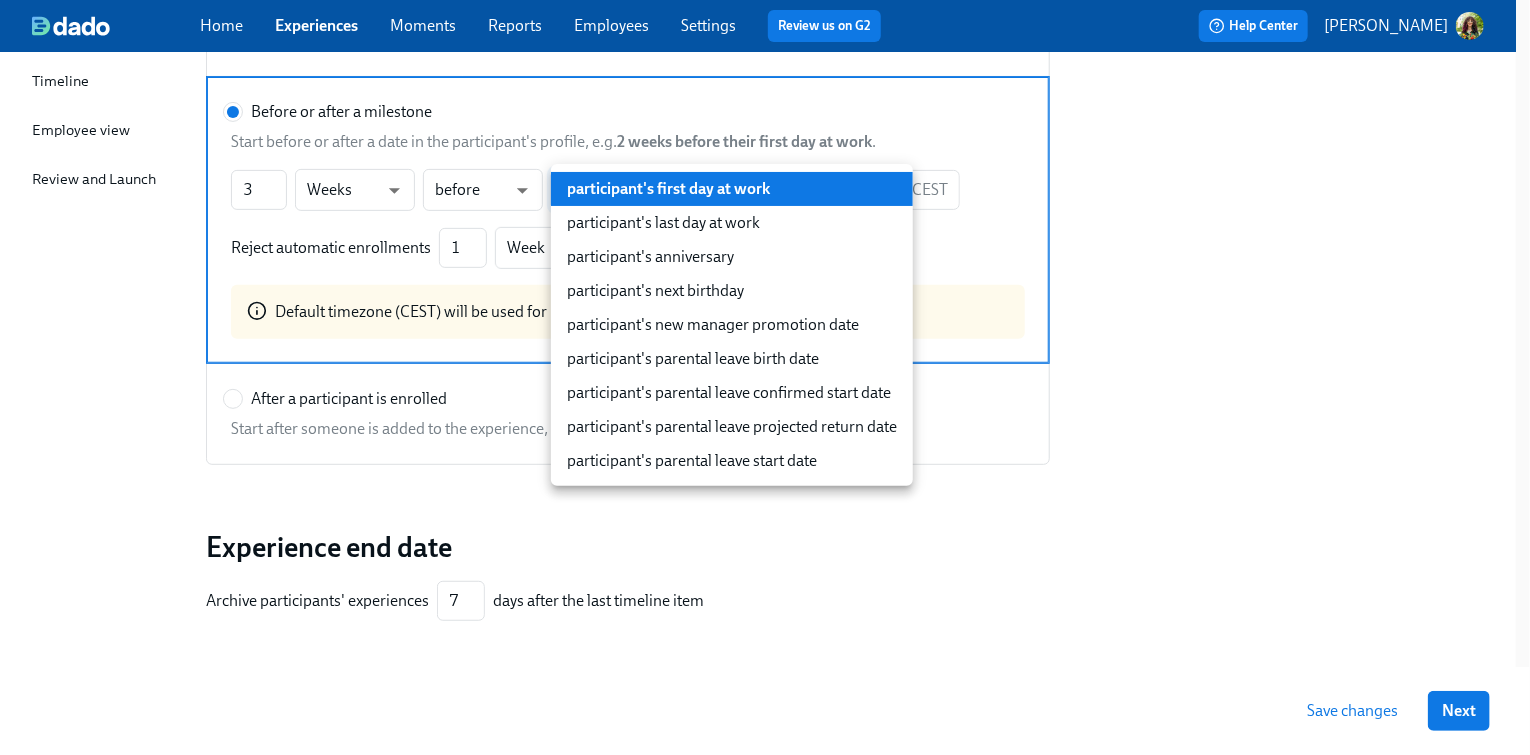 click on "Home Experiences Moments Reports Employees Settings Review us on G2 Help Center [PERSON_NAME] Back to overview Edit   General Onboarding Basics Start and End Participants Timeline Employee view Review and Launch Experience start date Calendar date Start an experience on a specific calendar date, e.g.  [DATE] 9AM . Before or after a milestone Start before or after a date in the participant's profile, e.g.  2 weeks before their first day at work . 3 ​ Weeks w ​ before bef ​ participant's first day at work hireDate ​ at 06:00 AM CEST ​ Reject automatic enrollments 1 ​ Week w ​ or less before first day at work Default timezone (CEST) will be used for users without timezone data After a participant is enrolled Start after someone is added to the experience, e.g.  2 days after they are enrolled . Experience end date Archive participants' experiences 7 ​ days after the last timeline item Save changes Next
Close cross-small 1" at bounding box center [765, 267] 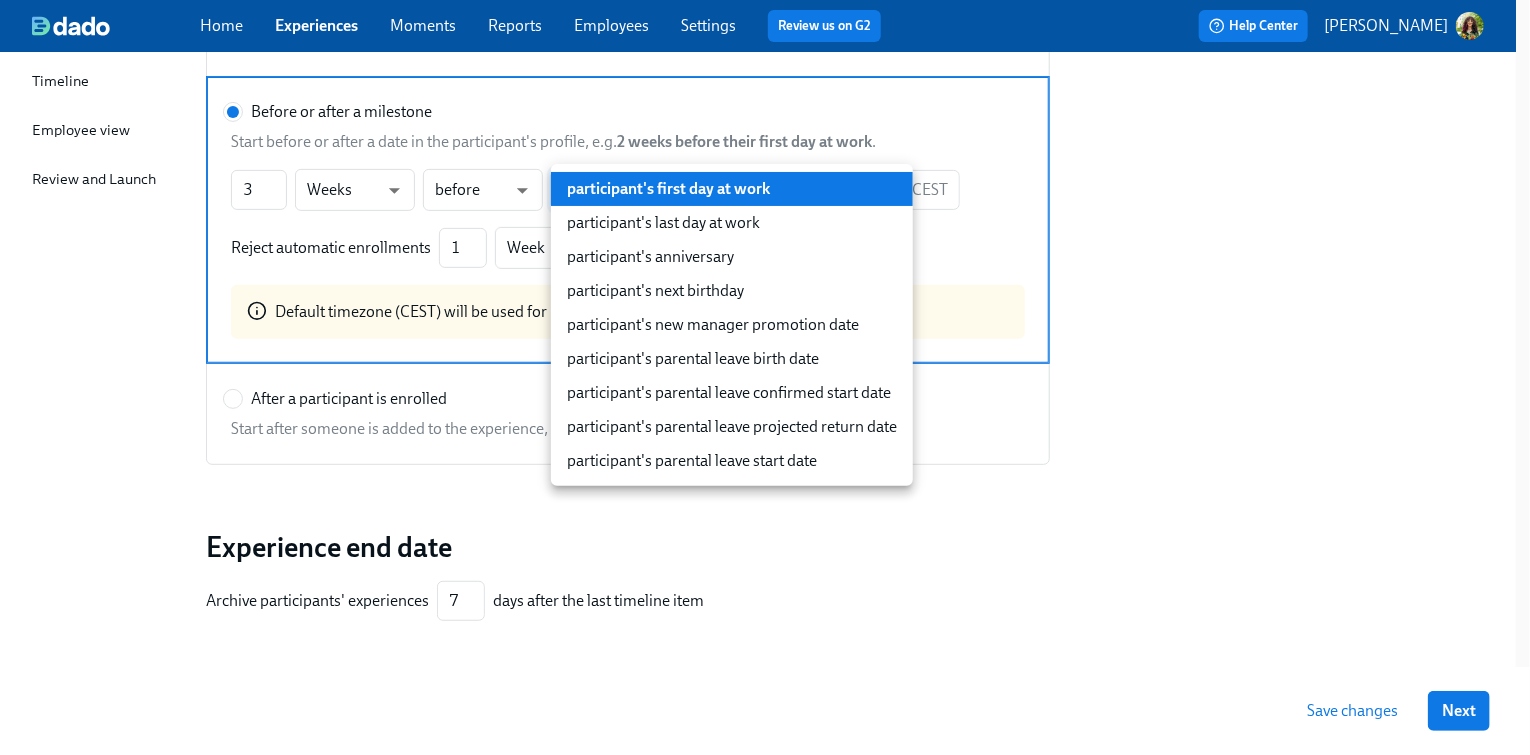 click at bounding box center [765, 377] 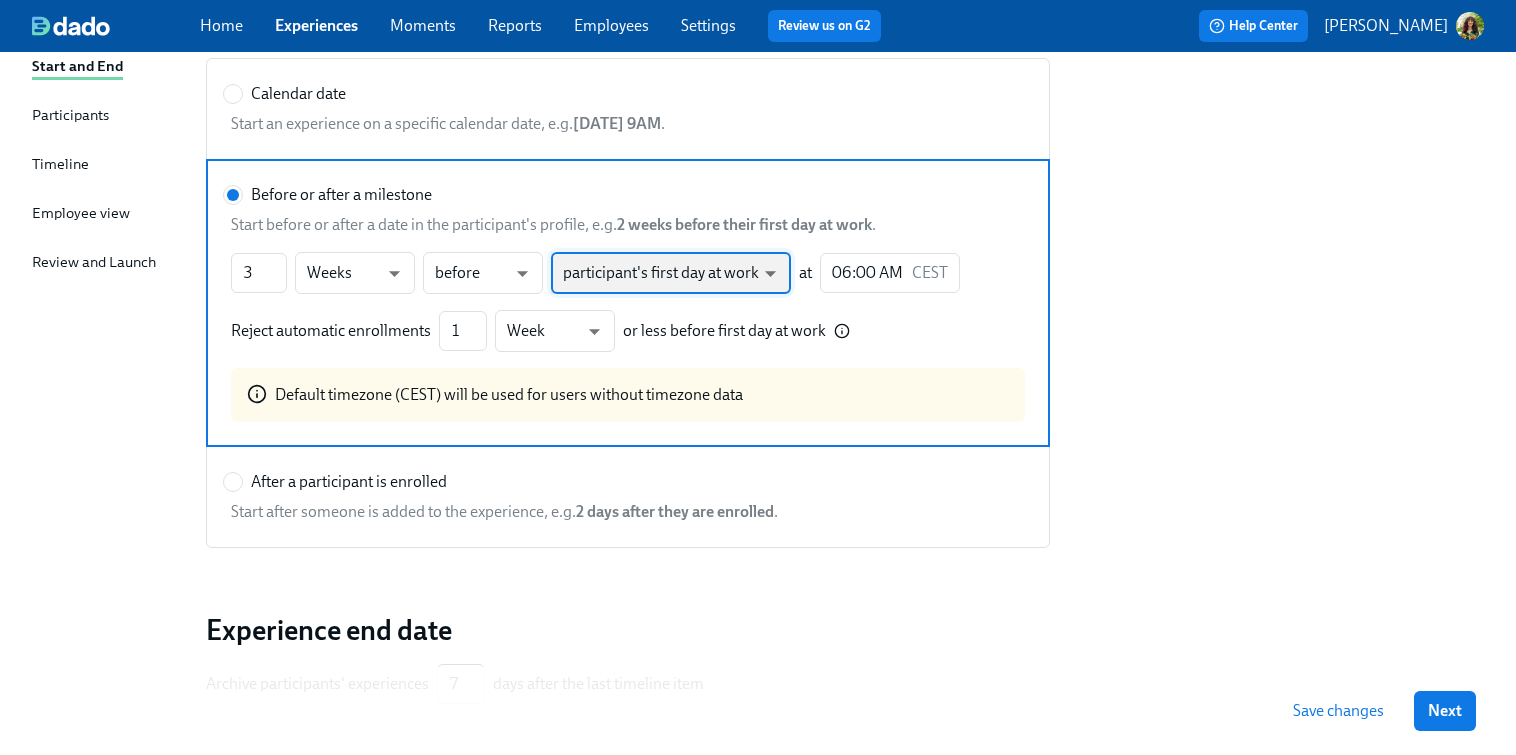 scroll, scrollTop: 48, scrollLeft: 0, axis: vertical 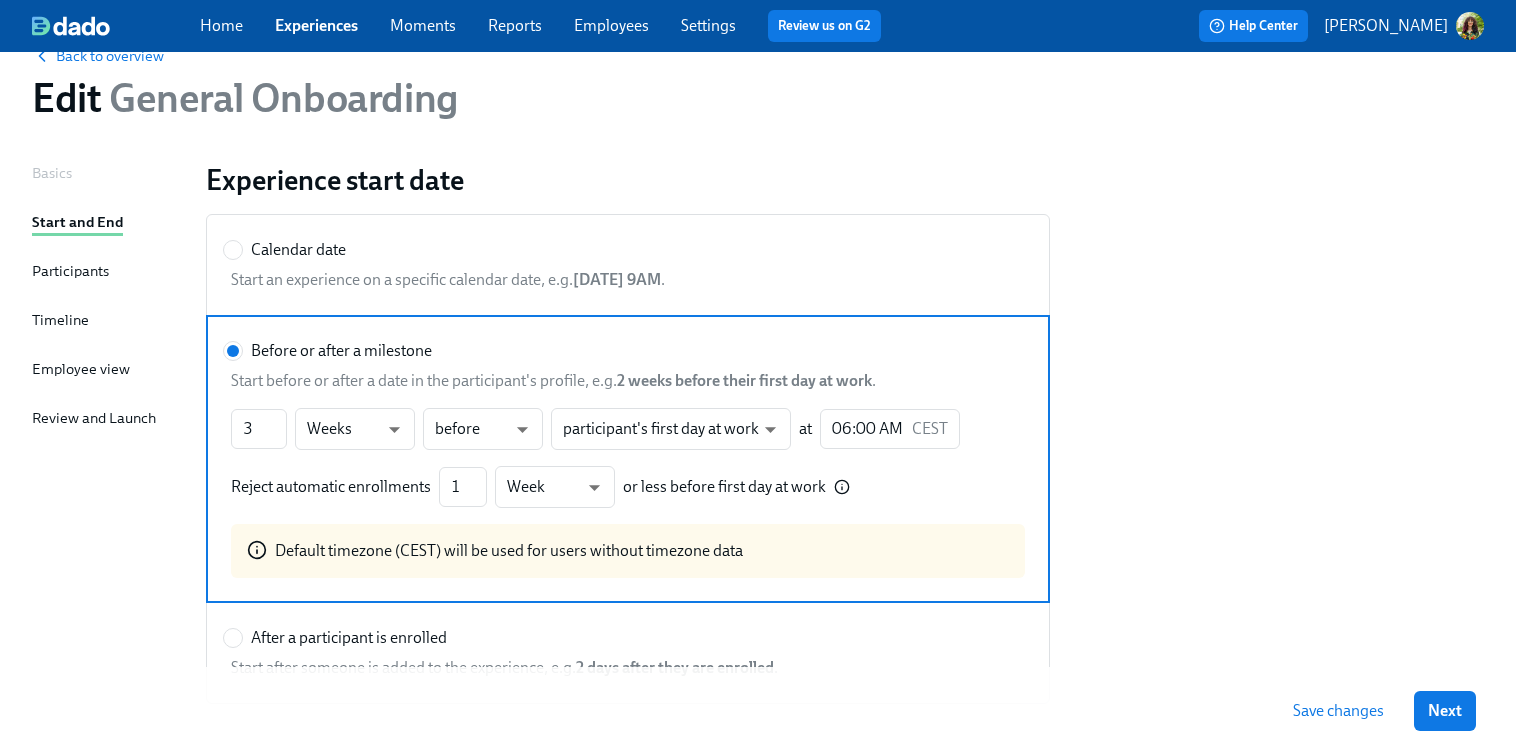 click on "Participants" at bounding box center [70, 271] 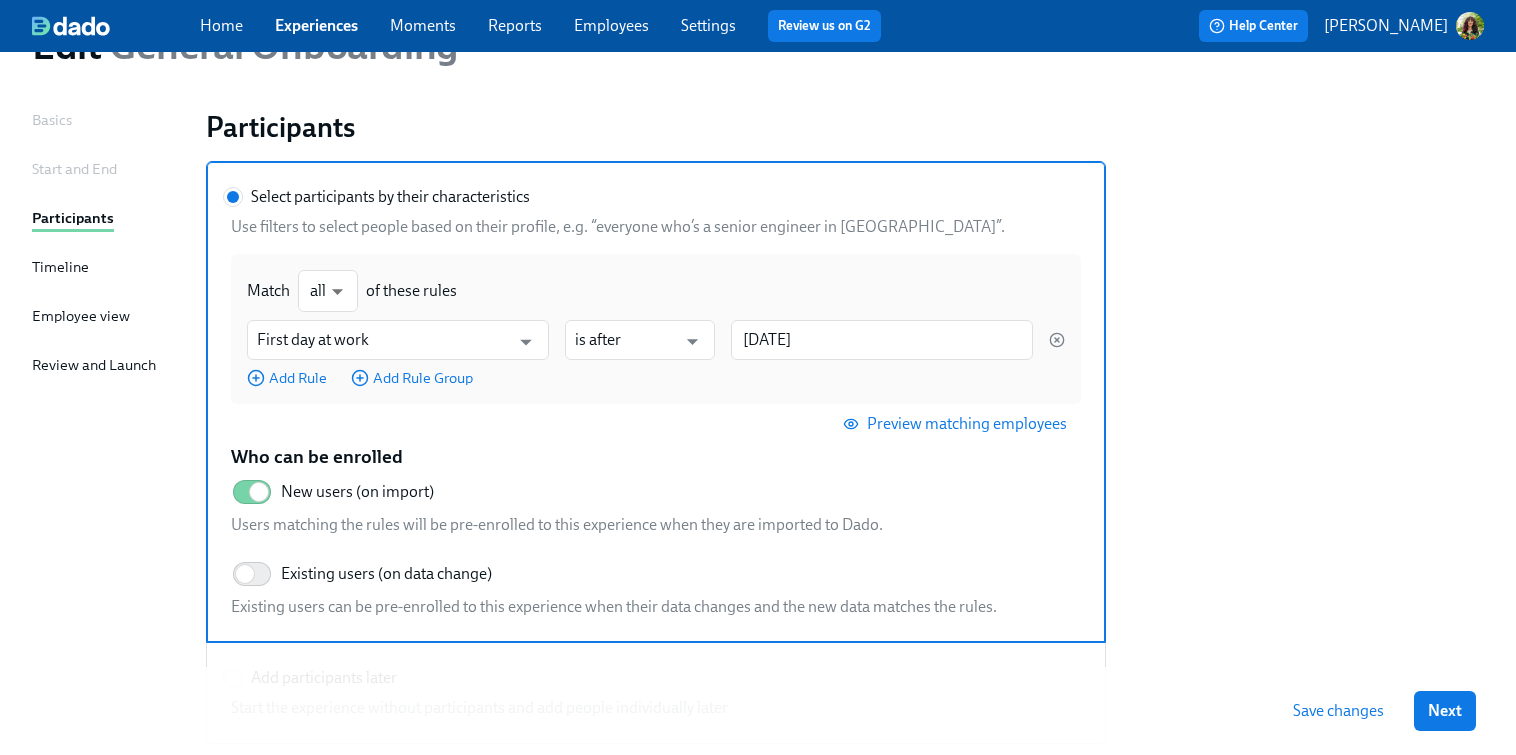 scroll, scrollTop: 198, scrollLeft: 0, axis: vertical 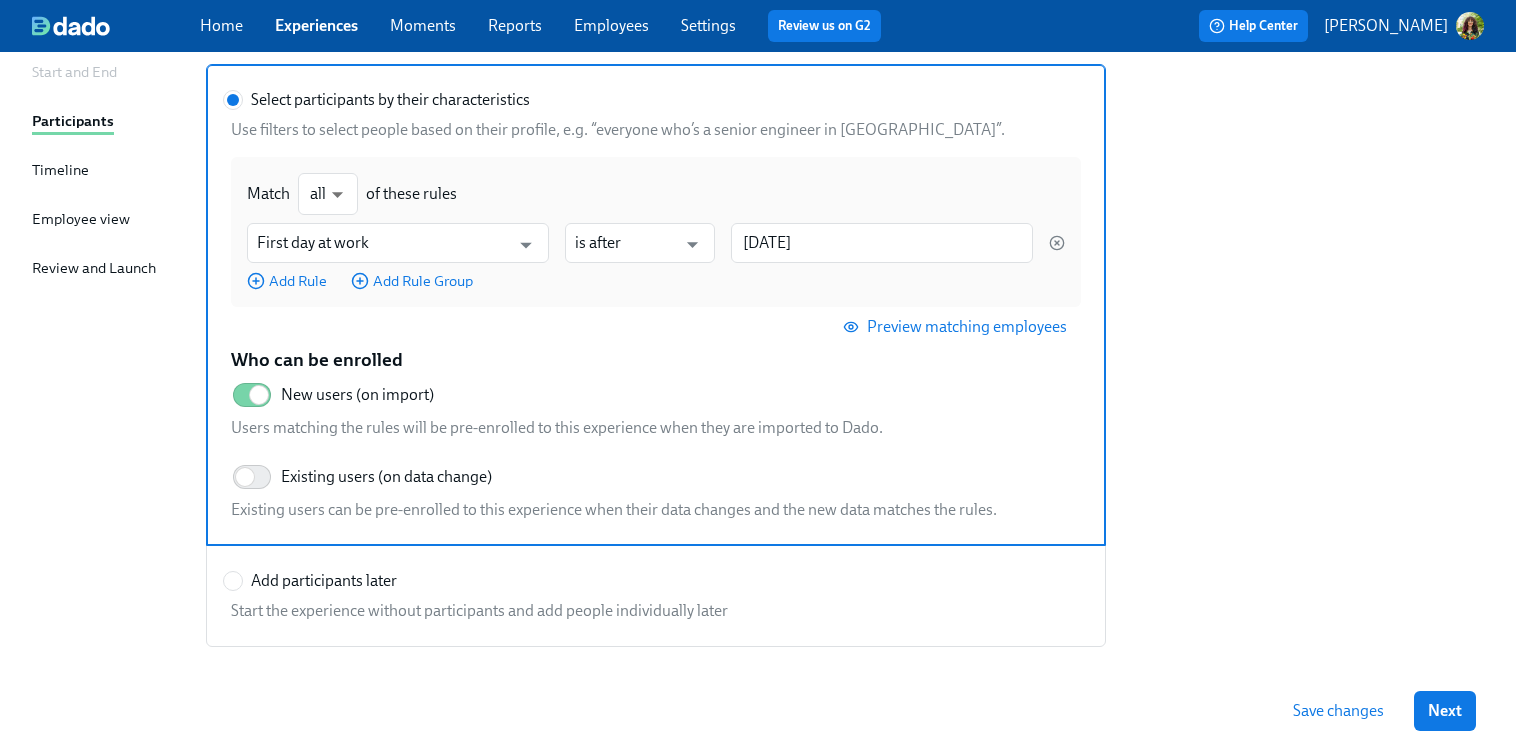 click on "Timeline" at bounding box center (60, 170) 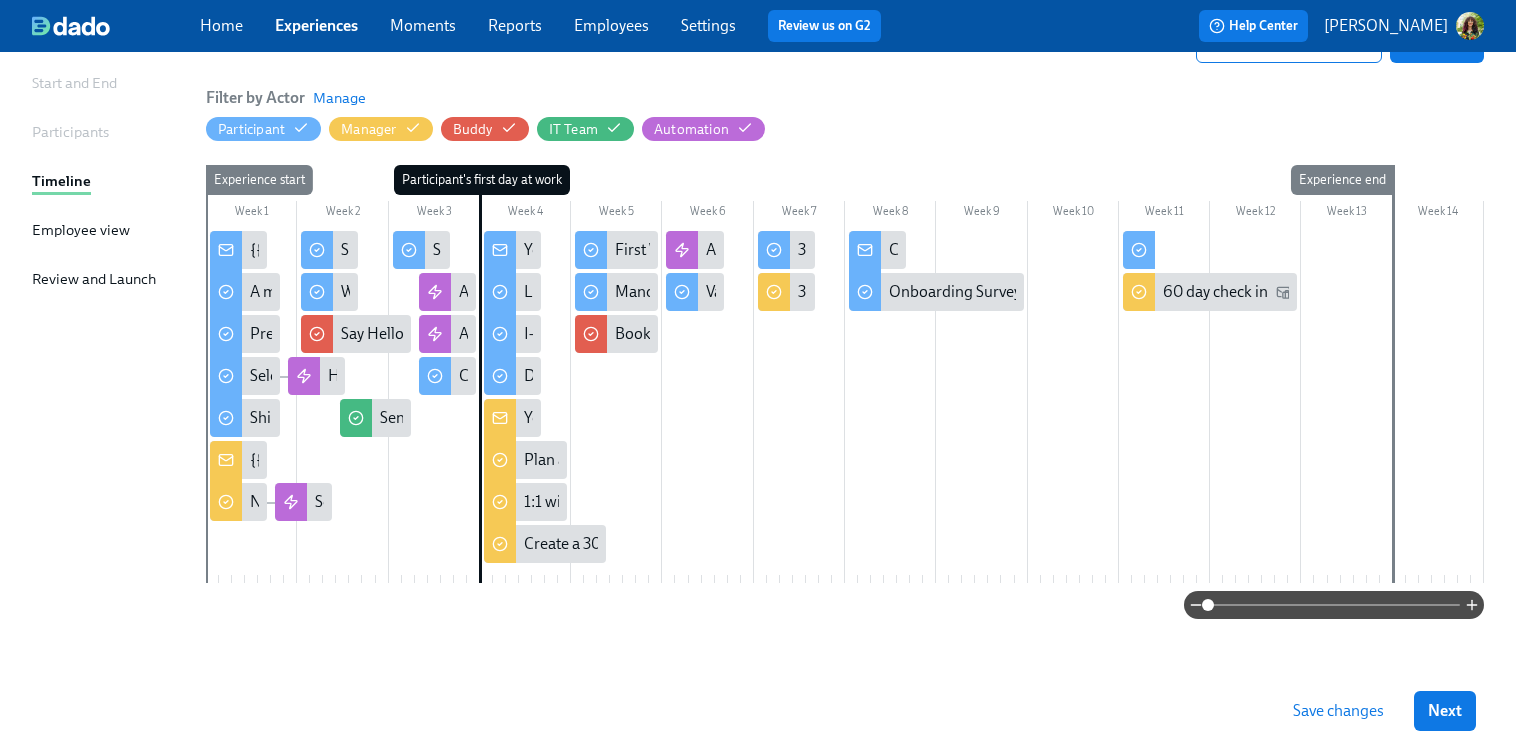 scroll, scrollTop: 187, scrollLeft: 0, axis: vertical 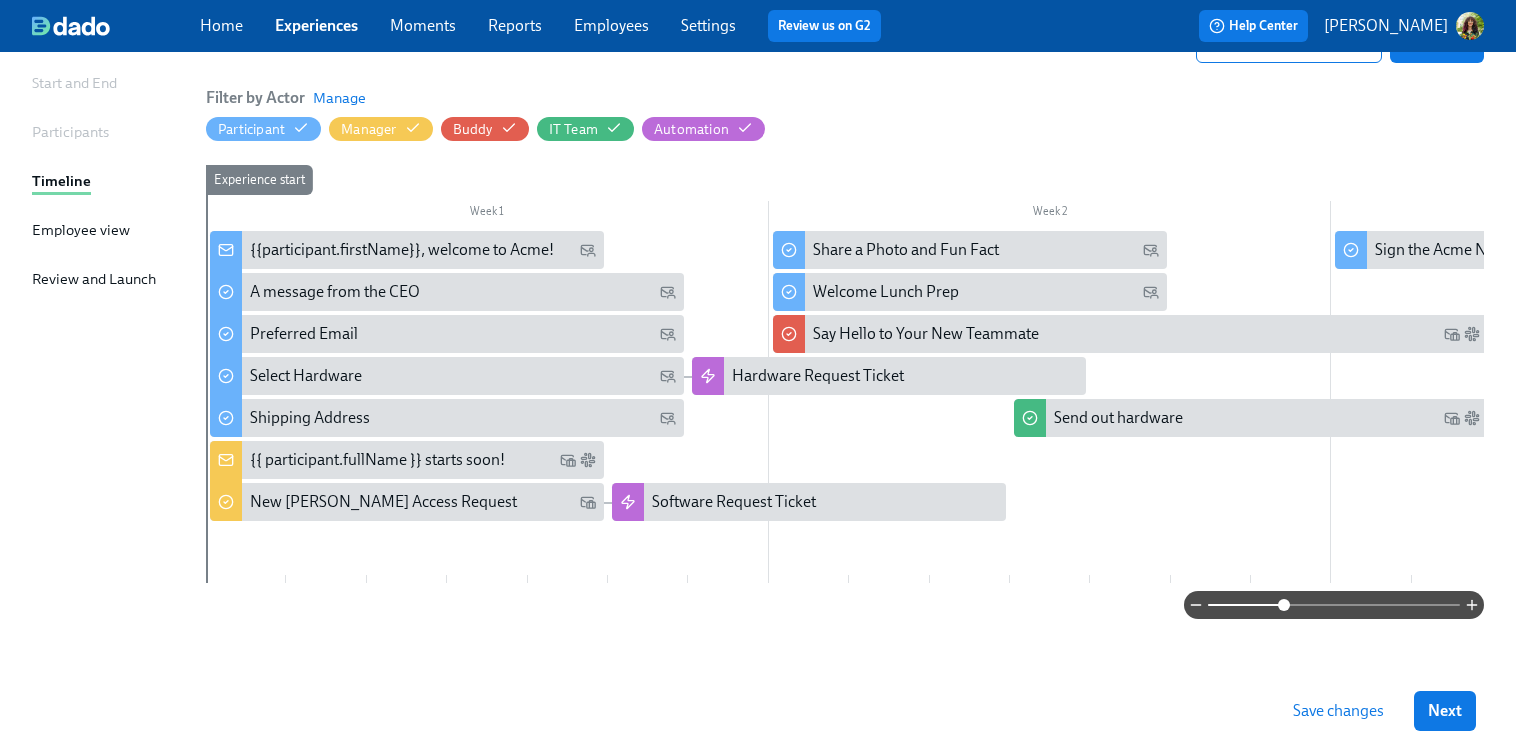 click at bounding box center [1334, 605] 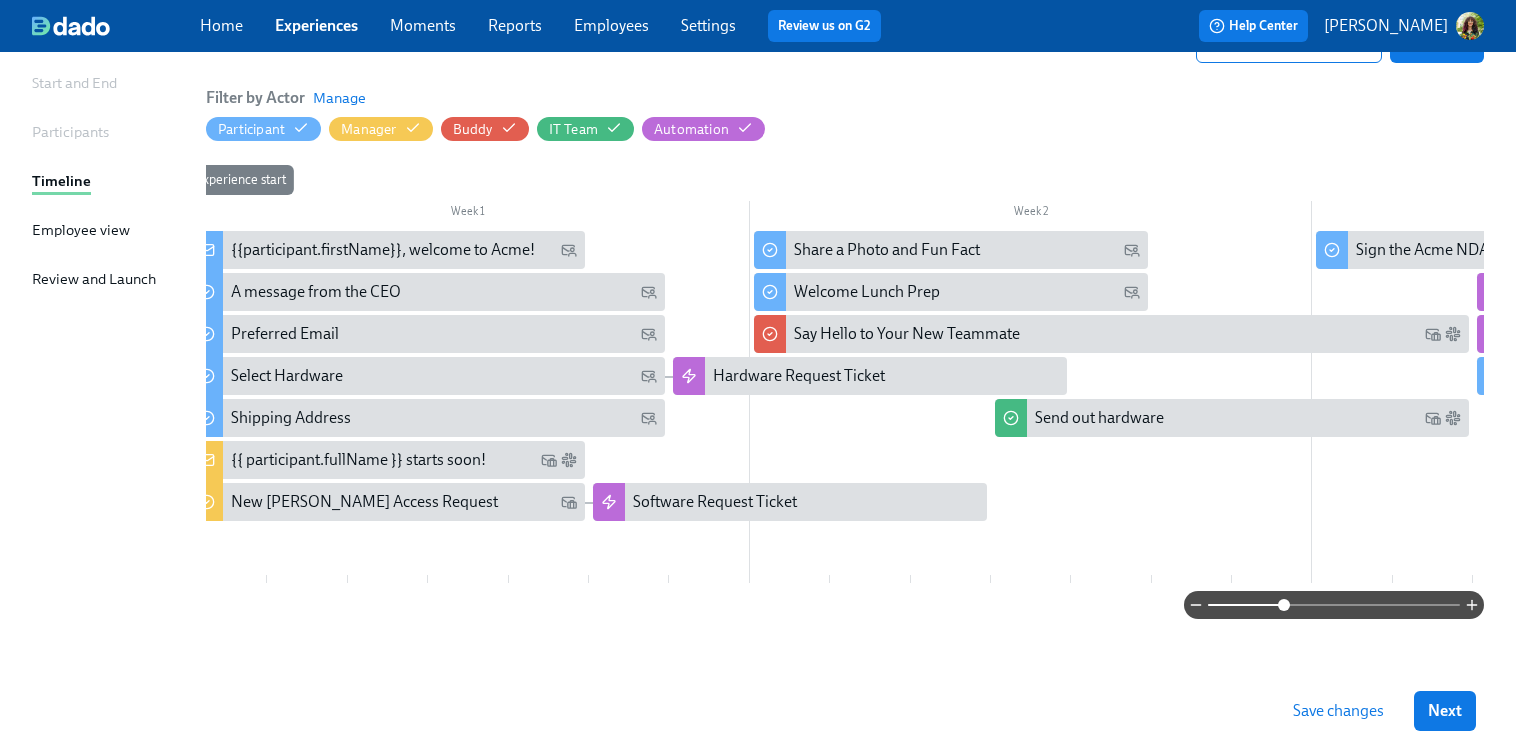 scroll, scrollTop: 0, scrollLeft: 0, axis: both 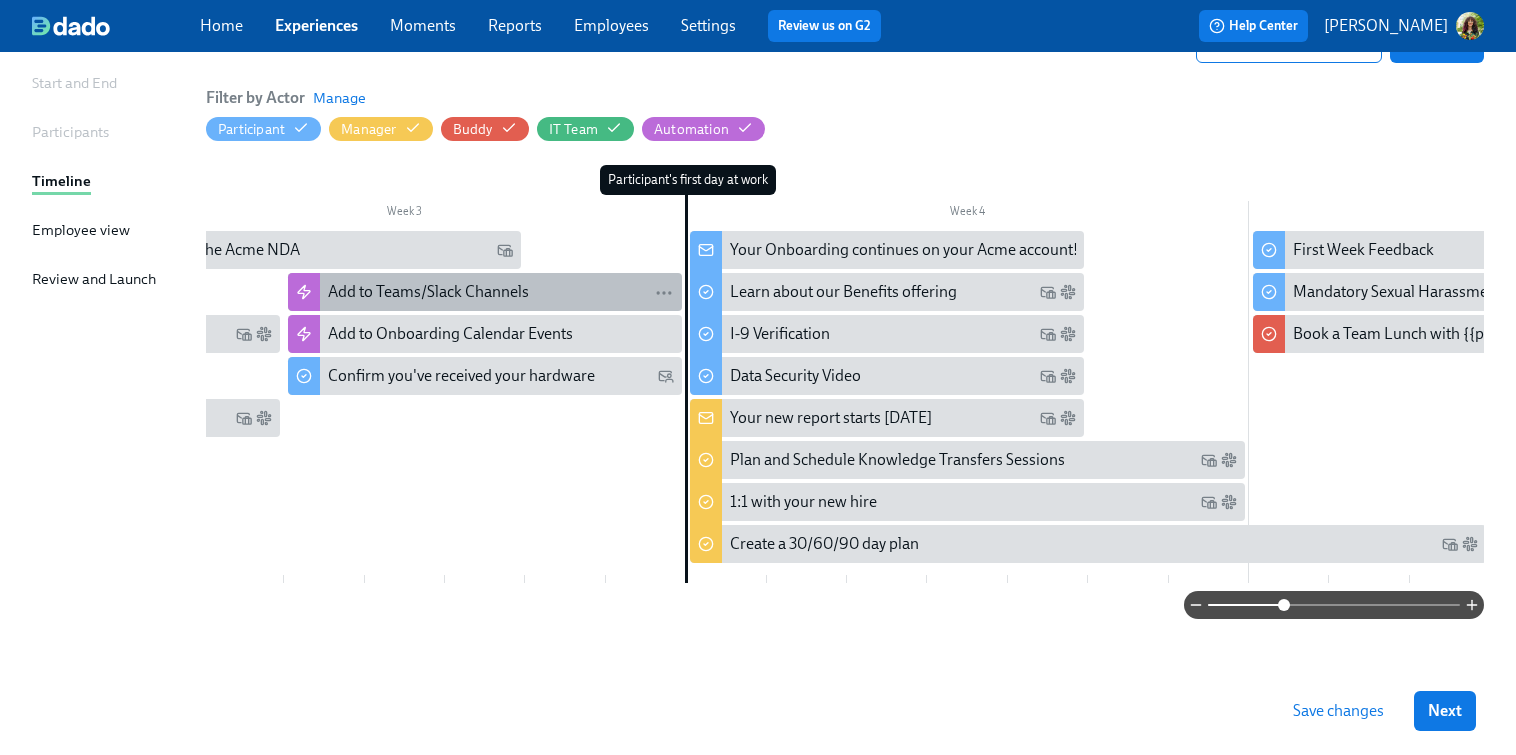 click on "Add to Teams/Slack Channels" at bounding box center [428, 292] 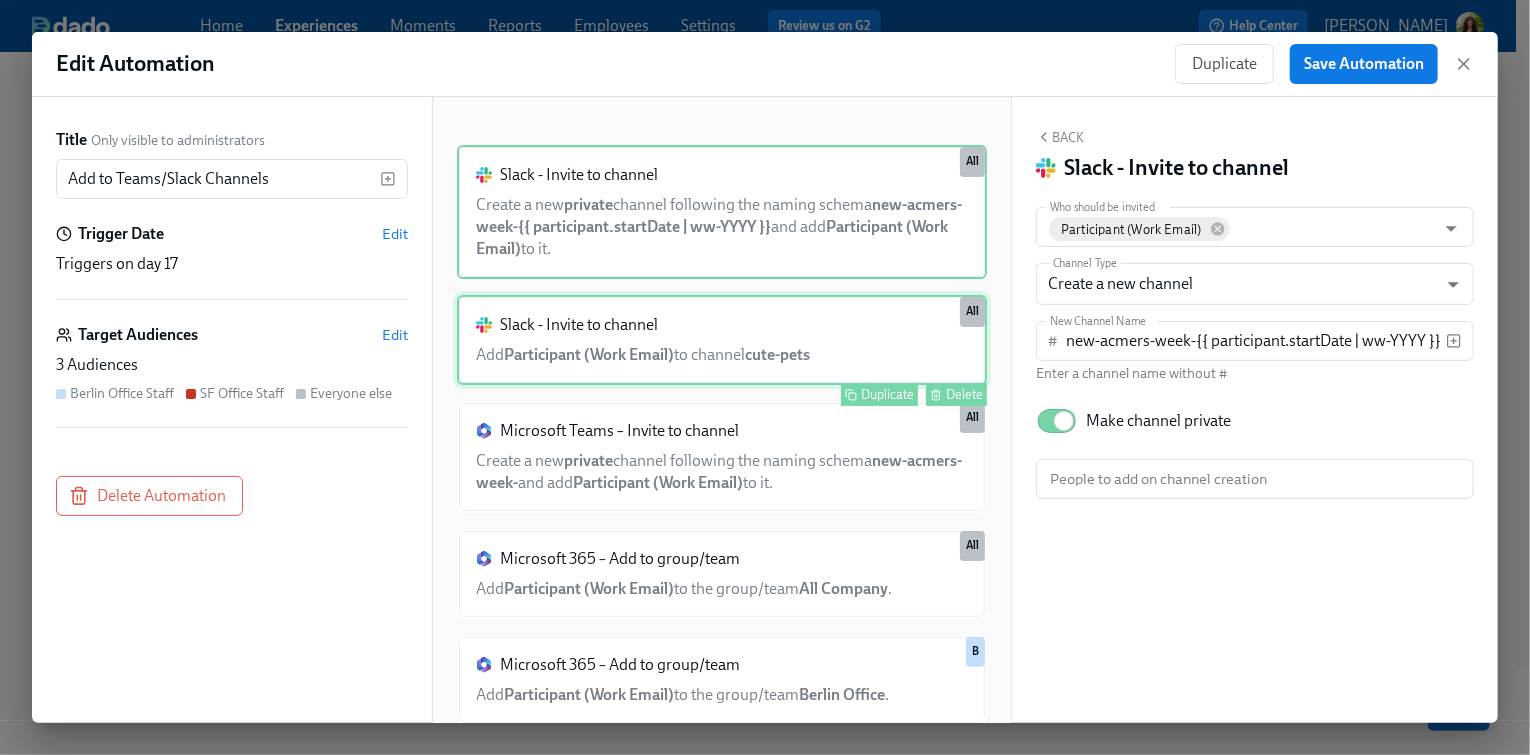 click on "Slack - Invite to channel Add  Participant (Work Email)  to channel  cute-pets   Duplicate   Delete All" at bounding box center [722, 340] 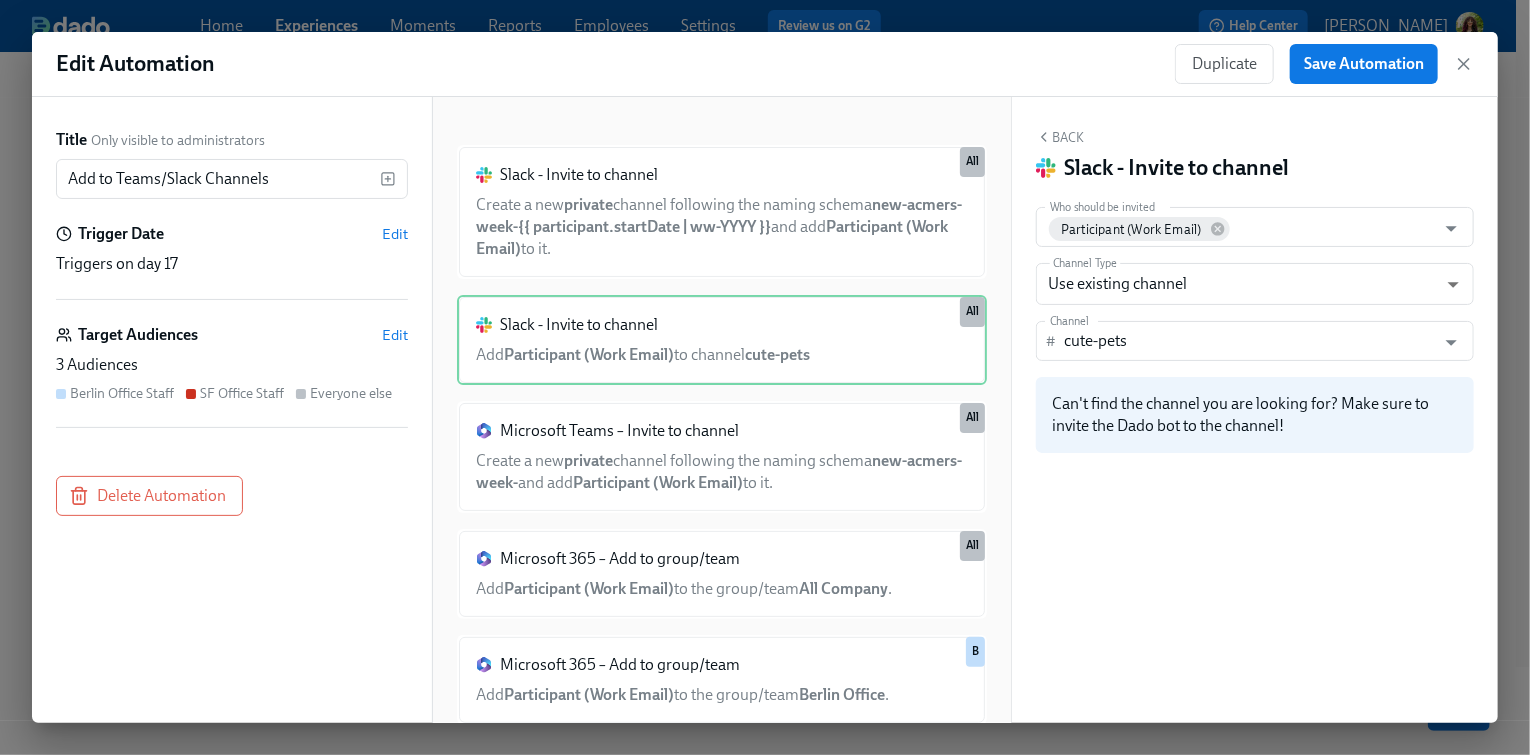 click on "3 Audiences" at bounding box center (232, 365) 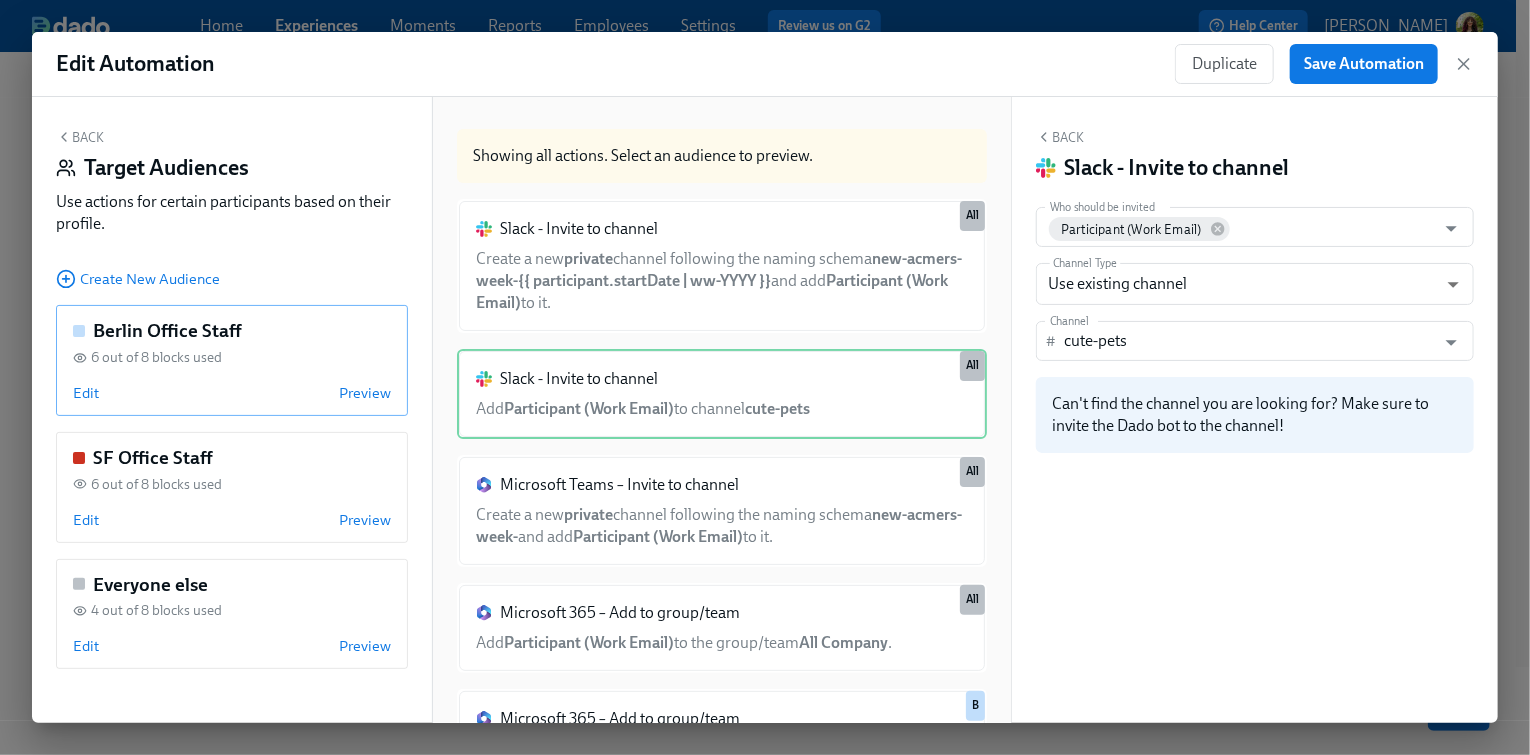 click on "6 out of 8 blocks used" at bounding box center (232, 357) 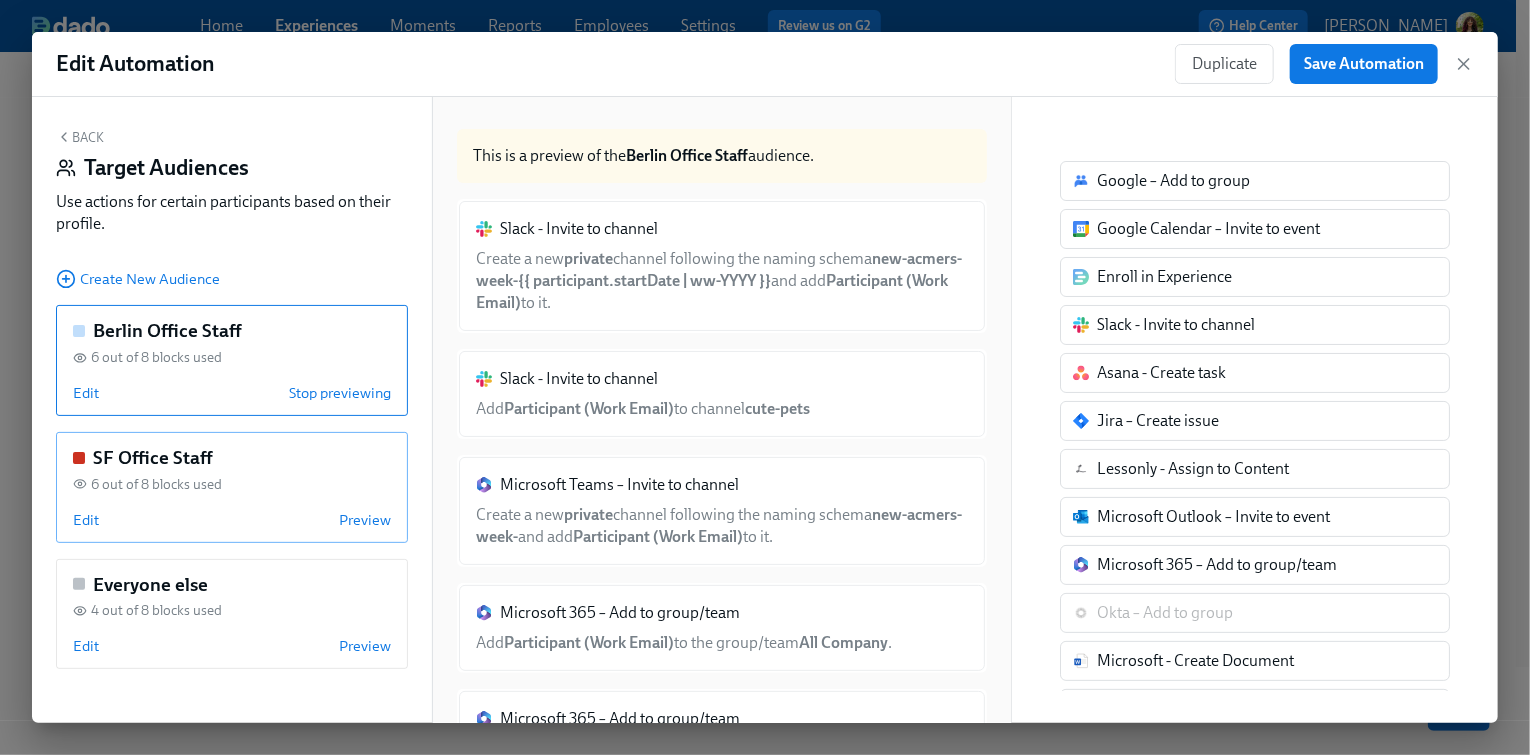 click on "SF Office Staff 6 out of 8 blocks used Edit Preview" at bounding box center [232, 487] 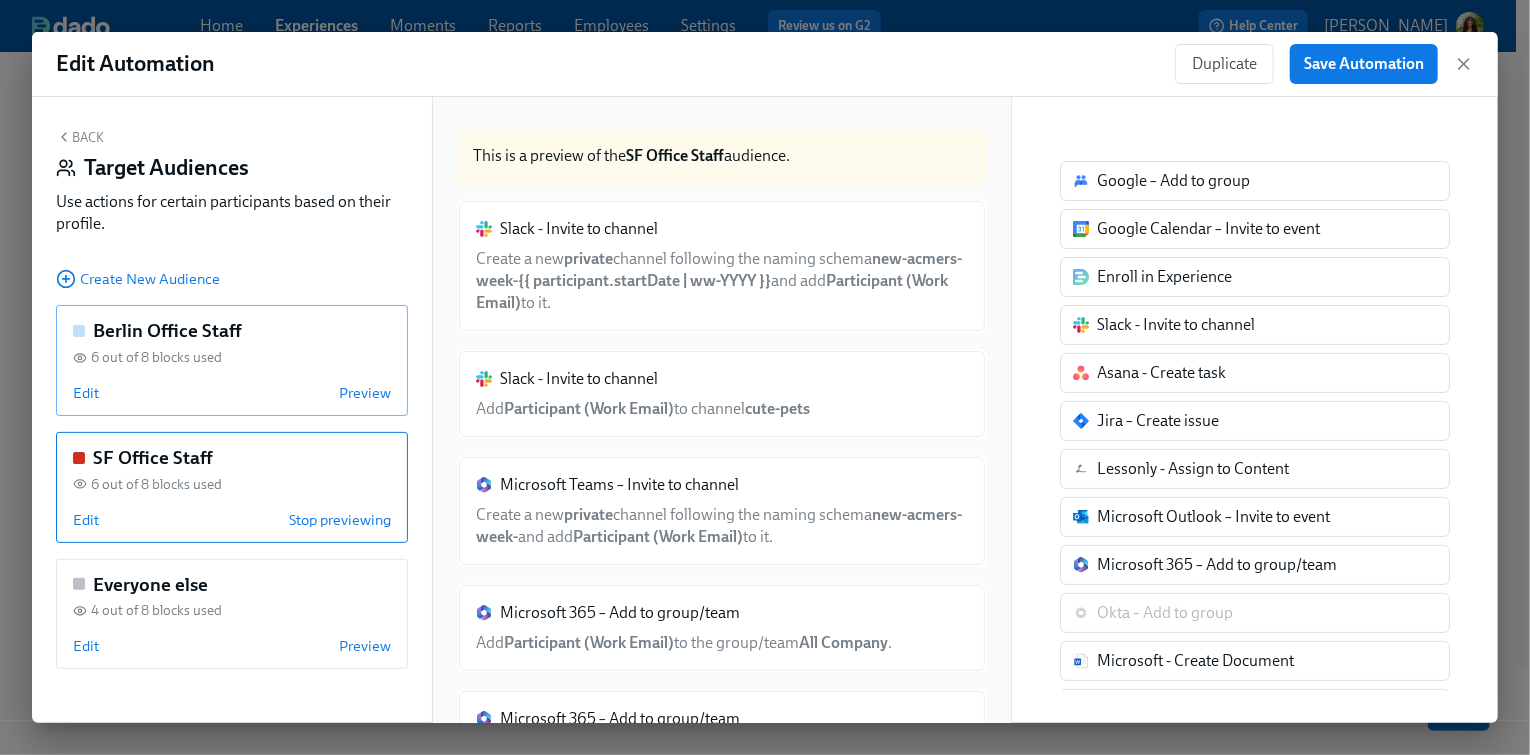 click on "Edit Preview" at bounding box center (232, 393) 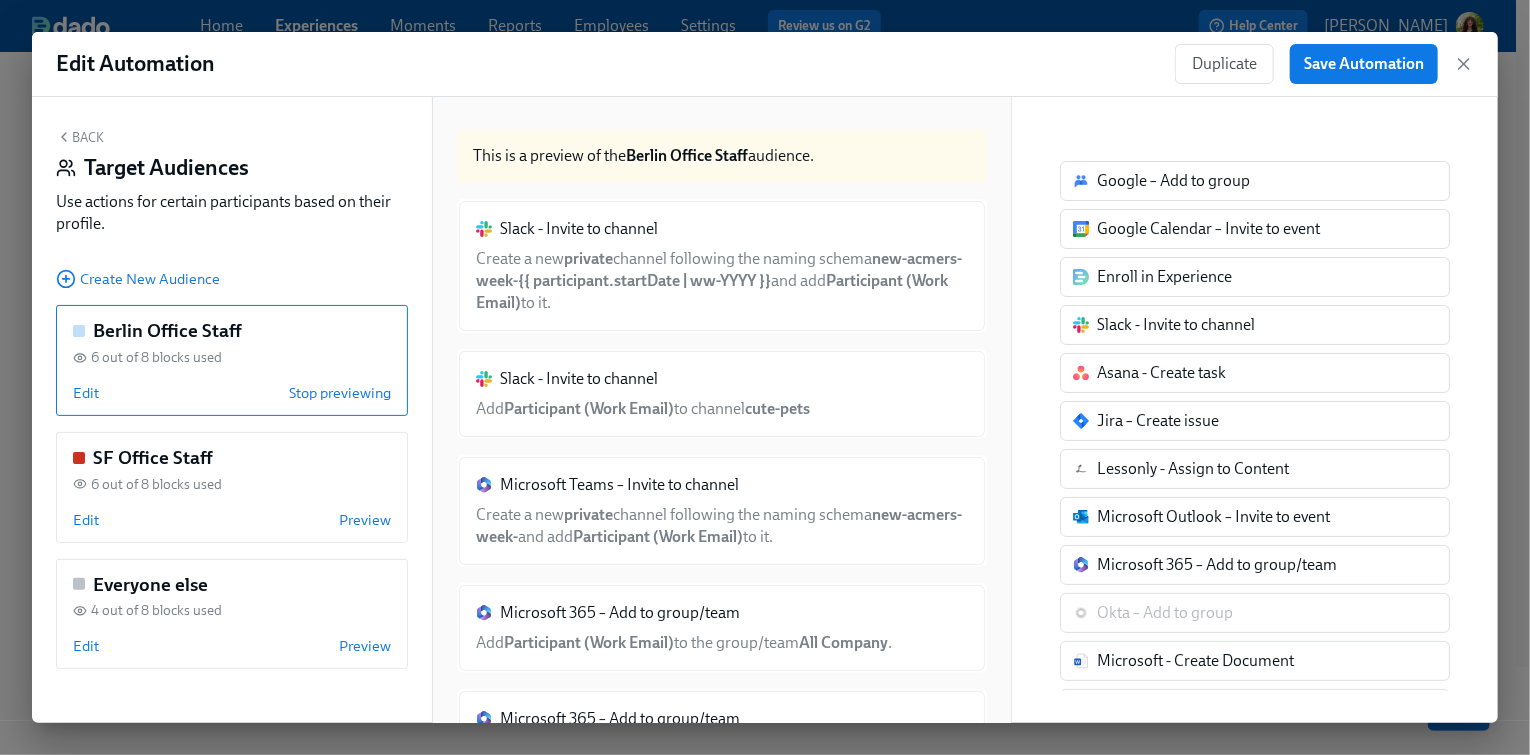 scroll, scrollTop: 240, scrollLeft: 0, axis: vertical 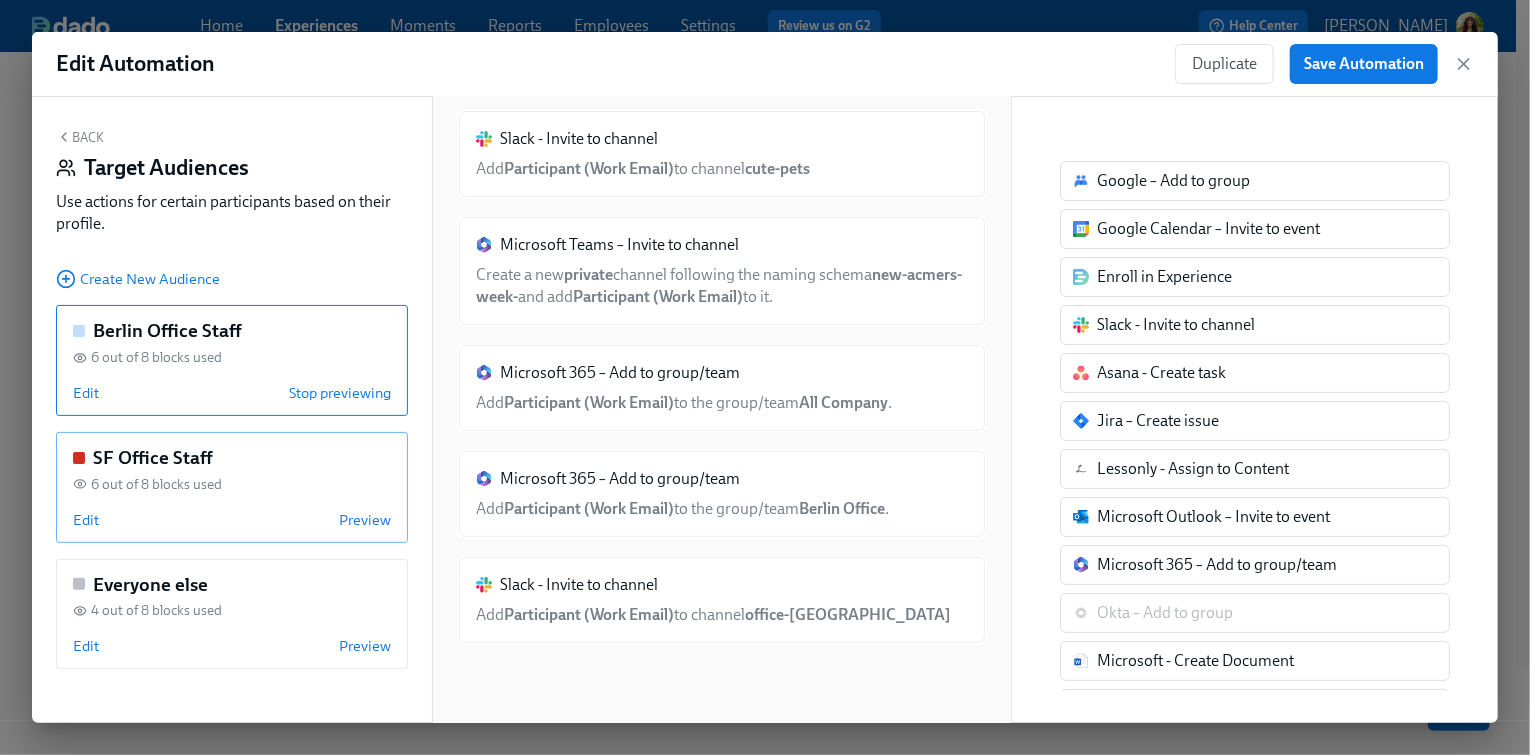 click on "6 out of 8 blocks used" at bounding box center (156, 484) 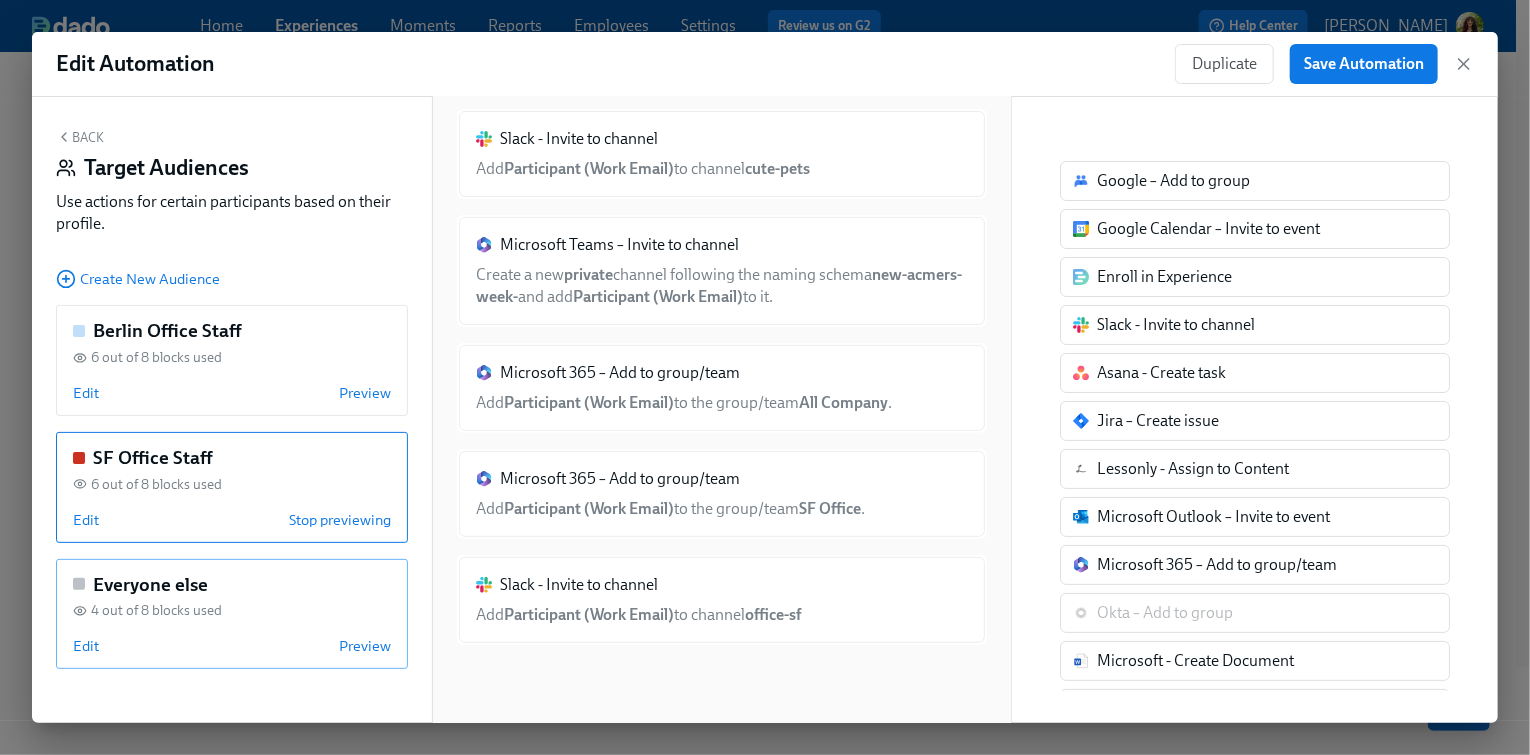 click on "Edit Preview" at bounding box center [232, 646] 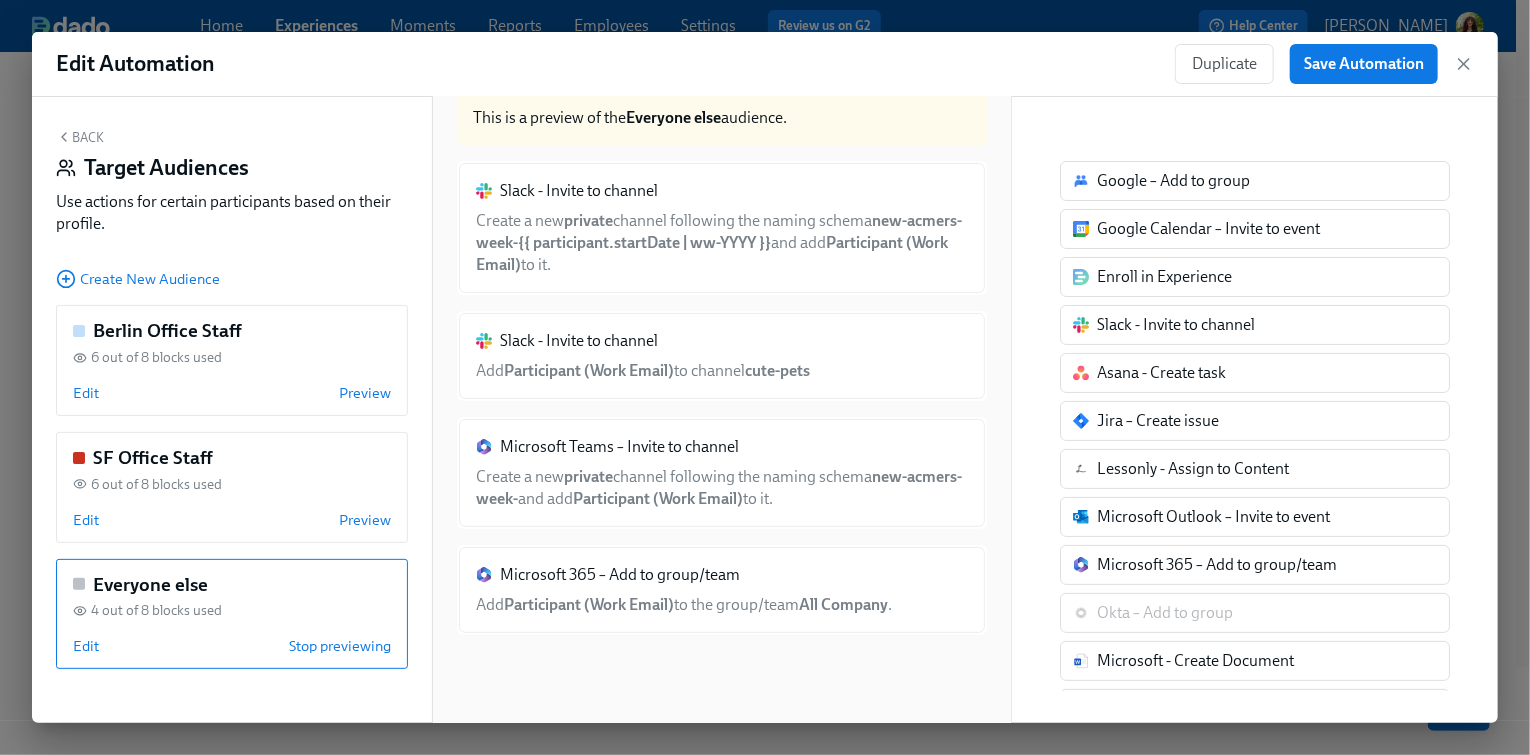 click 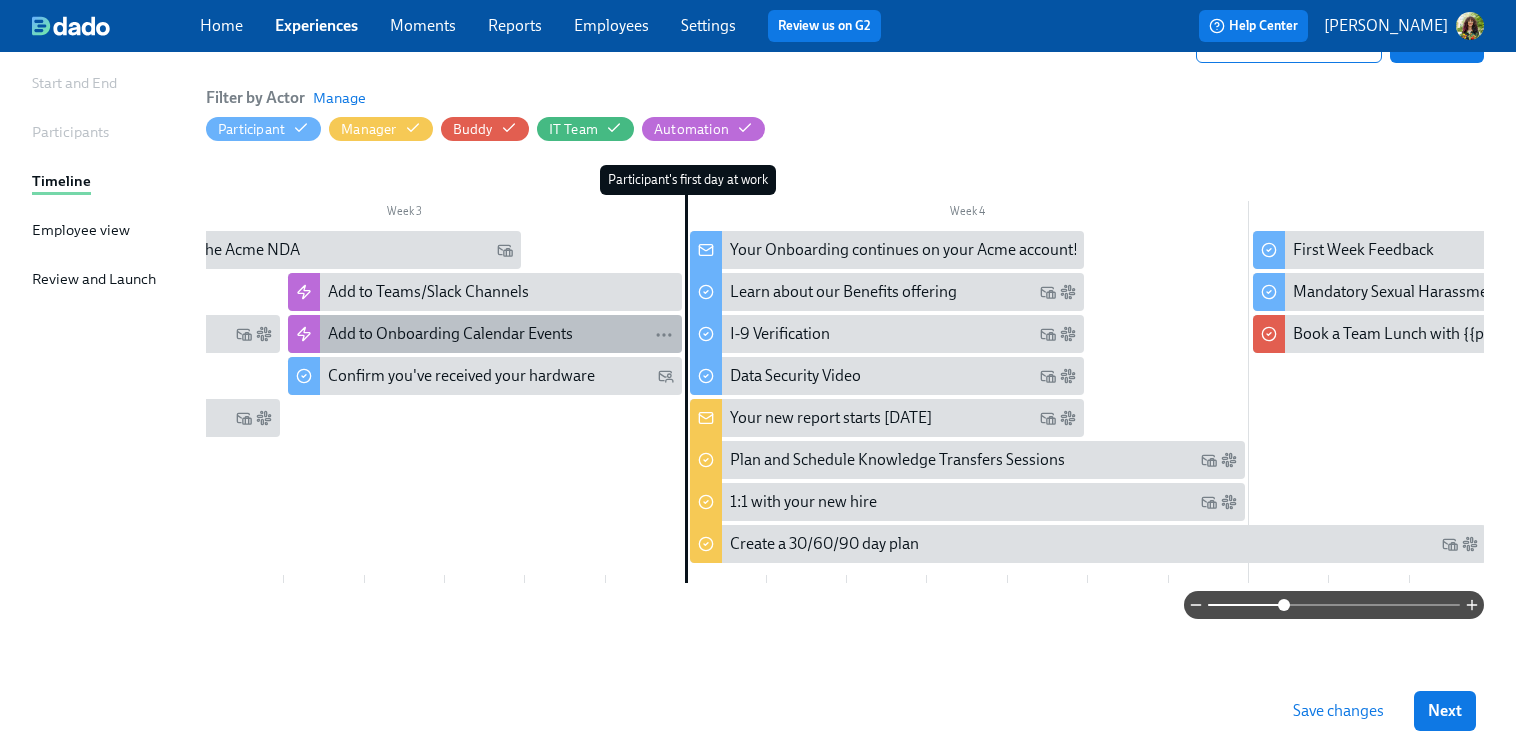 click on "Add to Onboarding Calendar Events" at bounding box center [450, 334] 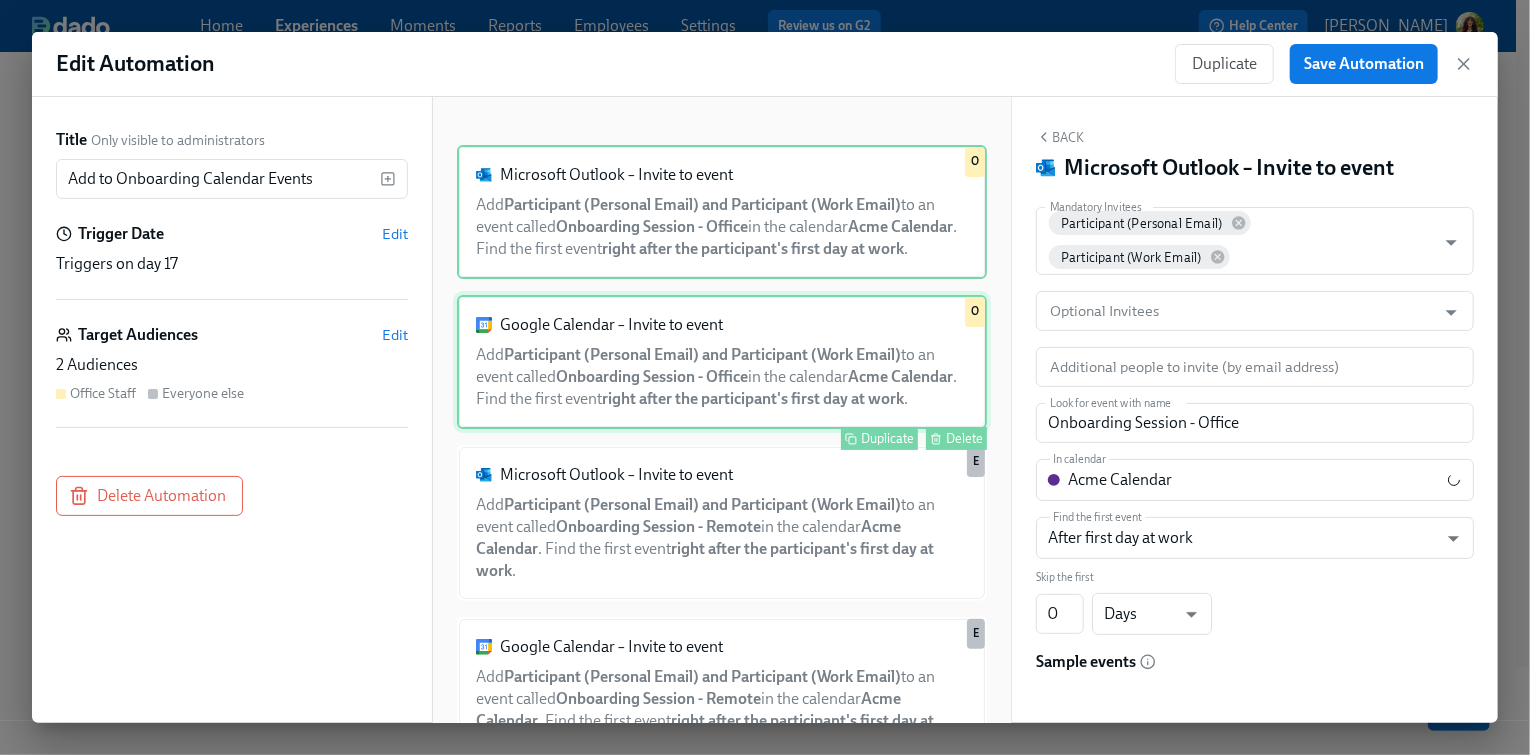 click on "Google Calendar – Invite to event Add  Participant (Personal Email) and Participant (Work Email)  to an event called  Onboarding Session - Office  in the calendar  Acme Calendar . Find the first event  right after the participant's first day at work .   Duplicate   Delete O" at bounding box center [722, 362] 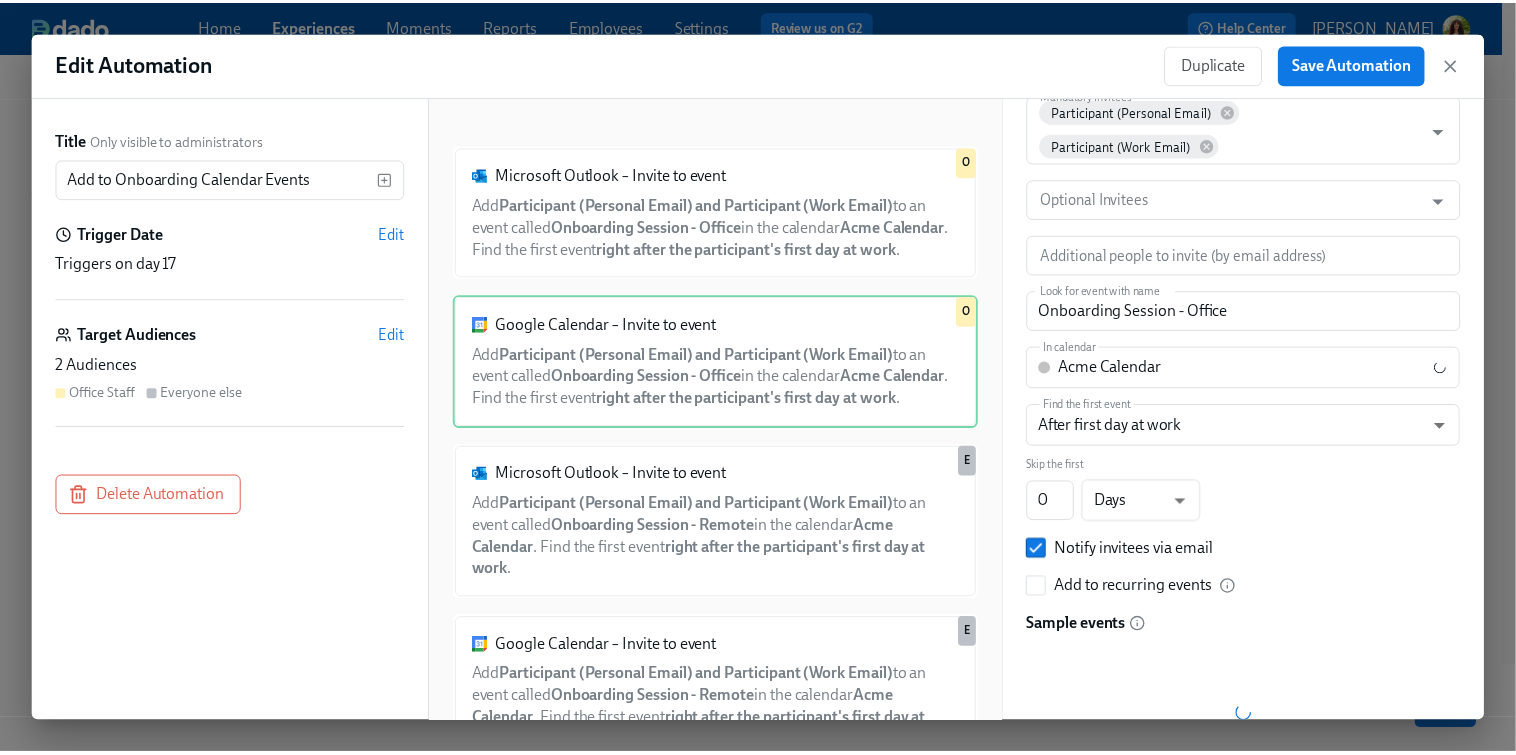 scroll, scrollTop: 120, scrollLeft: 0, axis: vertical 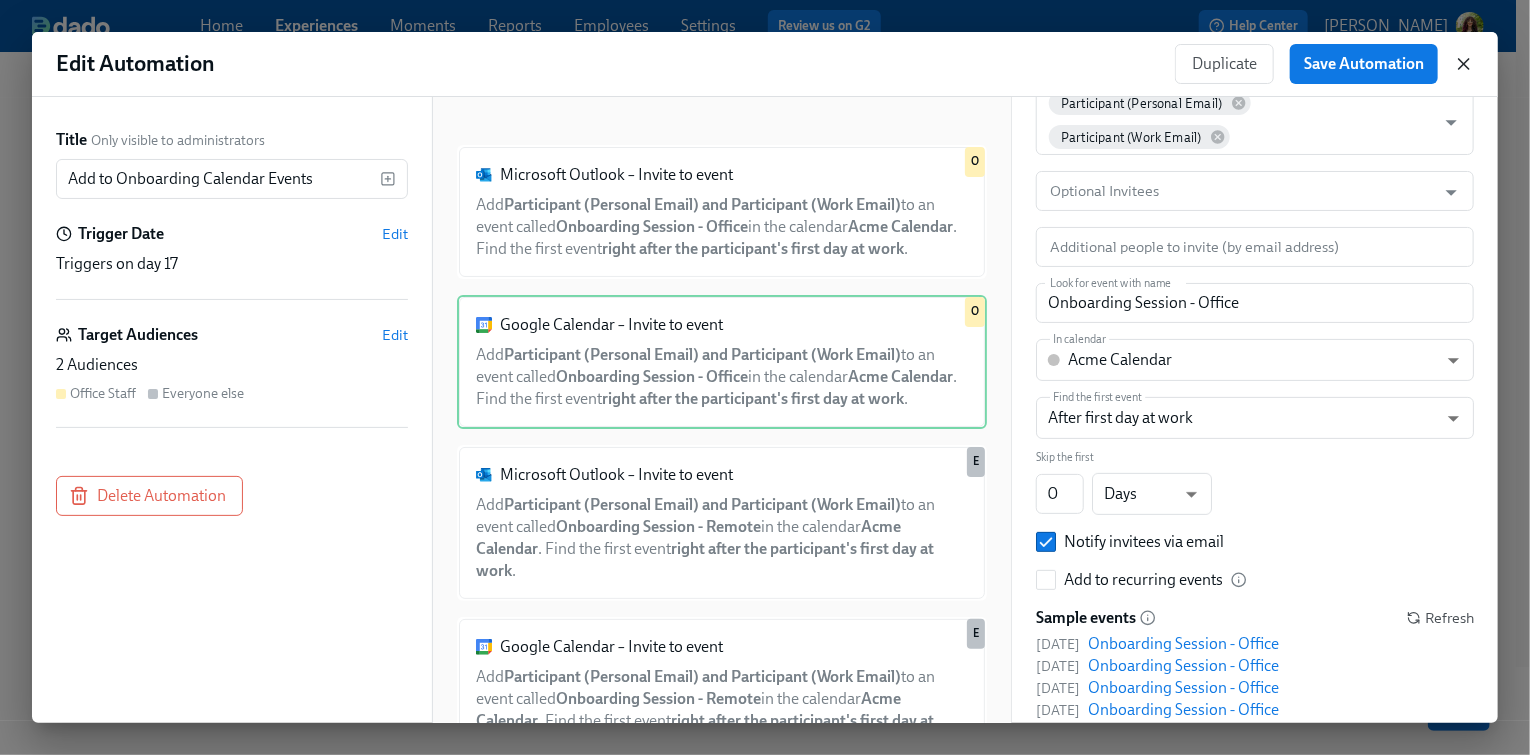 click 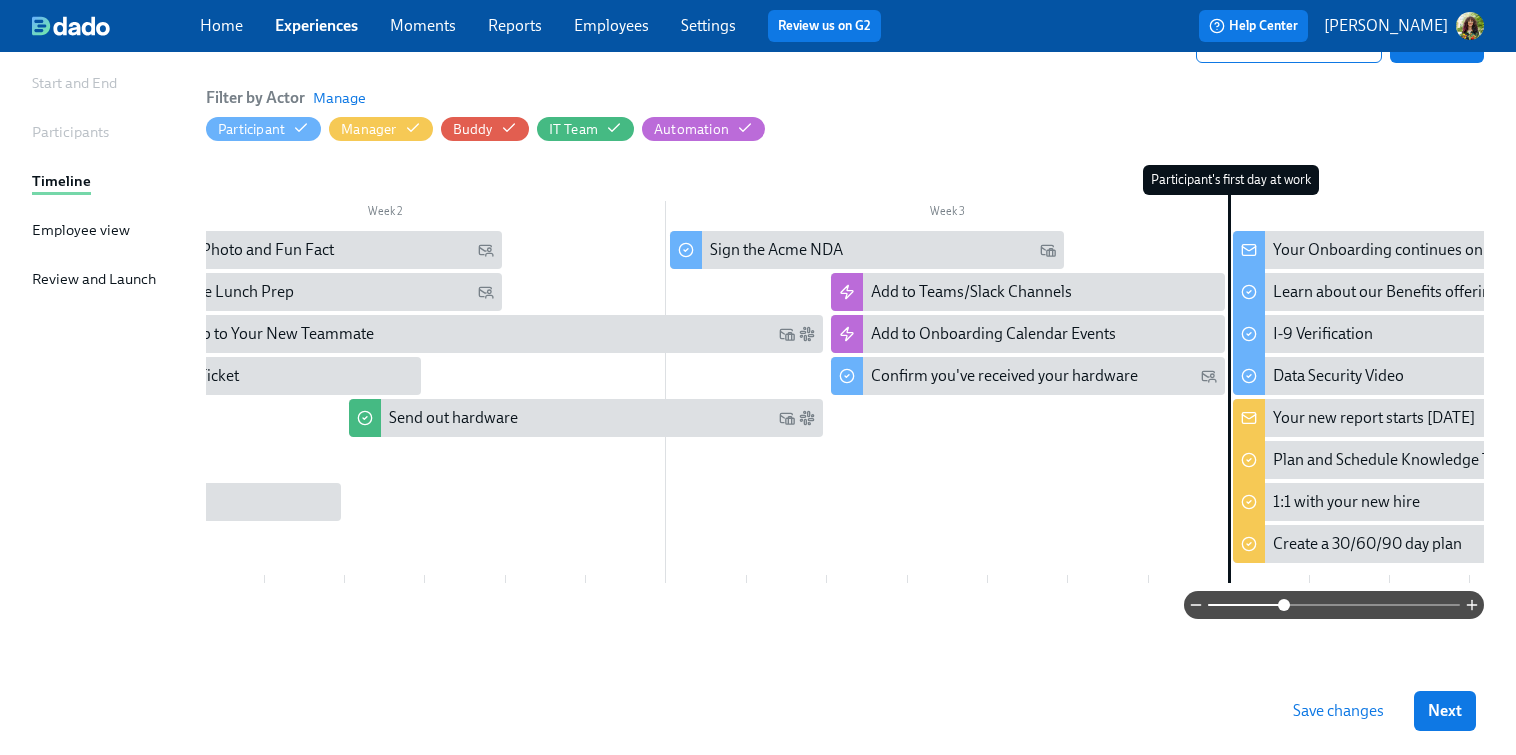 scroll, scrollTop: 0, scrollLeft: 656, axis: horizontal 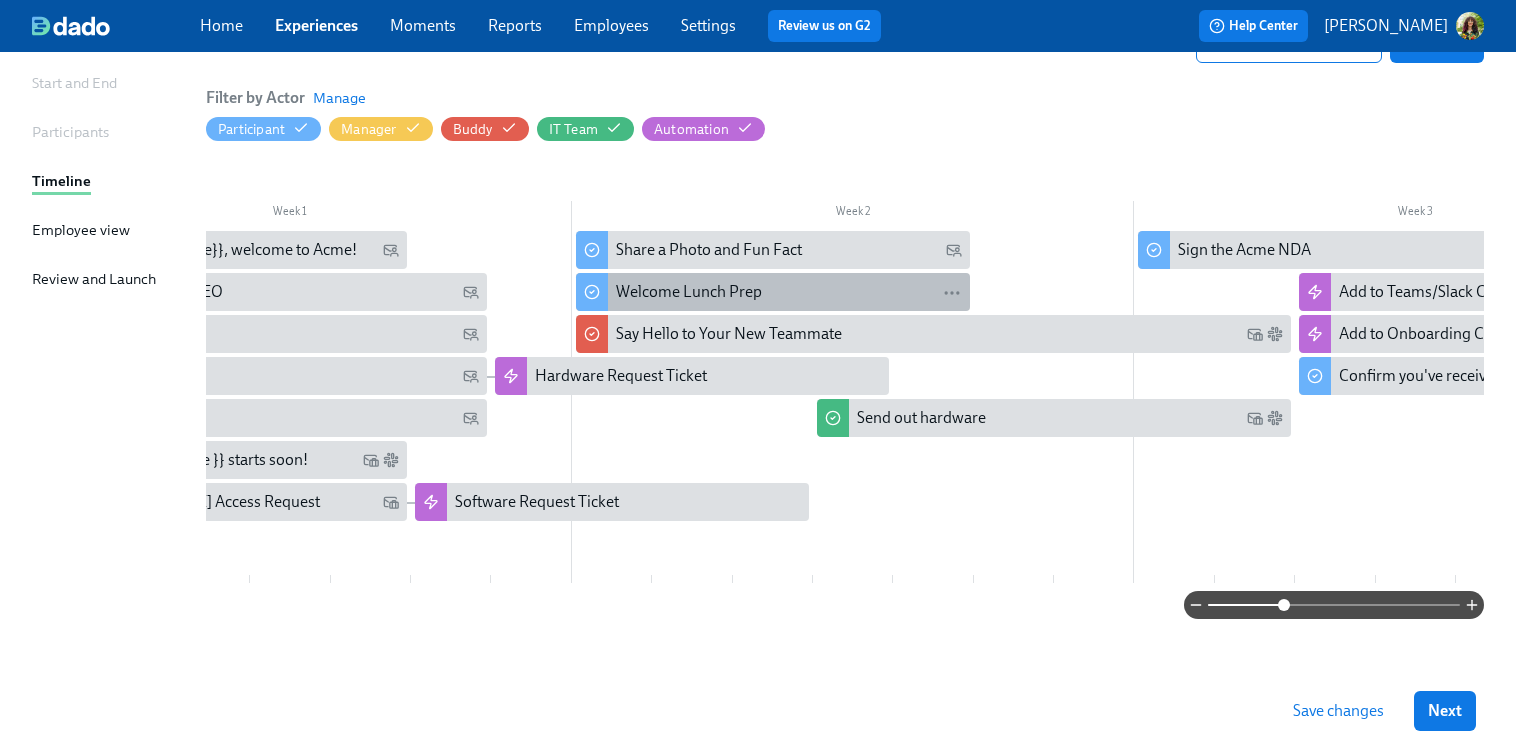 click on "Welcome Lunch Prep" at bounding box center (689, 292) 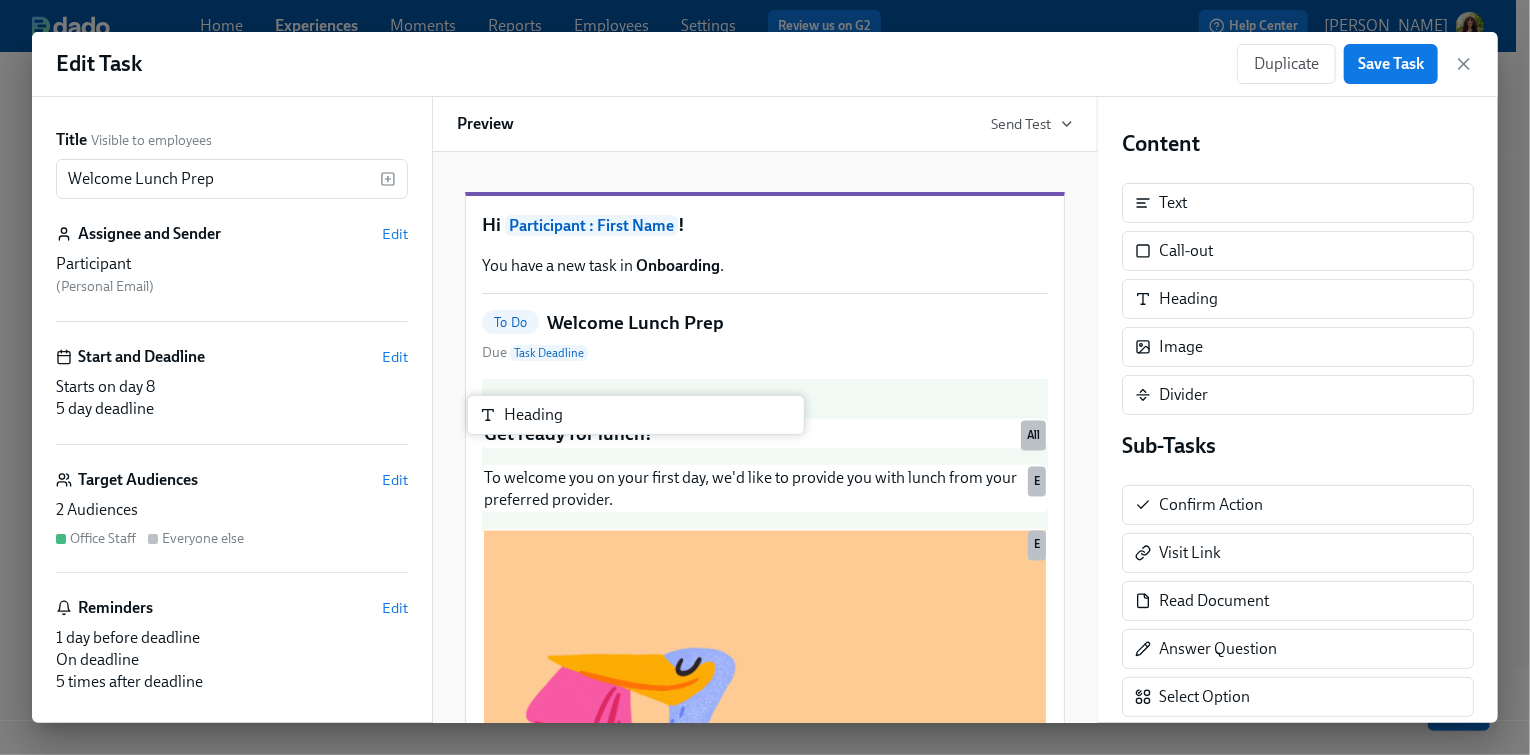 drag, startPoint x: 1054, startPoint y: 351, endPoint x: 604, endPoint y: 414, distance: 454.3886 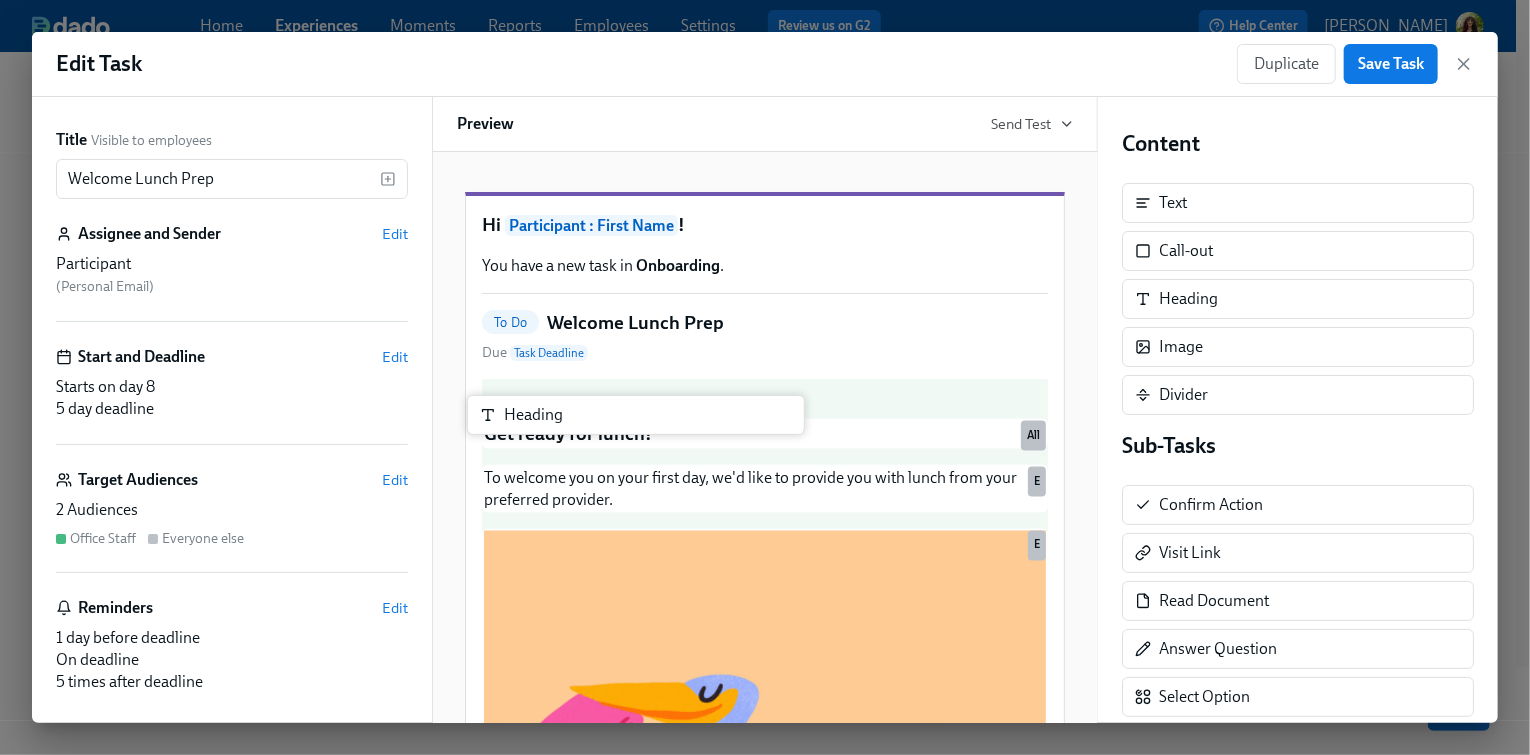 click on "Title Visible to employees Welcome Lunch Prep ​ Assignee and Sender Edit Participant   ( Personal Email ) Start and Deadline Edit Starts on day 8 5 day deadline Target Audiences Edit 2 Audiences Office Staff Everyone else Reminders Edit 1 day   before deadline On deadline 5 times after deadline Delete Task Preview Send Test Hi   Participant   :   First Name ! You have a new task in     Onboarding . To Do Welcome Lunch Prep Due   Task Deadline Get ready for lunch!   Duplicate   Delete All To welcome you on your first day, we'd like to provide you with lunch from your preferred provider.   Duplicate   Delete E   Duplicate   Delete E What is your preferred food delivery? UberEats Doordash Wolt FoodPanda Submit   Duplicate   Delete E Lunch will be provided on your first day and we want to make sure we have your needs covered. Let us know any dietary restrictions you might have.   Duplicate   Delete O   Duplicate   Delete O What are your dietary restrictions? ​ Submit   Duplicate   Delete O Content Text Image" at bounding box center (765, 410) 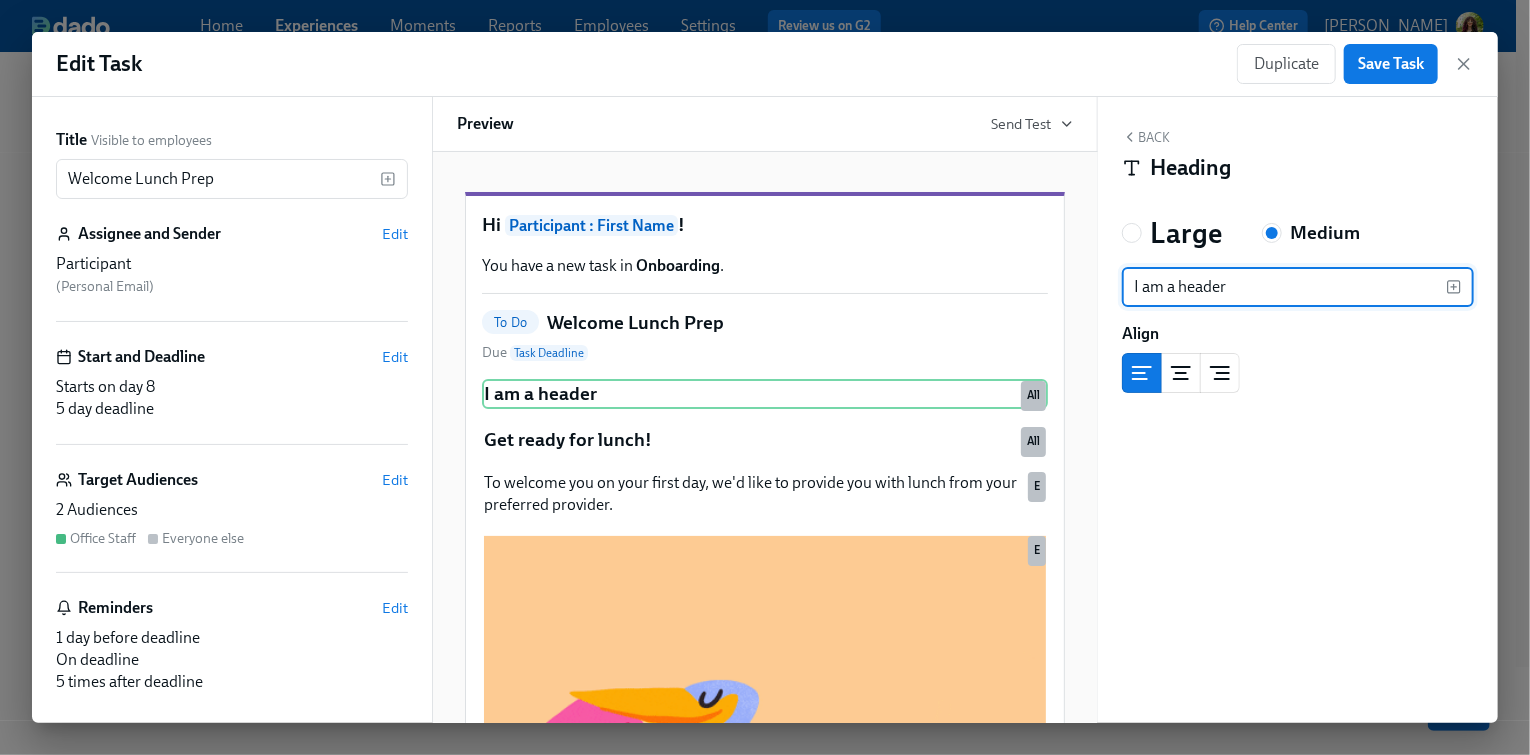 type on "I am a header" 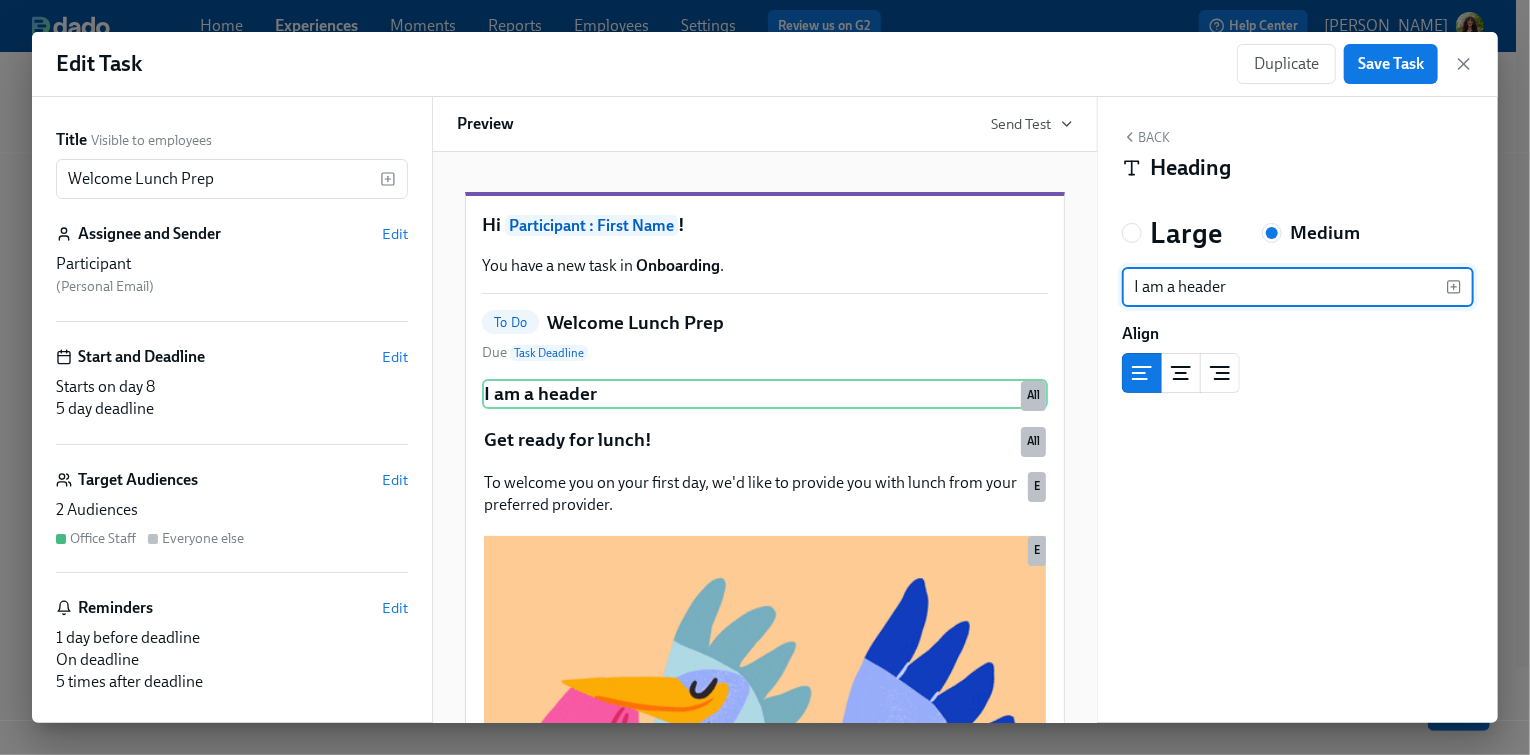 click on "Back" at bounding box center (1146, 137) 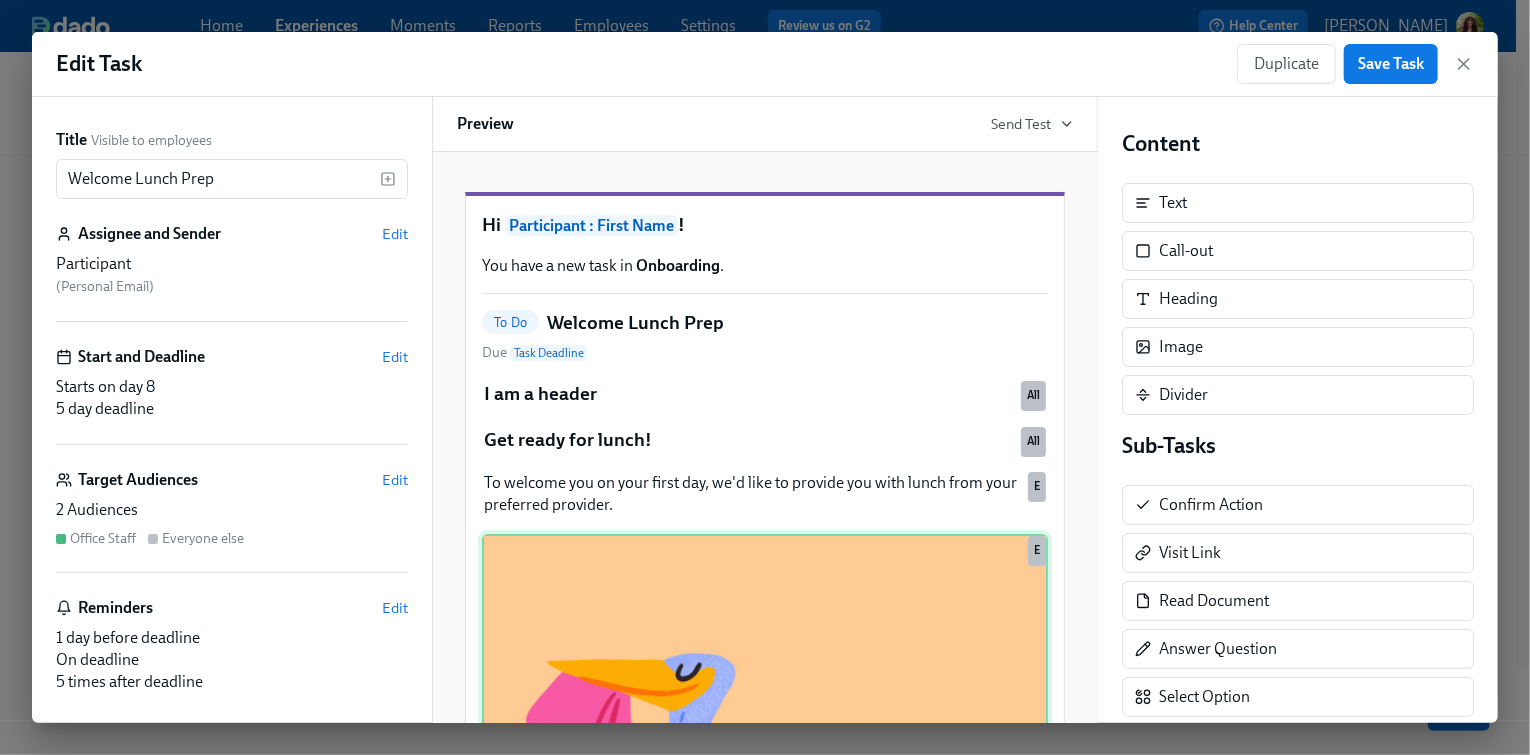 scroll, scrollTop: 616, scrollLeft: 0, axis: vertical 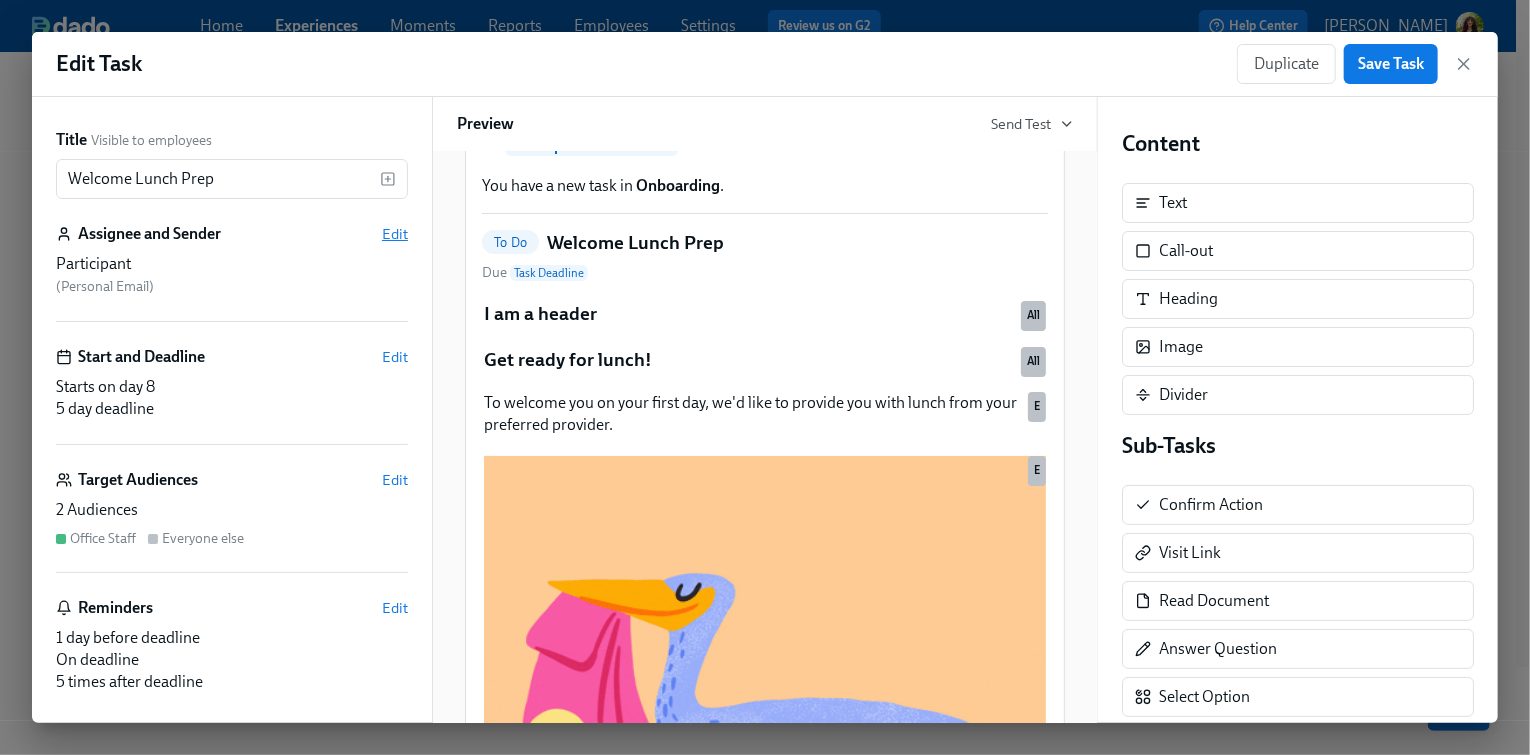 click on "Edit" at bounding box center [395, 234] 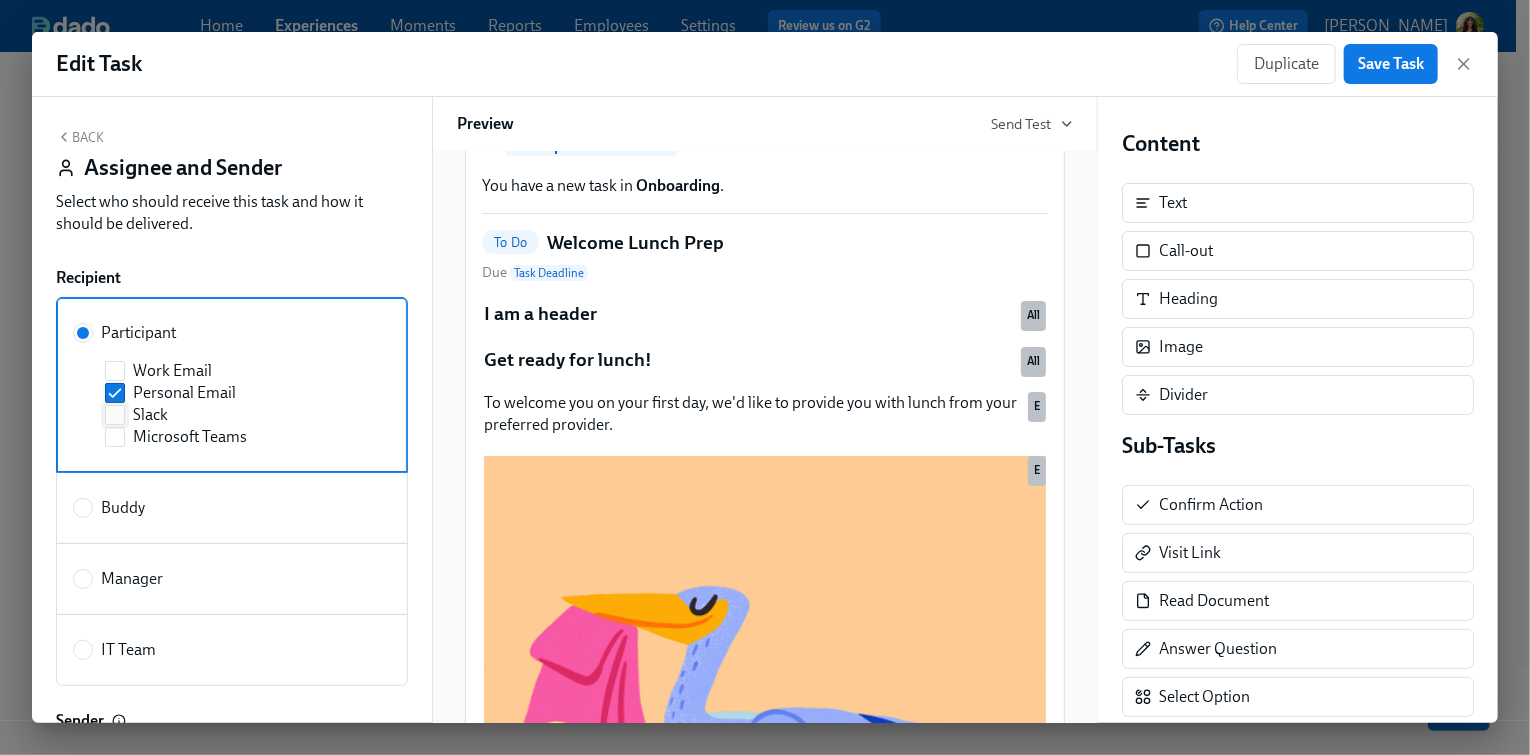 click on "Slack" at bounding box center [115, 415] 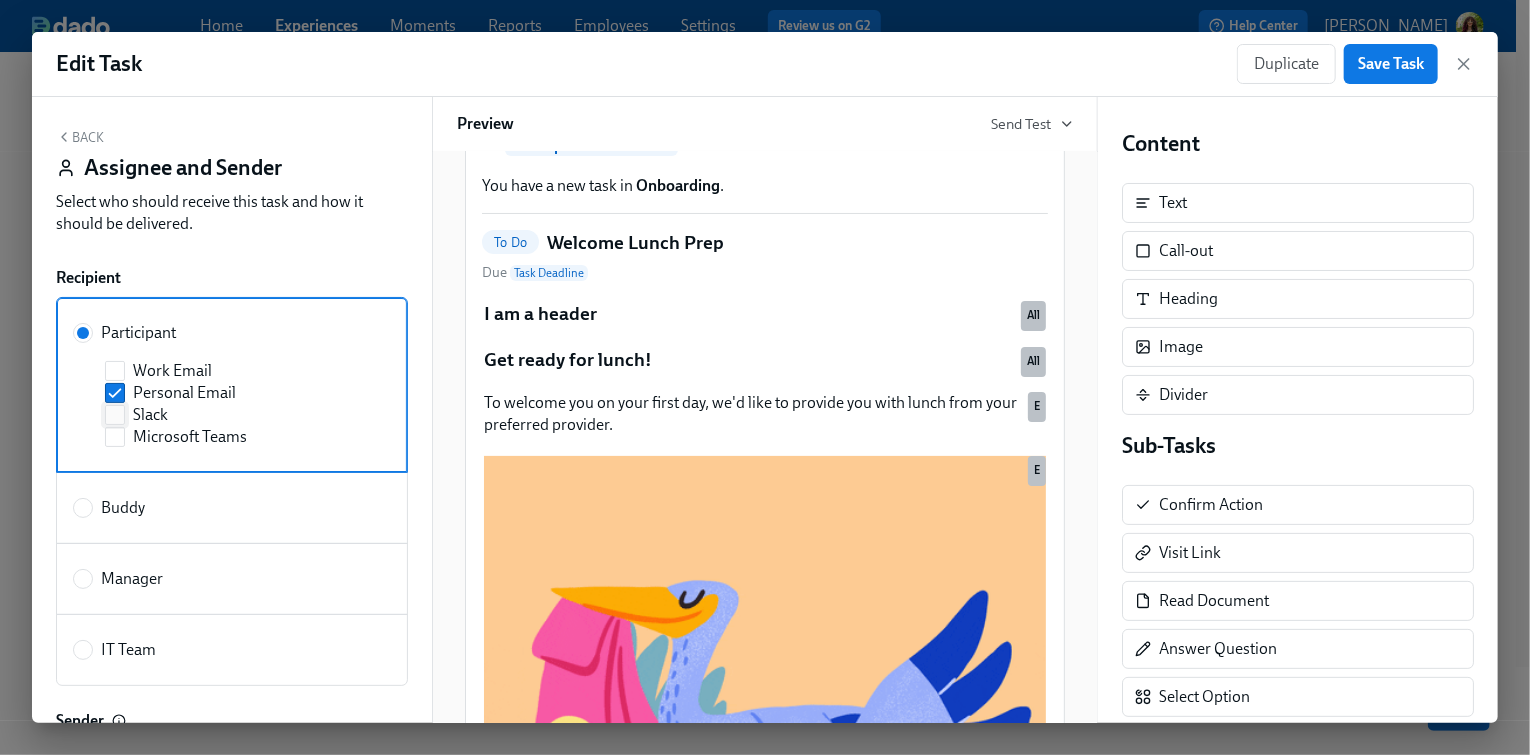 checkbox on "true" 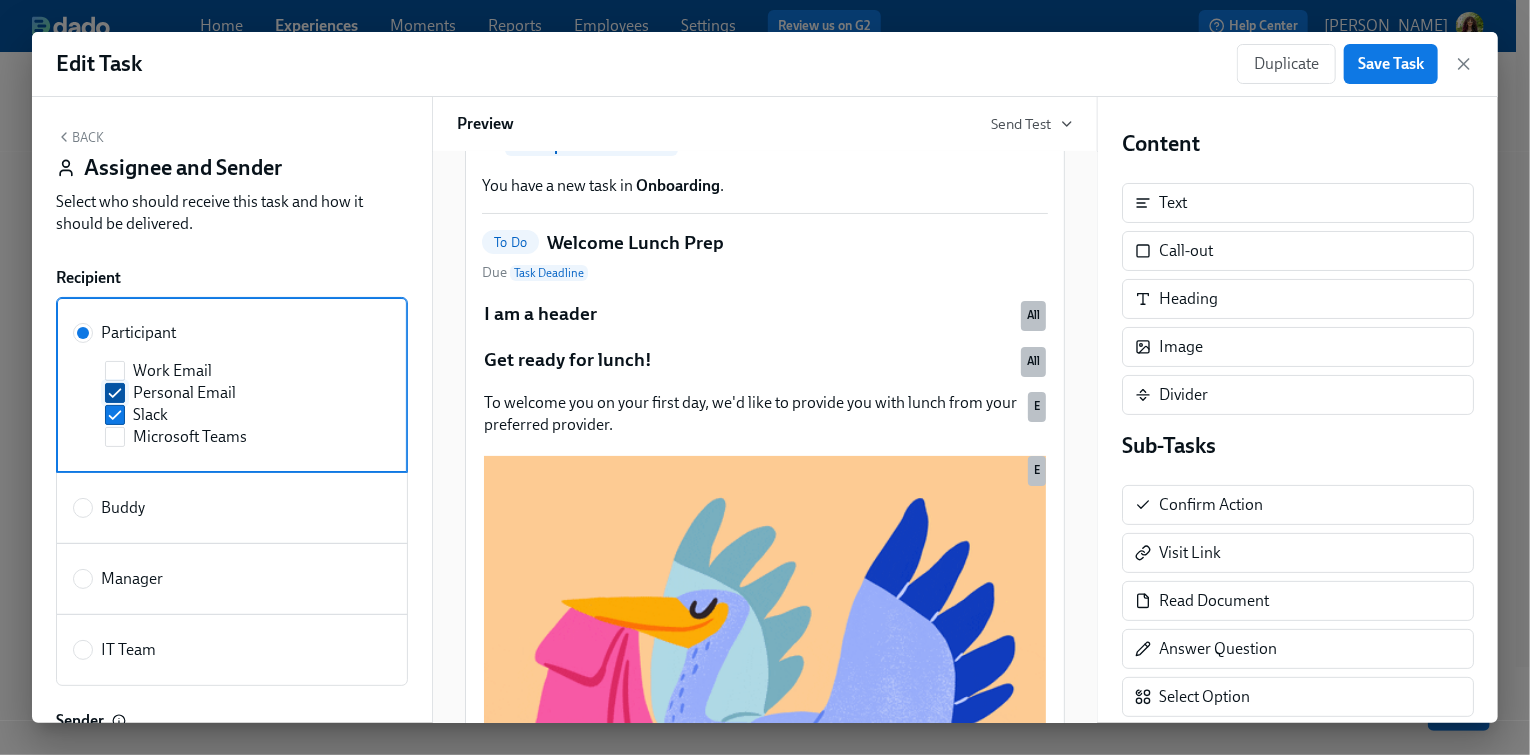 click on "Personal Email" at bounding box center (115, 393) 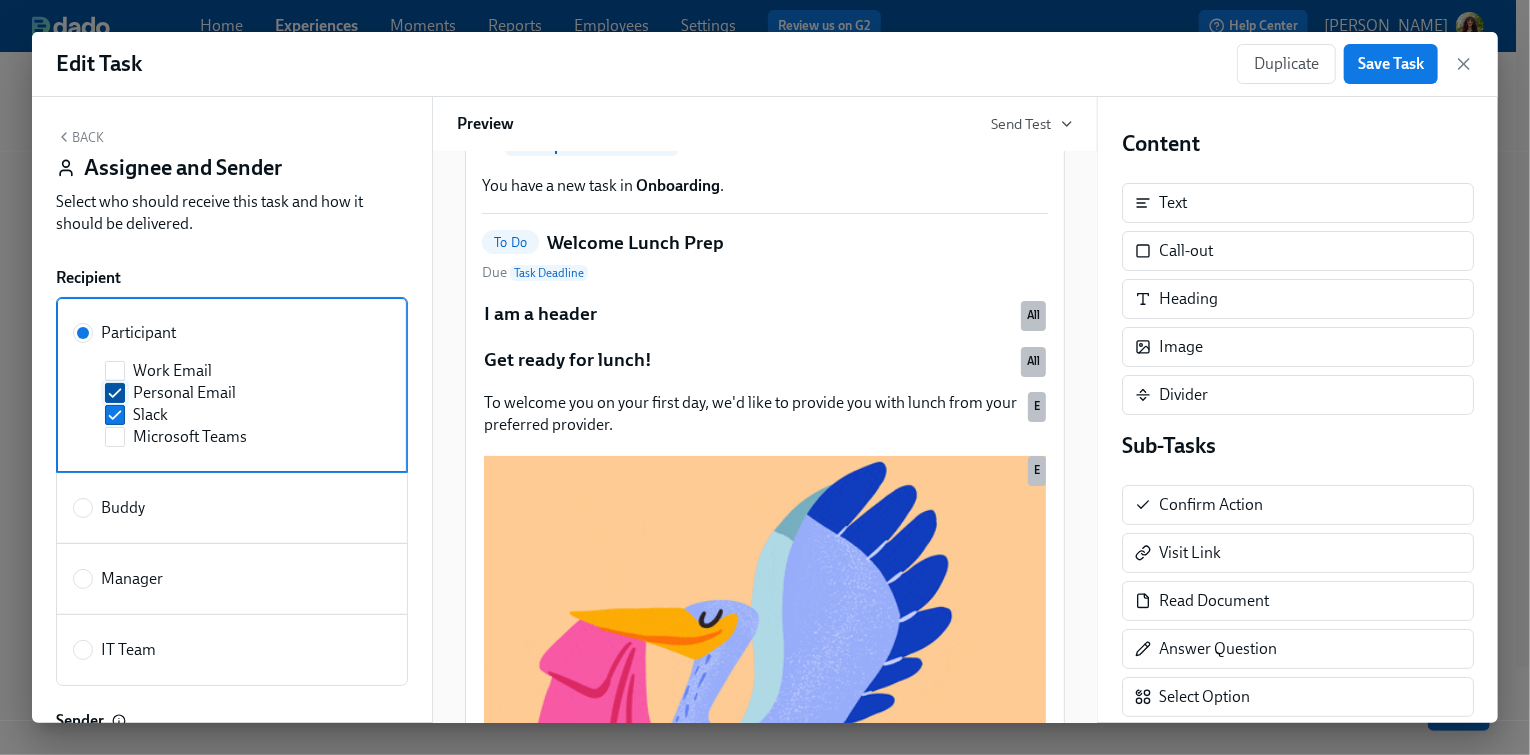 checkbox on "false" 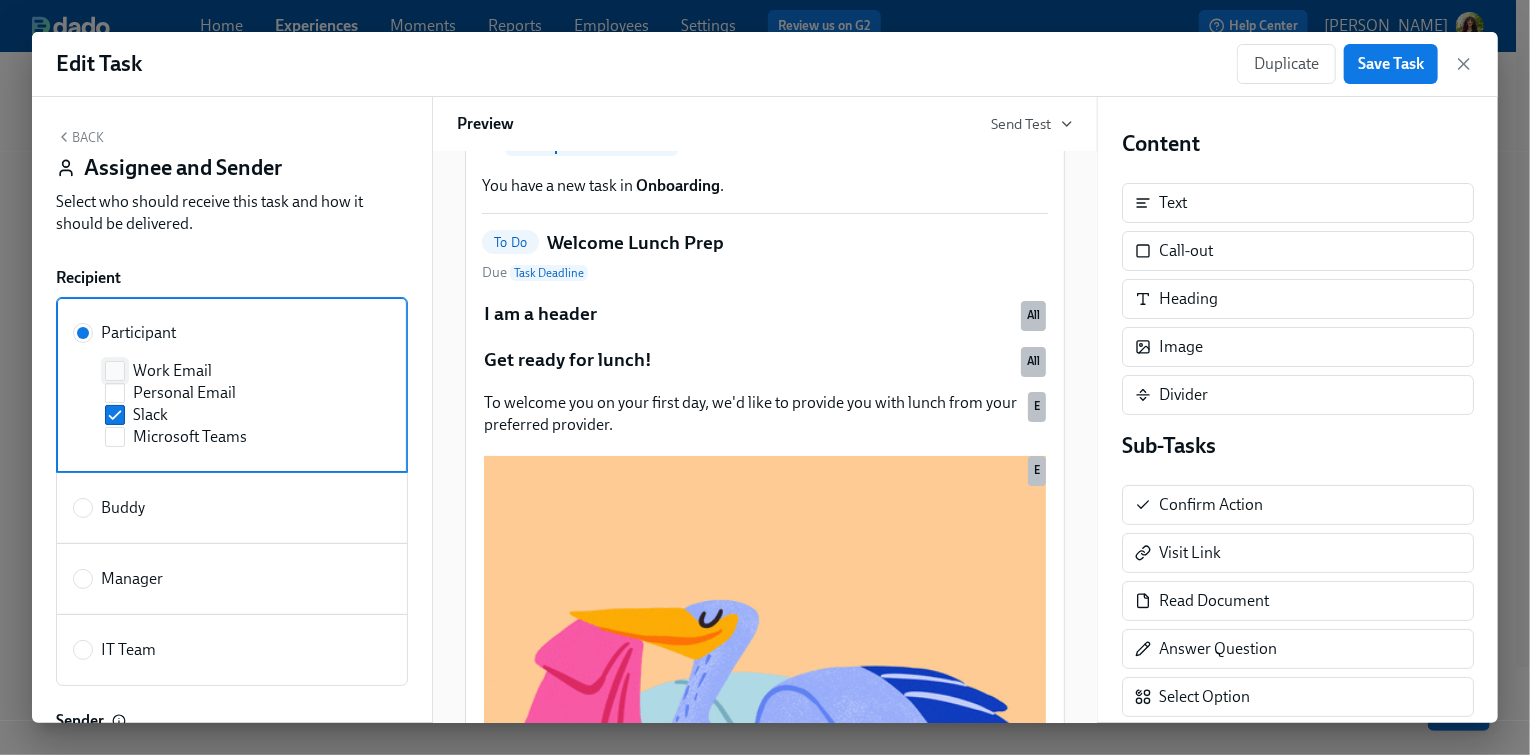 click on "Work Email" at bounding box center [115, 371] 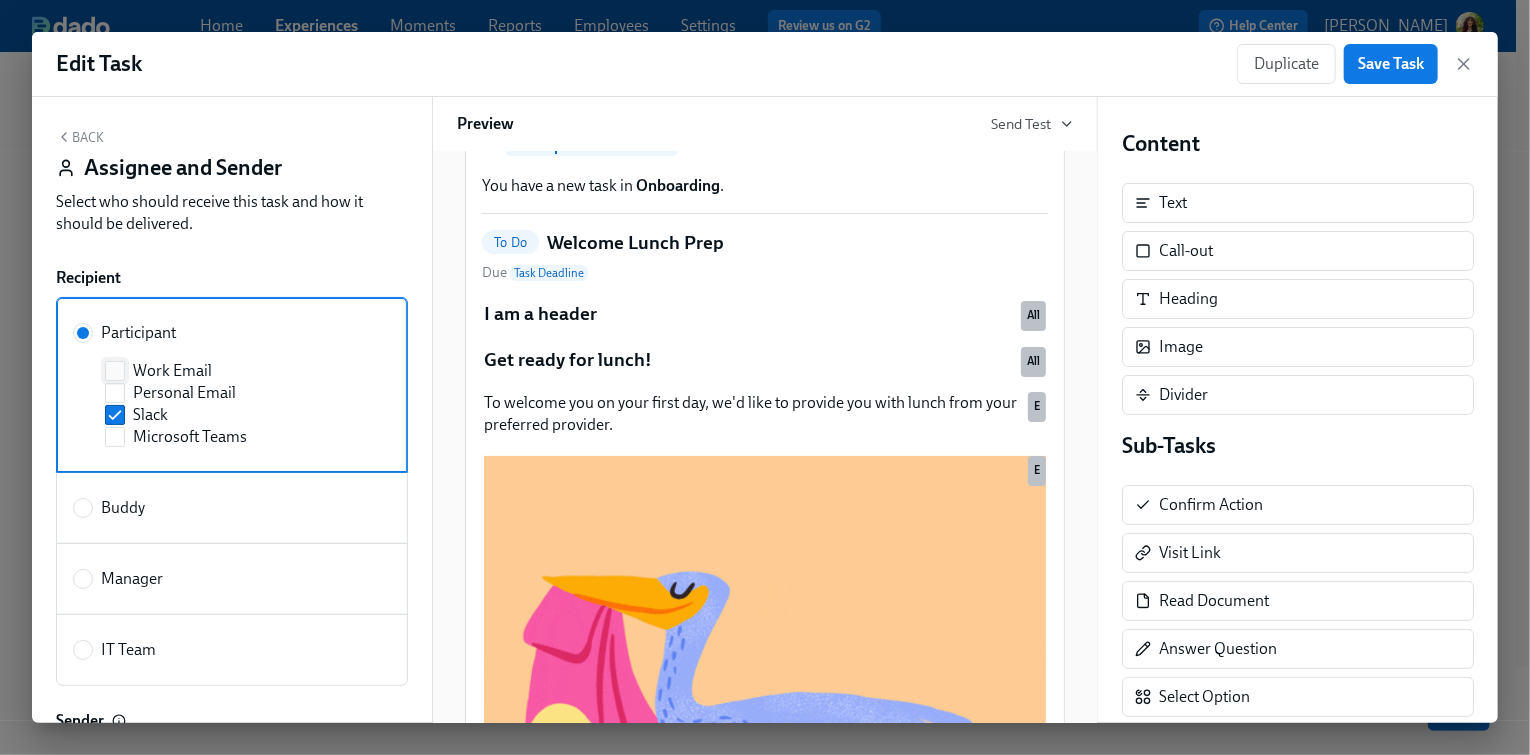 checkbox on "true" 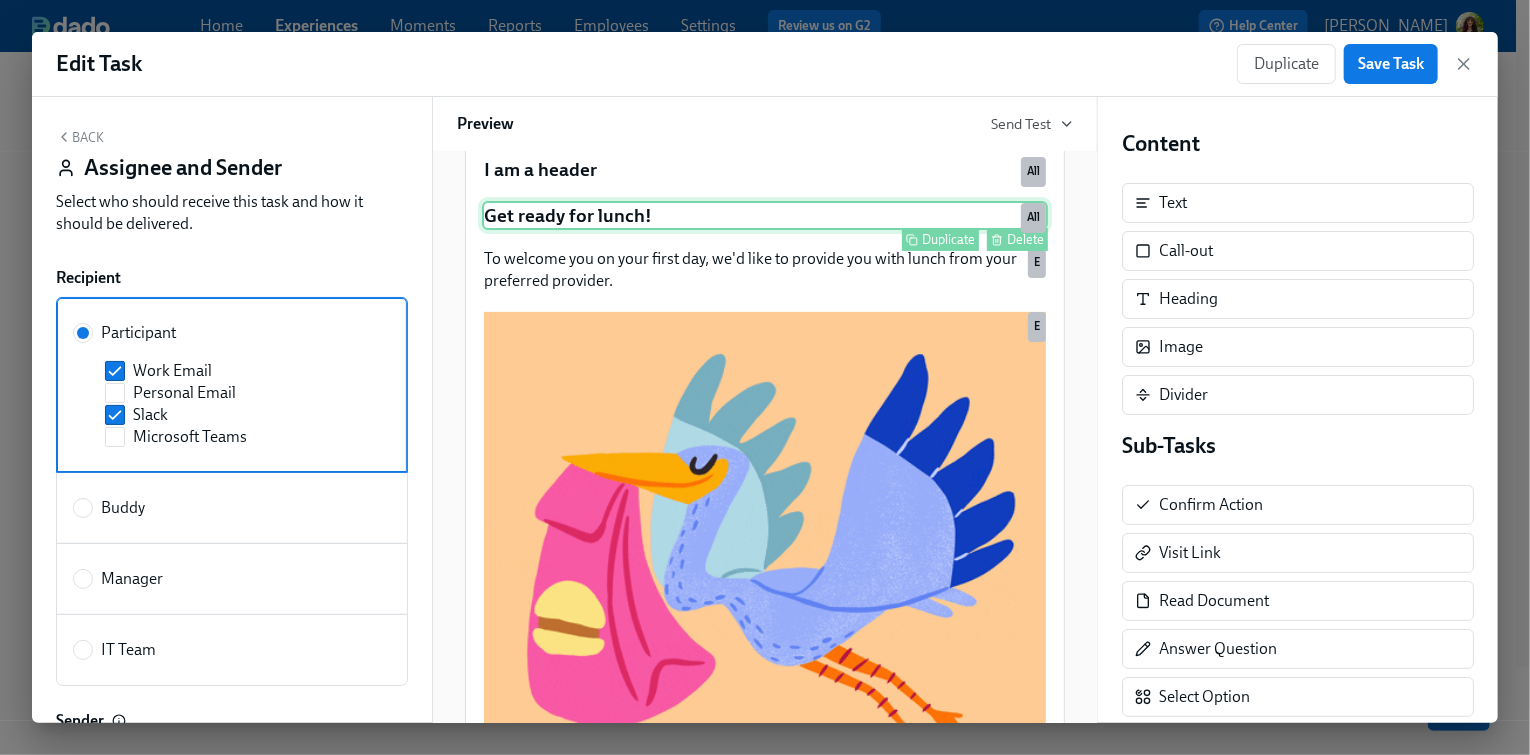 scroll, scrollTop: 226, scrollLeft: 0, axis: vertical 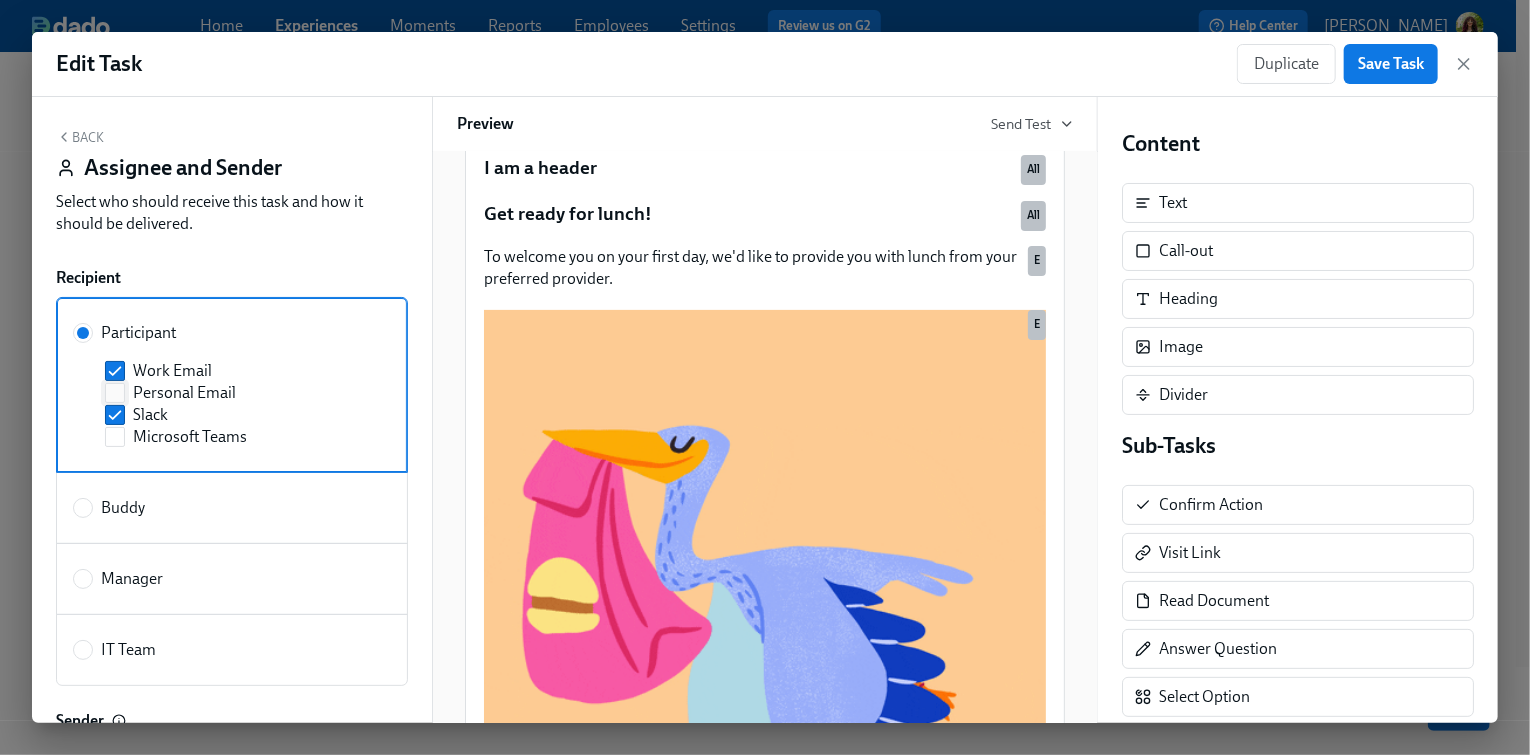 click on "Personal Email" at bounding box center (115, 393) 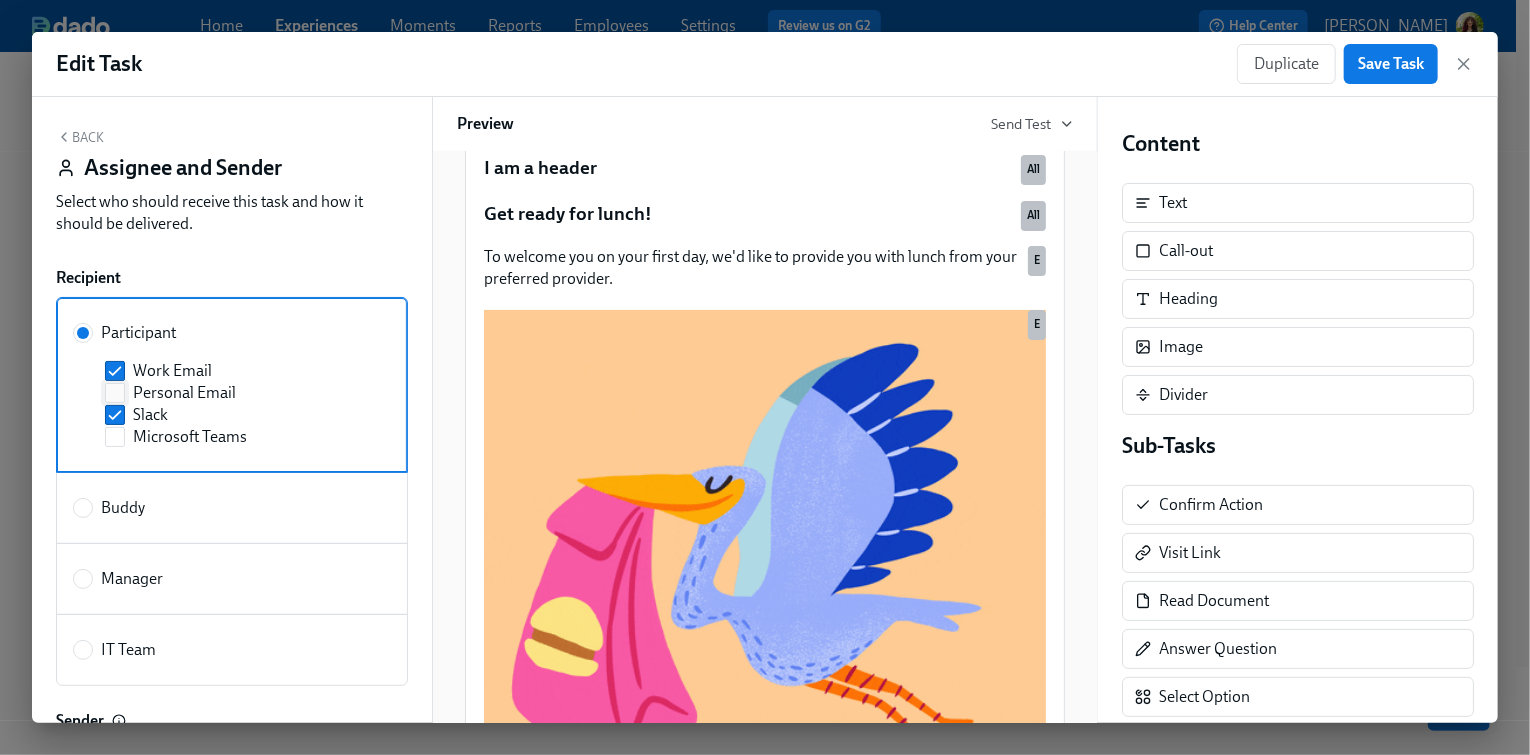 checkbox on "true" 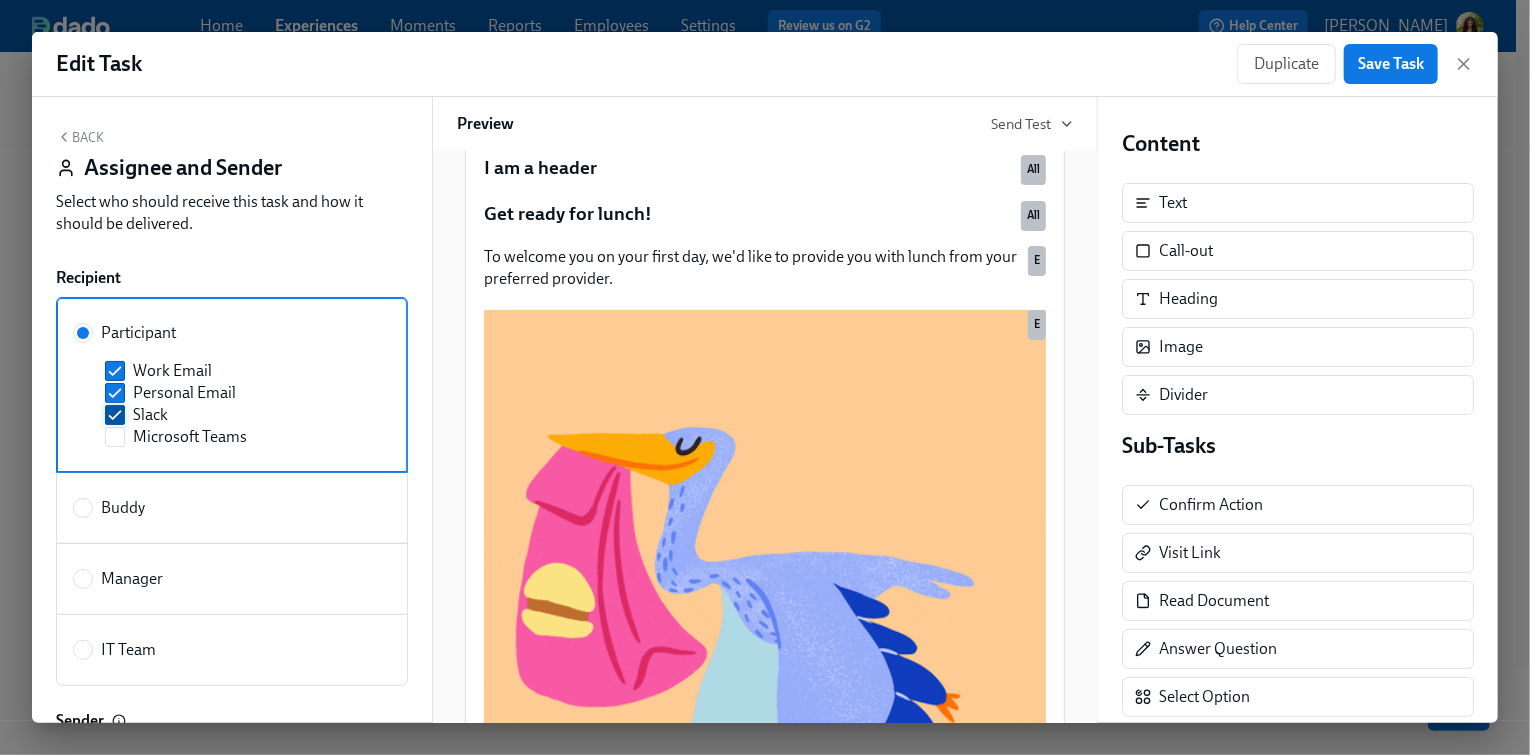 drag, startPoint x: 116, startPoint y: 363, endPoint x: 133, endPoint y: 421, distance: 60.440052 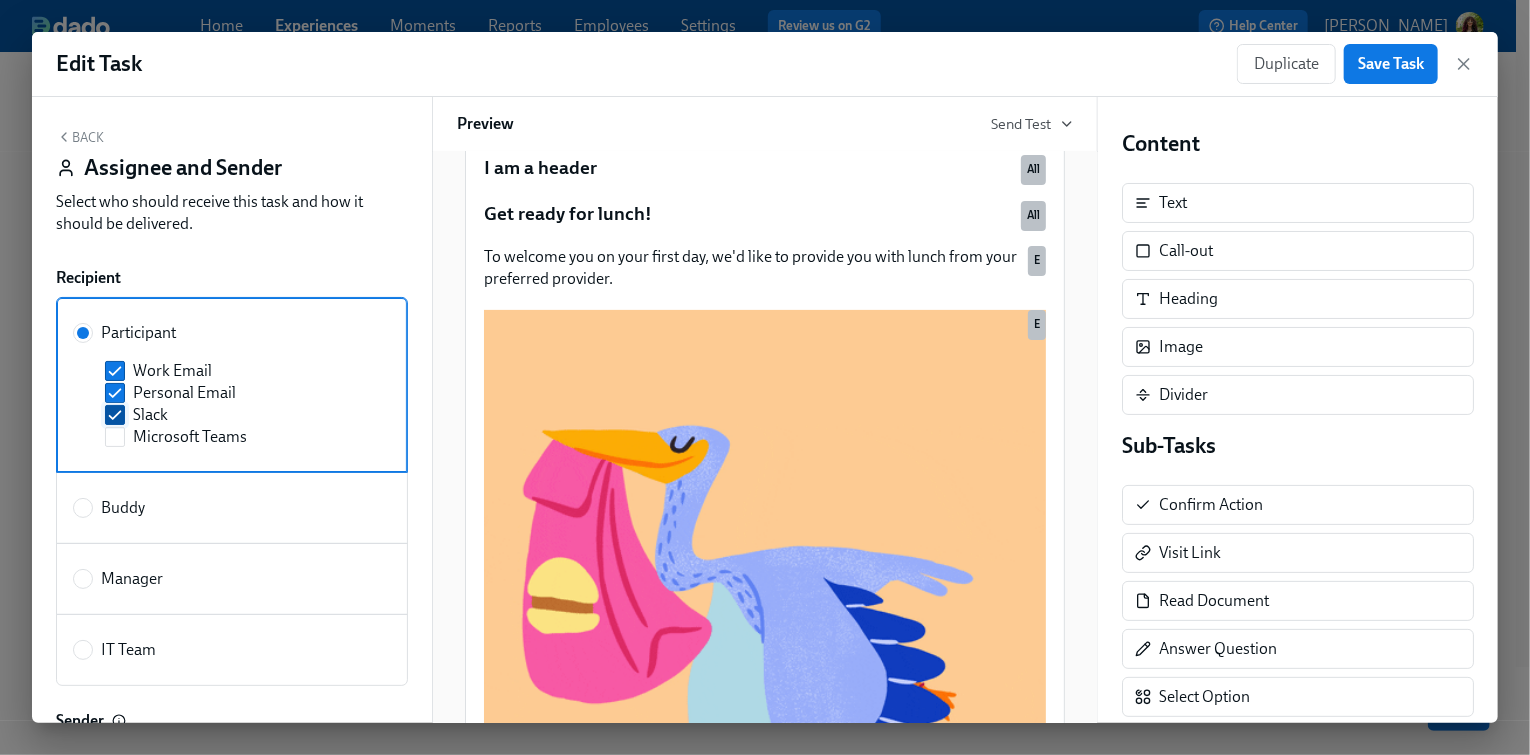 click on "Work Email" at bounding box center (115, 371) 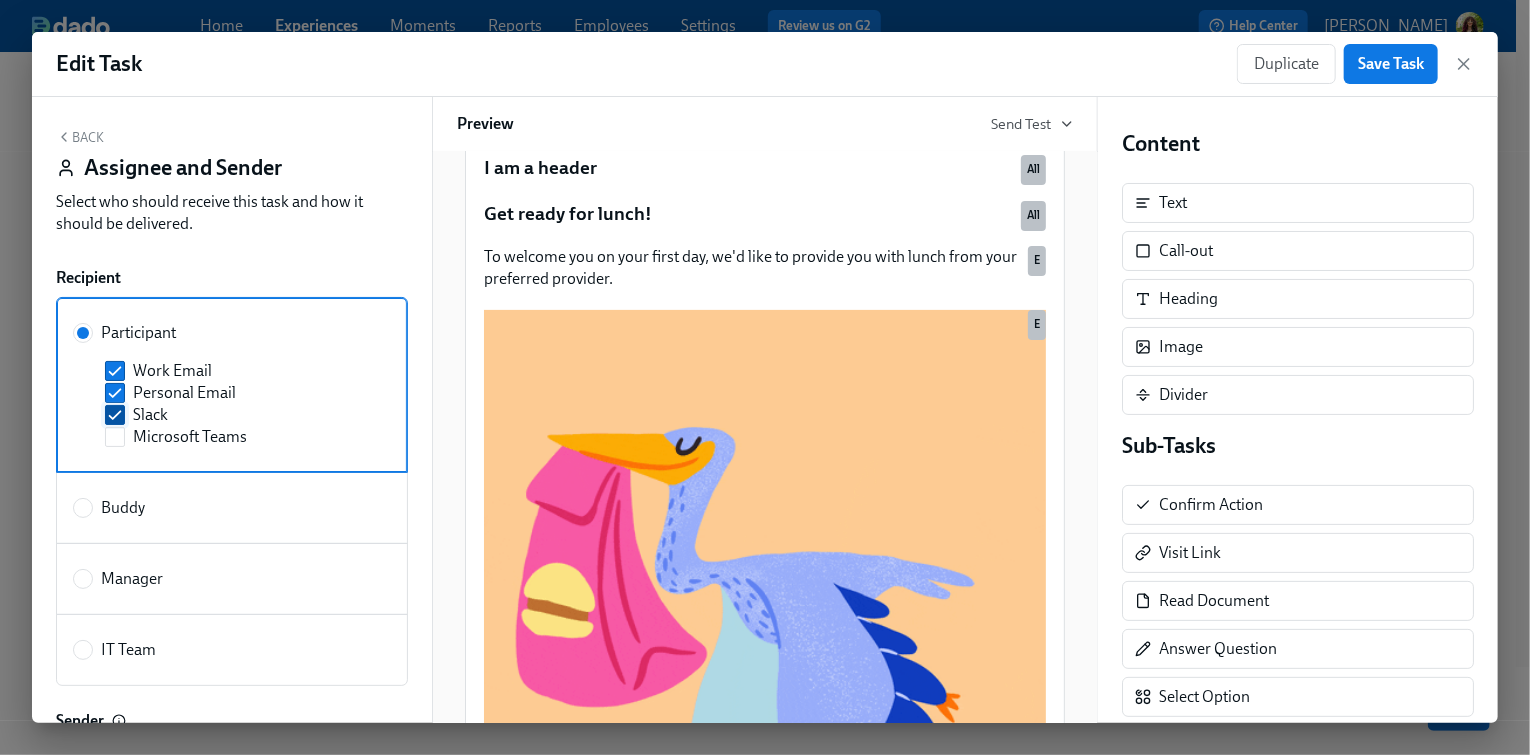 checkbox on "false" 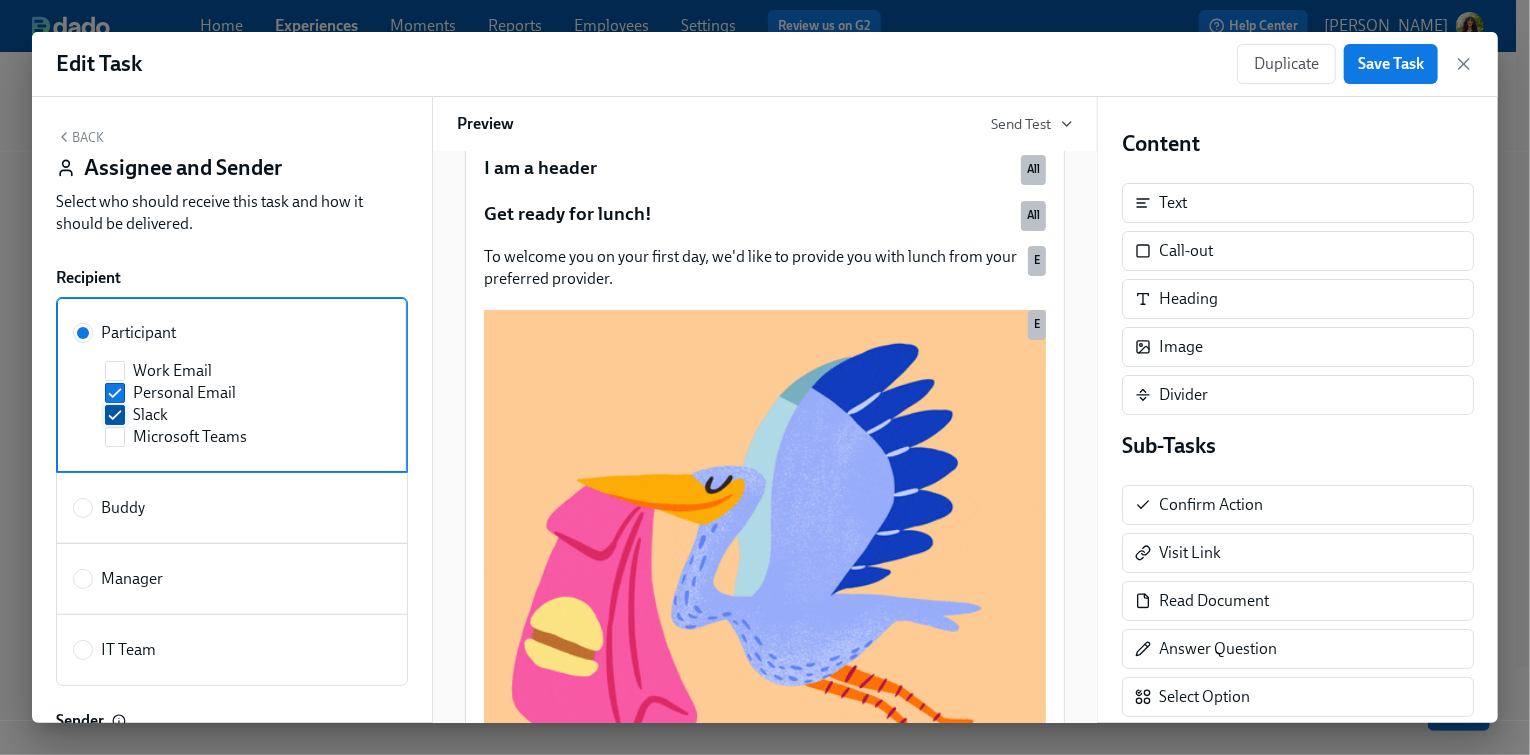 click on "Slack" at bounding box center [115, 415] 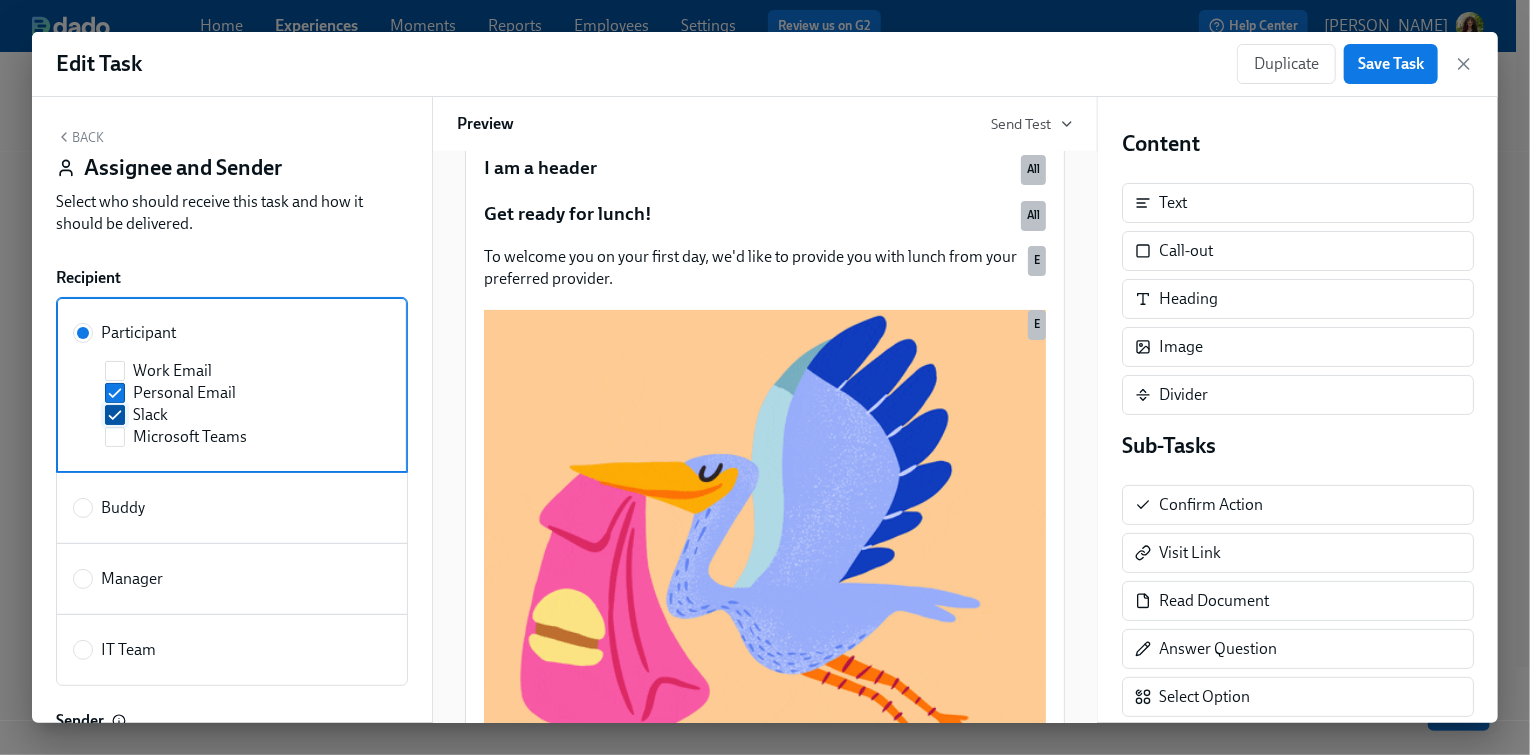 checkbox on "false" 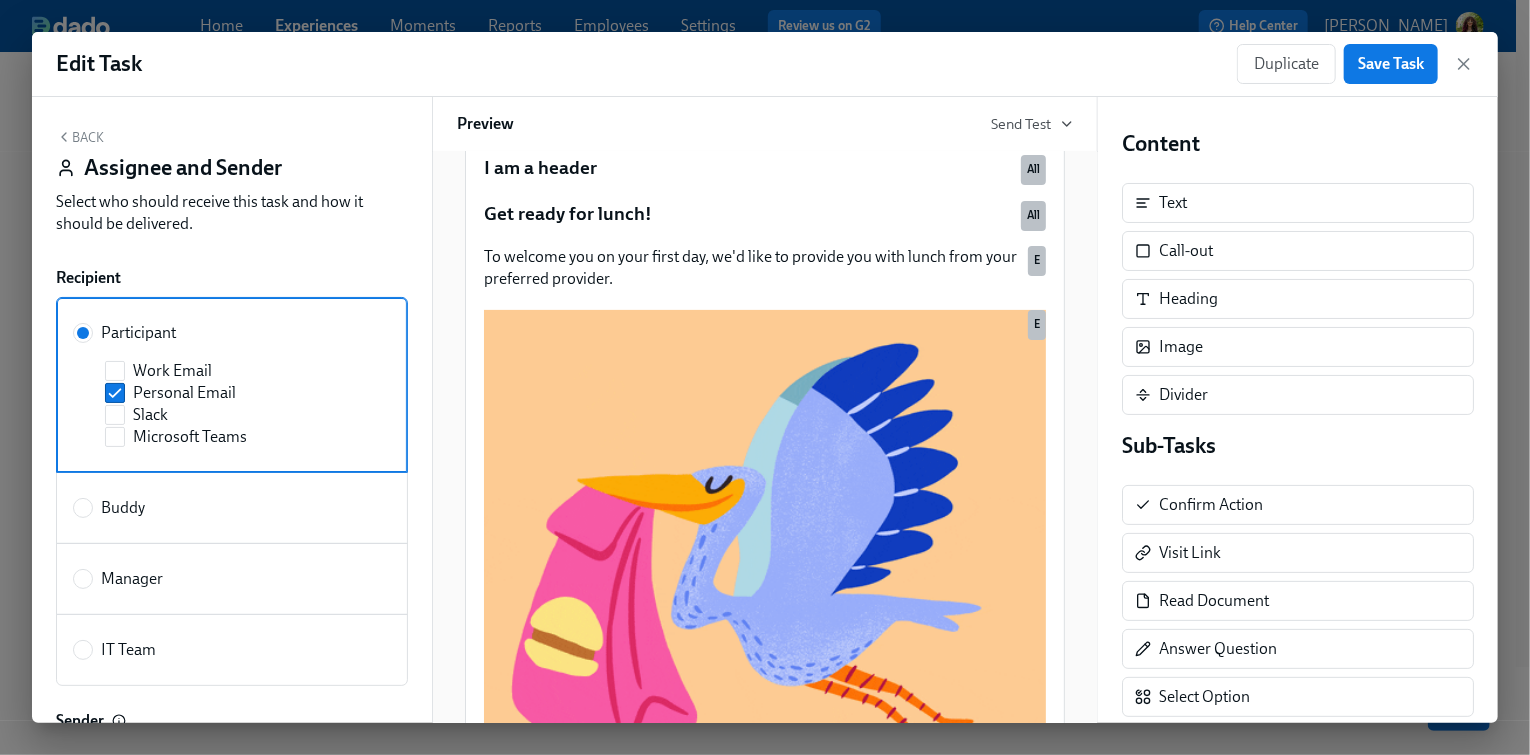 click on "Back" at bounding box center [80, 137] 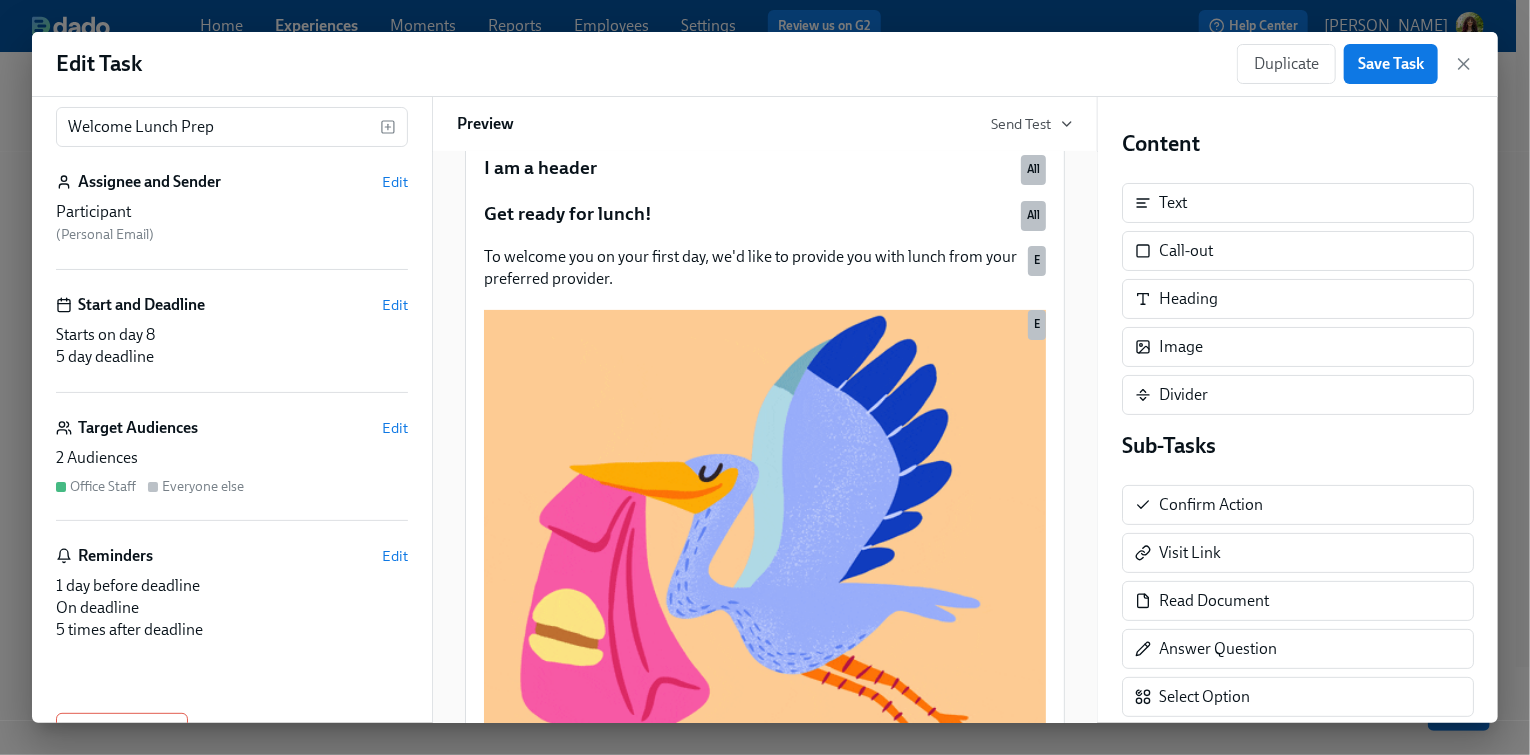 scroll, scrollTop: 112, scrollLeft: 0, axis: vertical 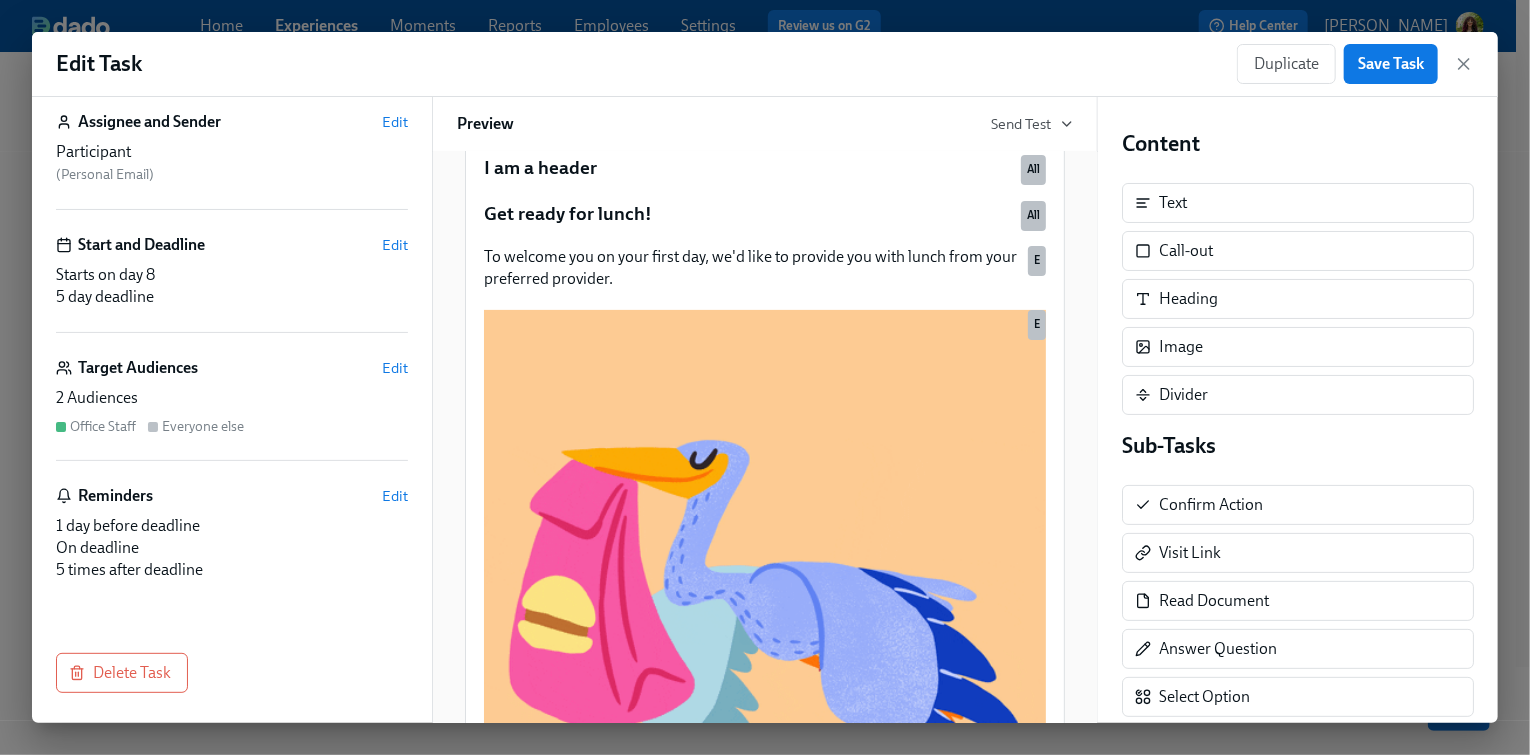 click on "Start and Deadline Edit" at bounding box center [232, 245] 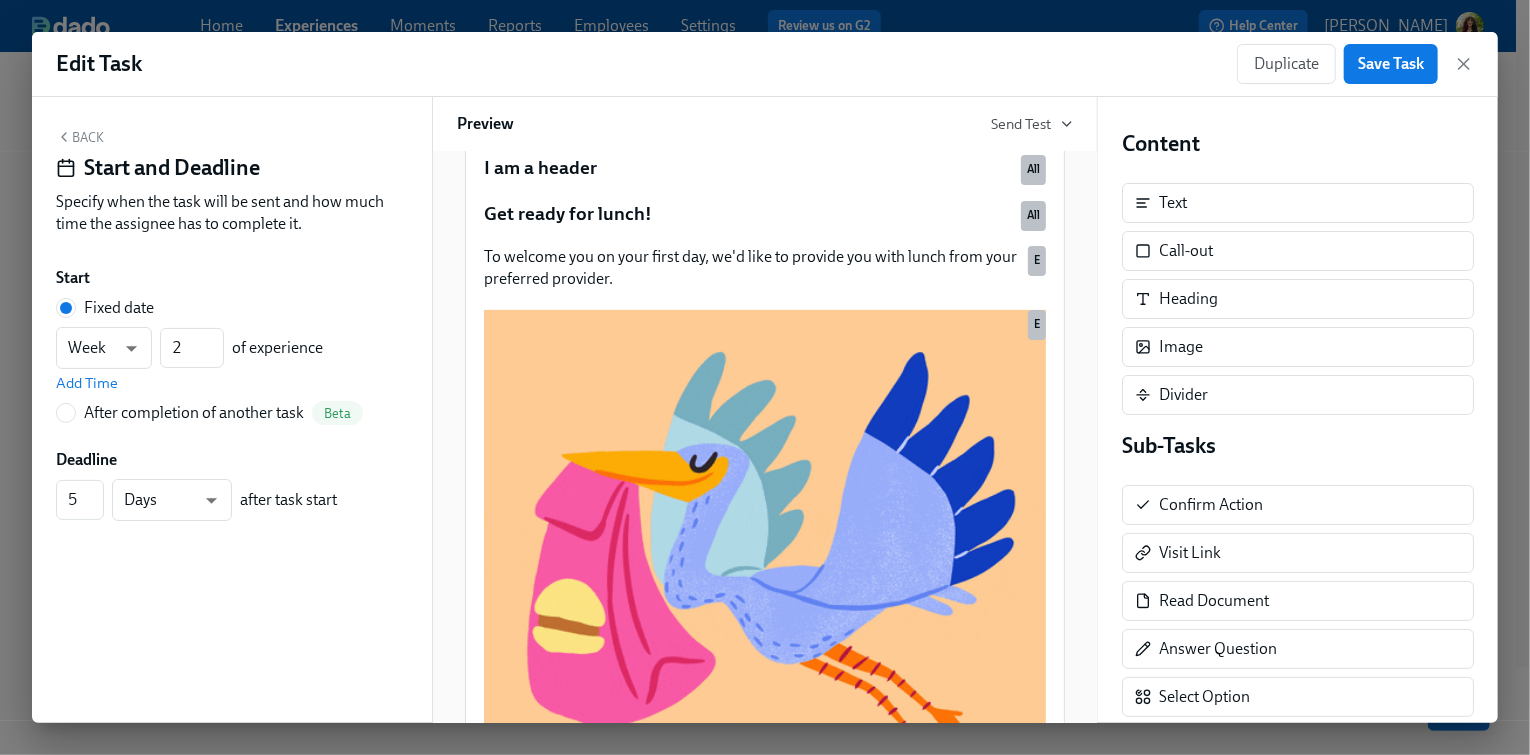 click on "Back" at bounding box center (80, 137) 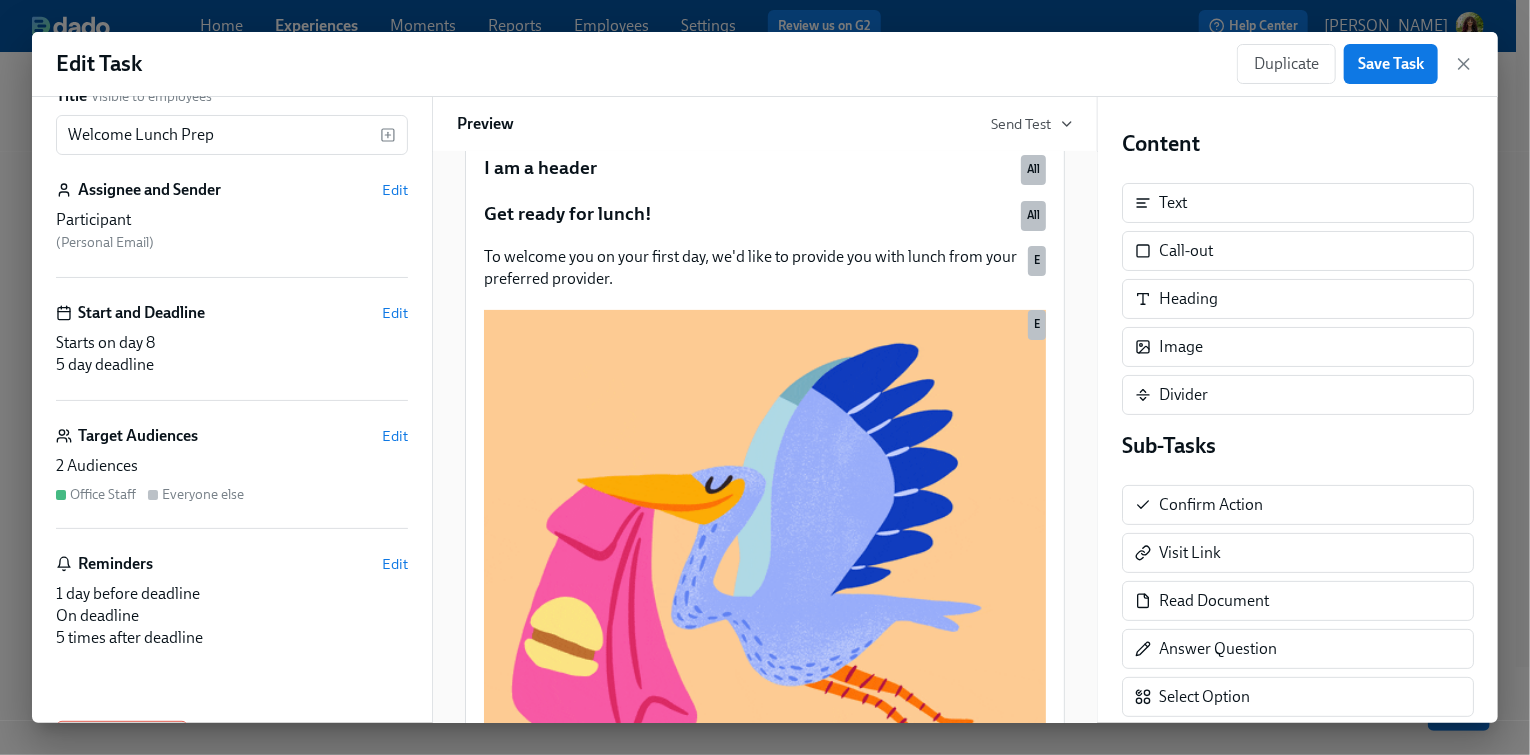 scroll, scrollTop: 112, scrollLeft: 0, axis: vertical 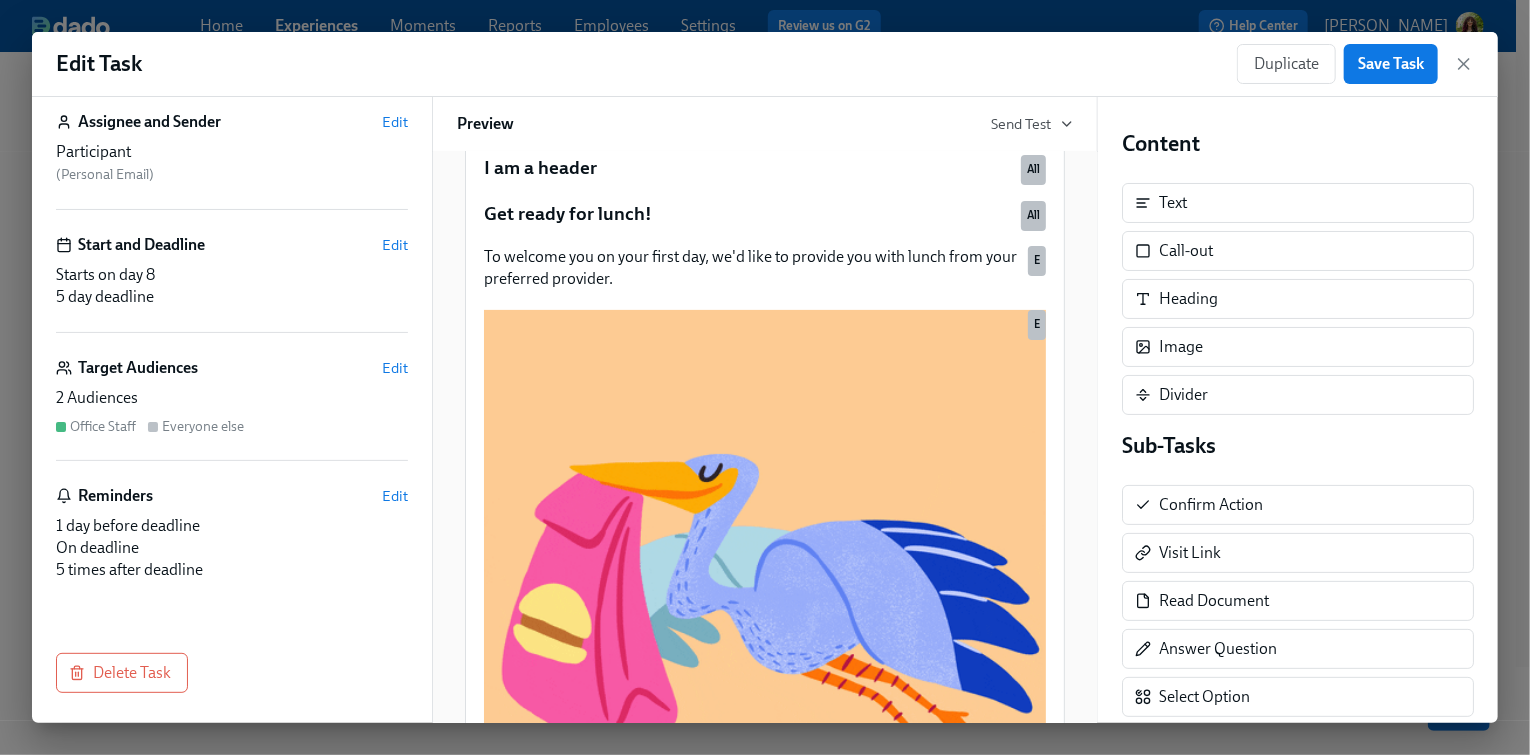 click on "On deadline" at bounding box center [232, 548] 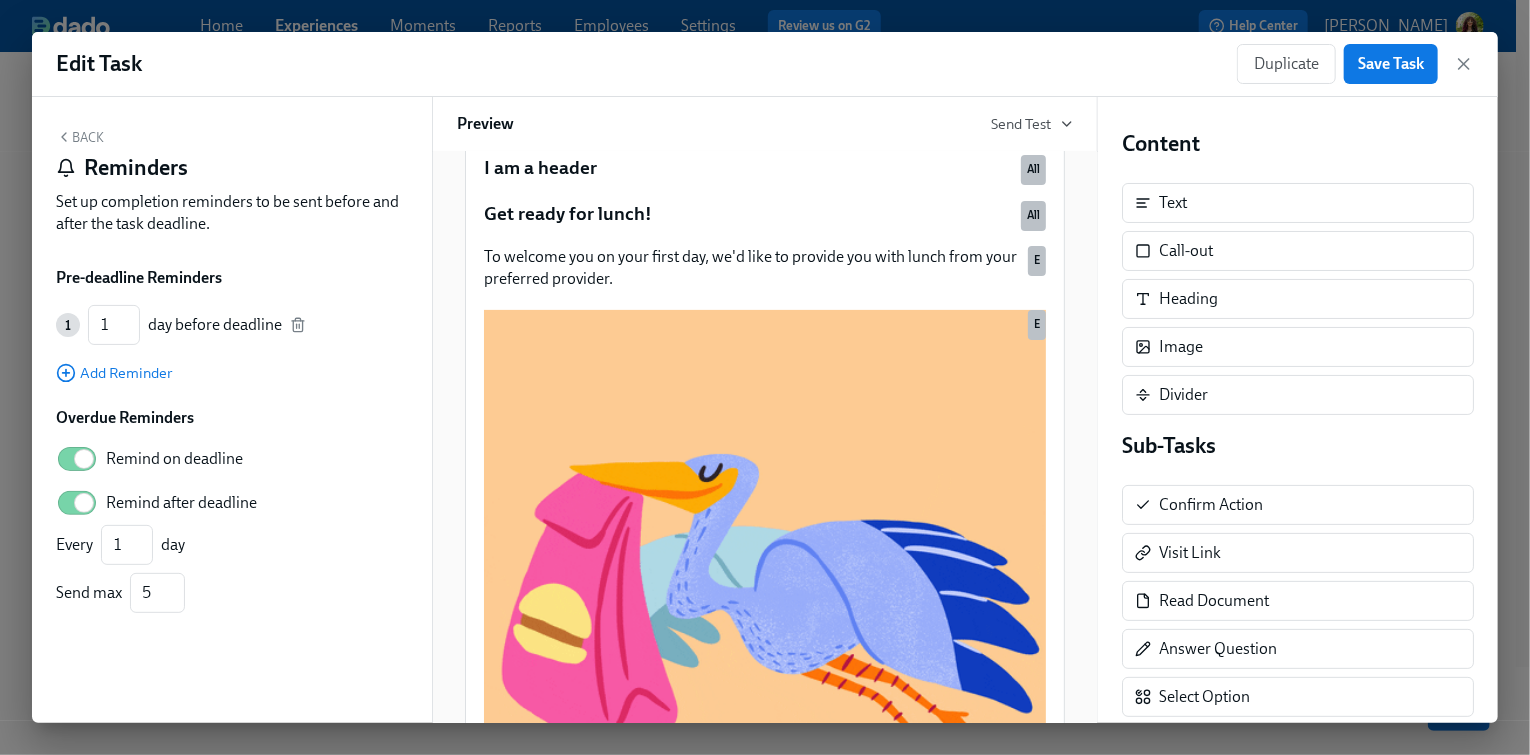 click on "Back" at bounding box center (80, 137) 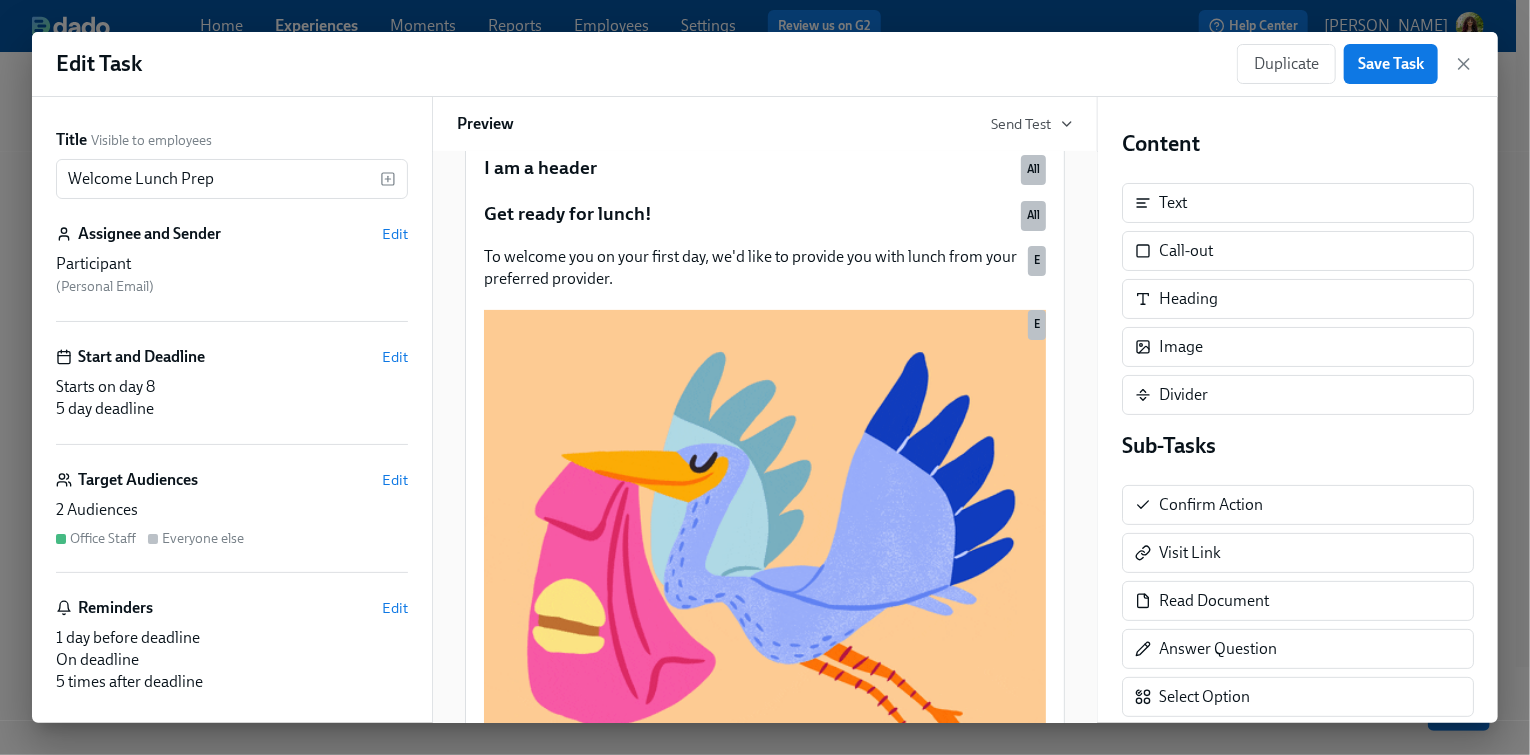 click on "Target Audiences Edit 2 Audiences Office Staff Everyone else" at bounding box center (232, 521) 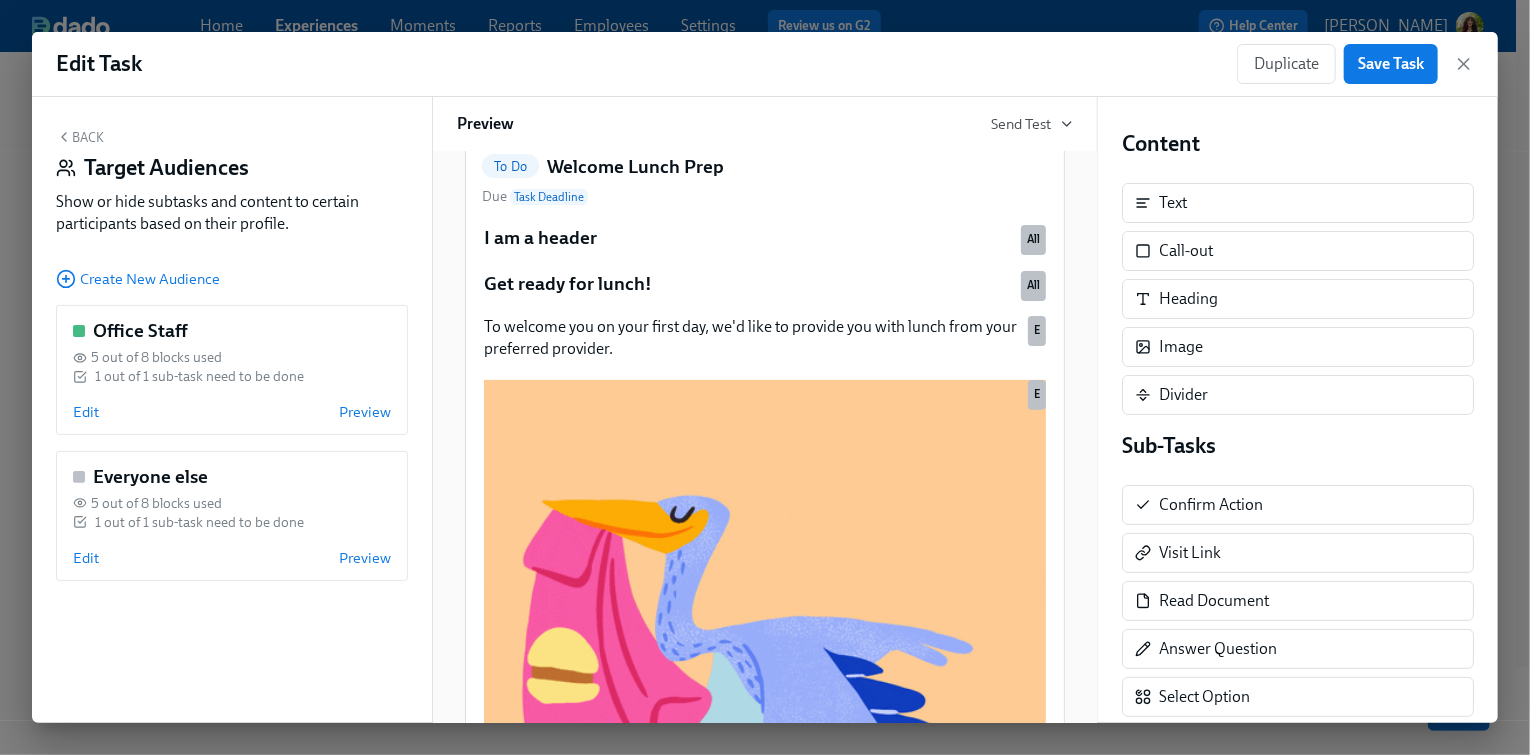 scroll, scrollTop: 296, scrollLeft: 0, axis: vertical 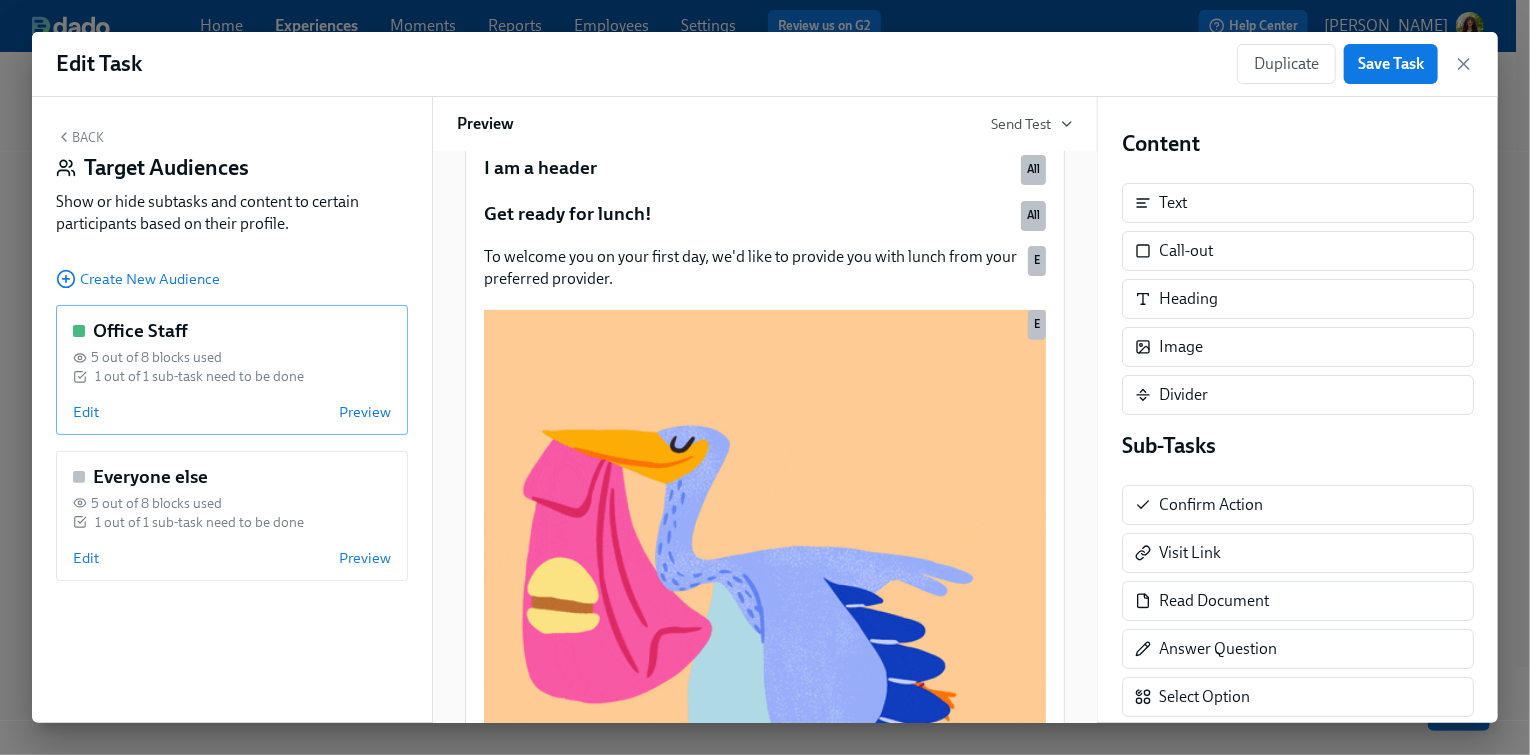 click on "Office Staff 5 out of 8 blocks used 1 out of 1 sub-task need to be done Edit Preview" at bounding box center [232, 370] 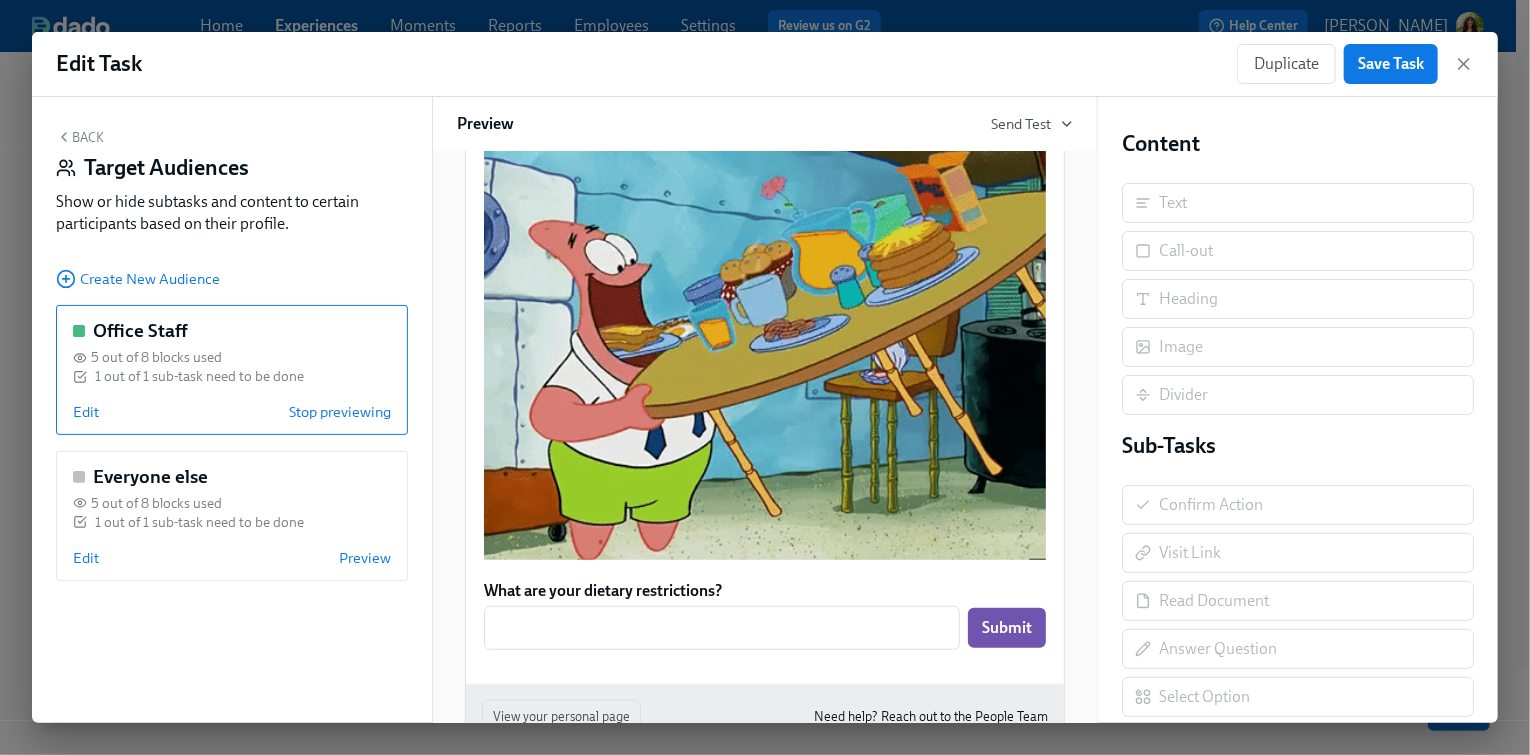 scroll, scrollTop: 496, scrollLeft: 0, axis: vertical 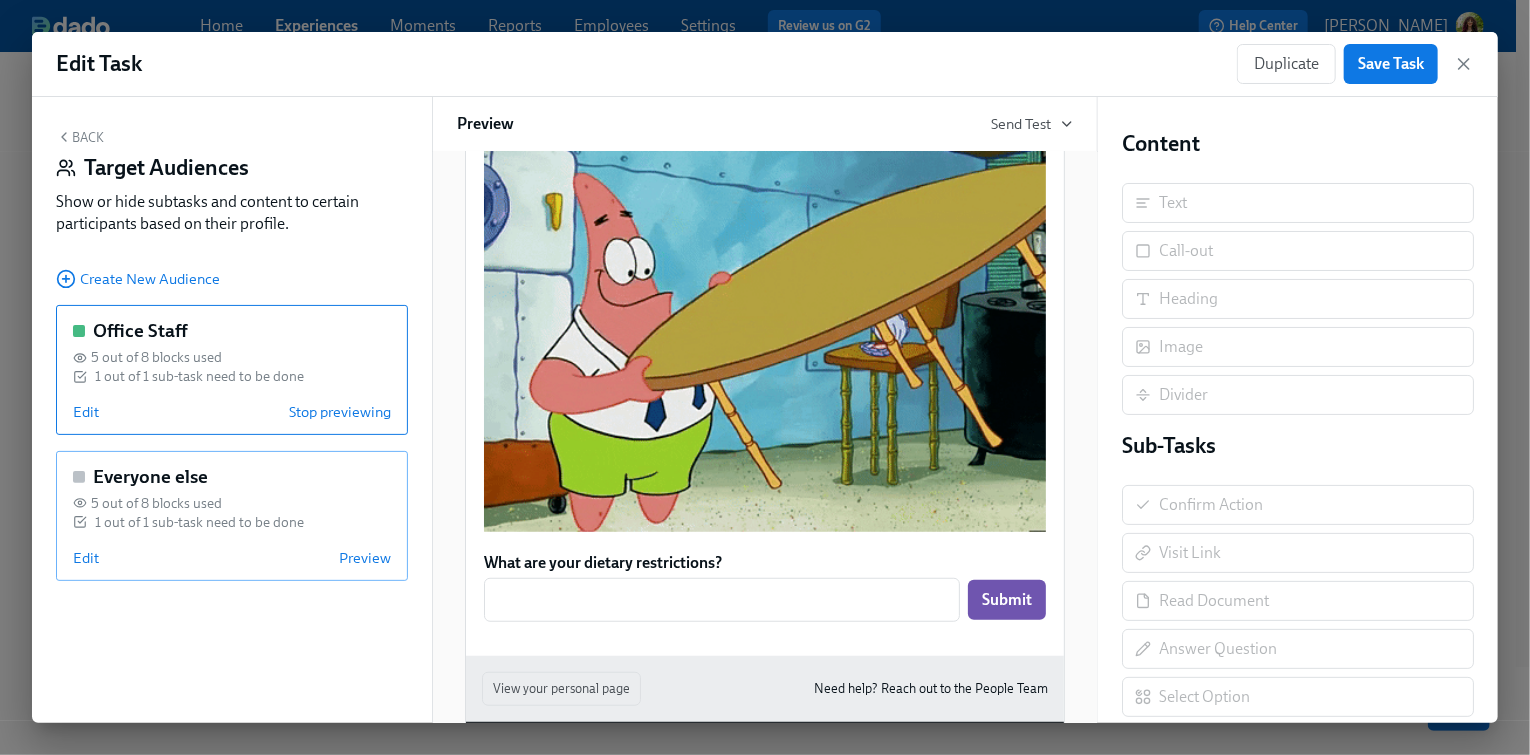 click on "Edit Preview" at bounding box center [232, 558] 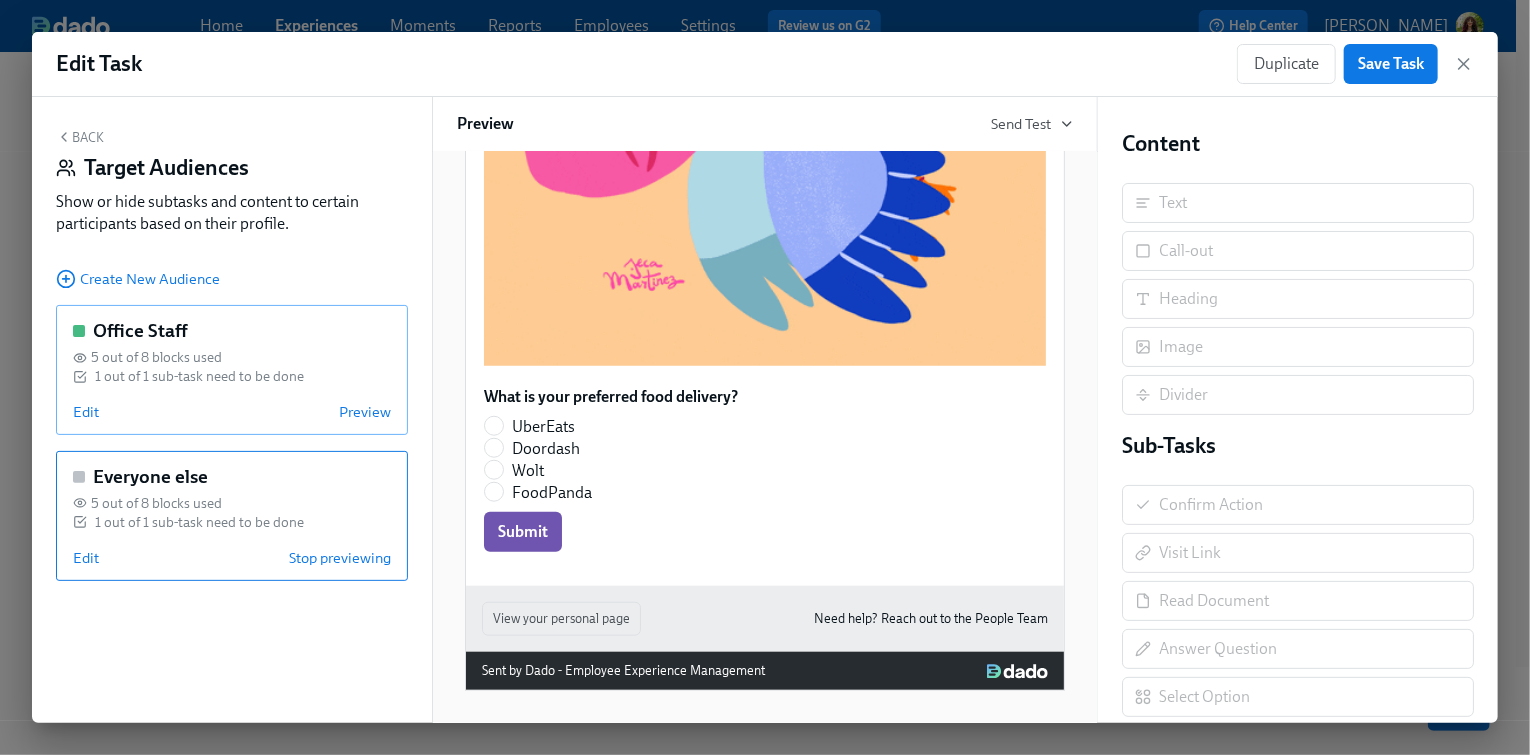 click on "Edit Preview" at bounding box center [232, 412] 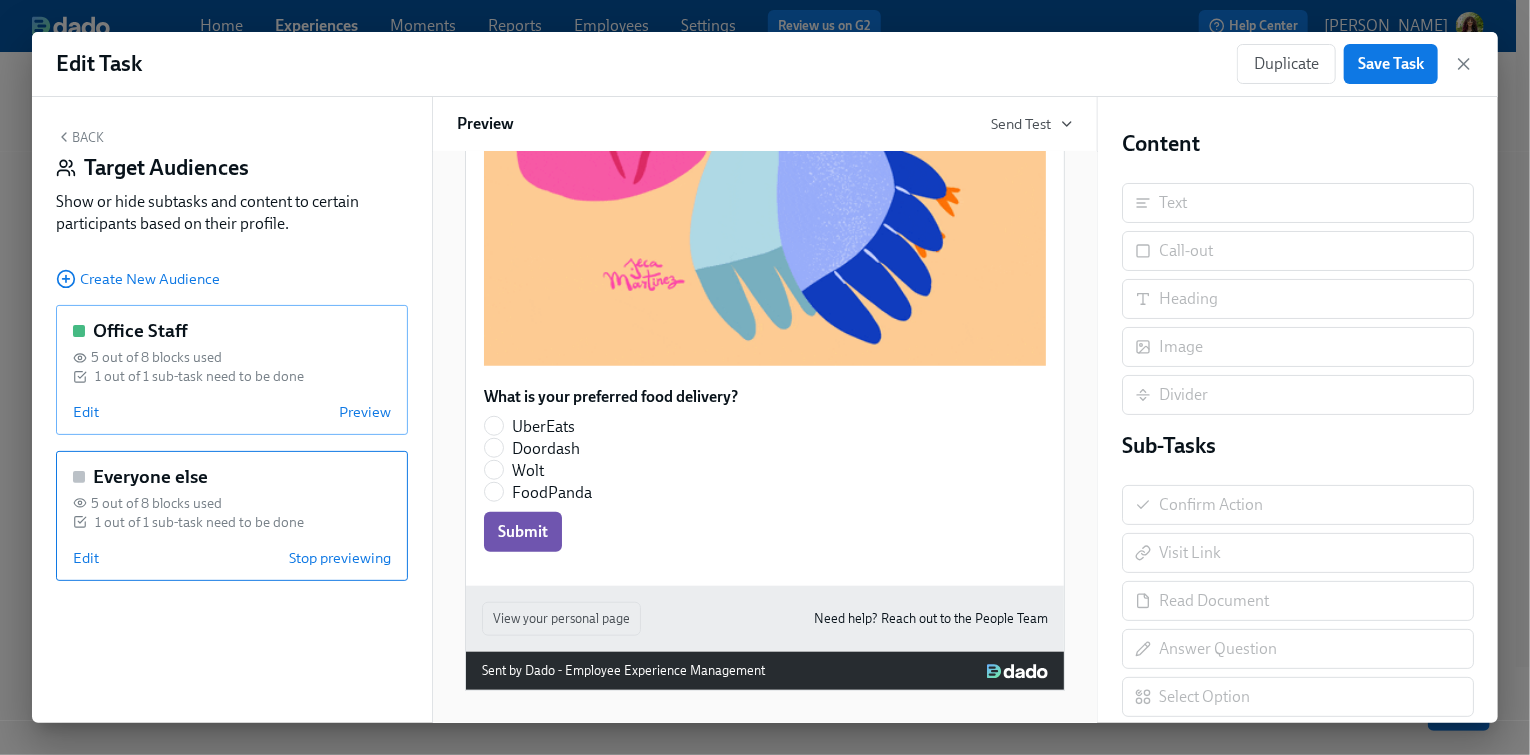 scroll, scrollTop: 595, scrollLeft: 0, axis: vertical 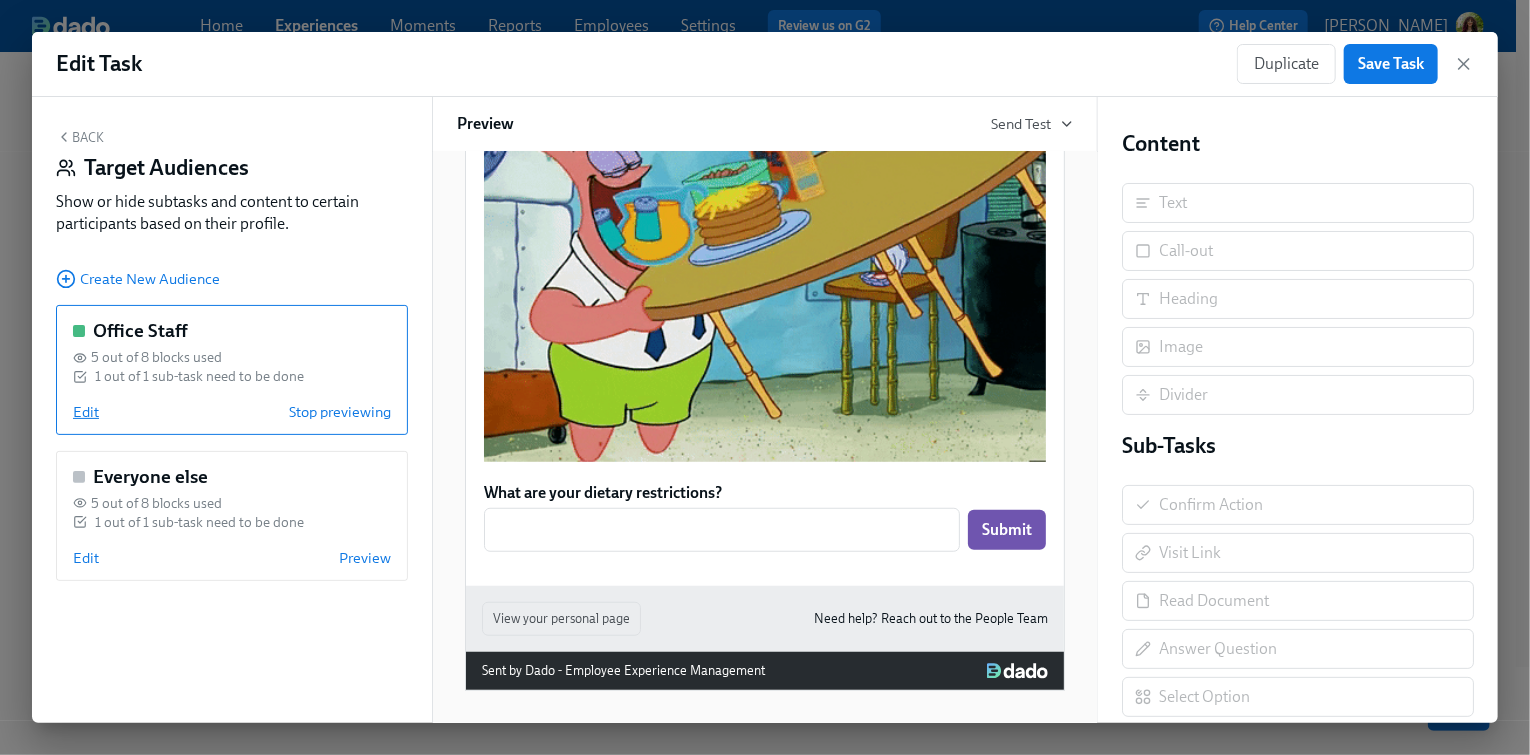click on "Edit" at bounding box center (86, 412) 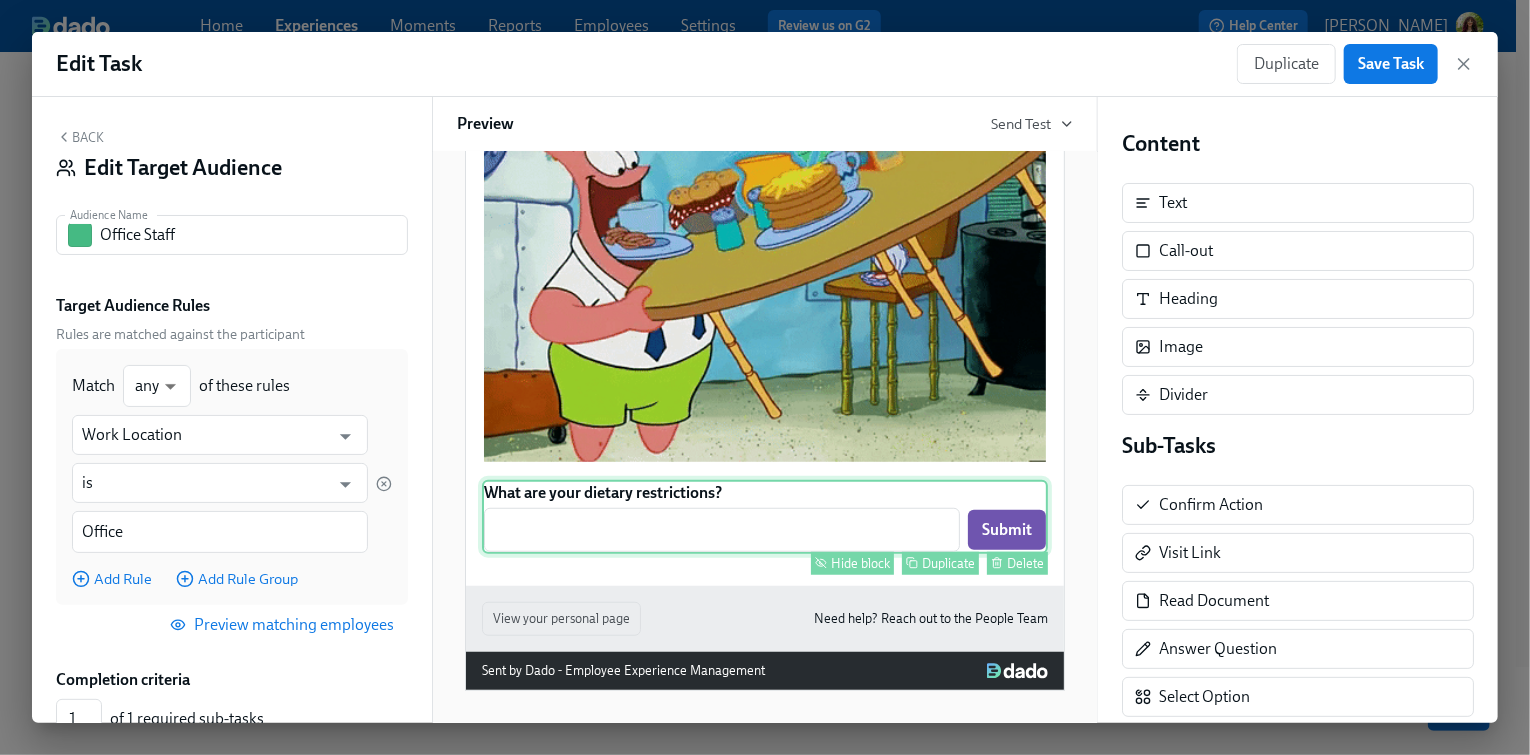 click on "What are your dietary restrictions? ​ Submit   Hide block   Duplicate   Delete" at bounding box center (765, 517) 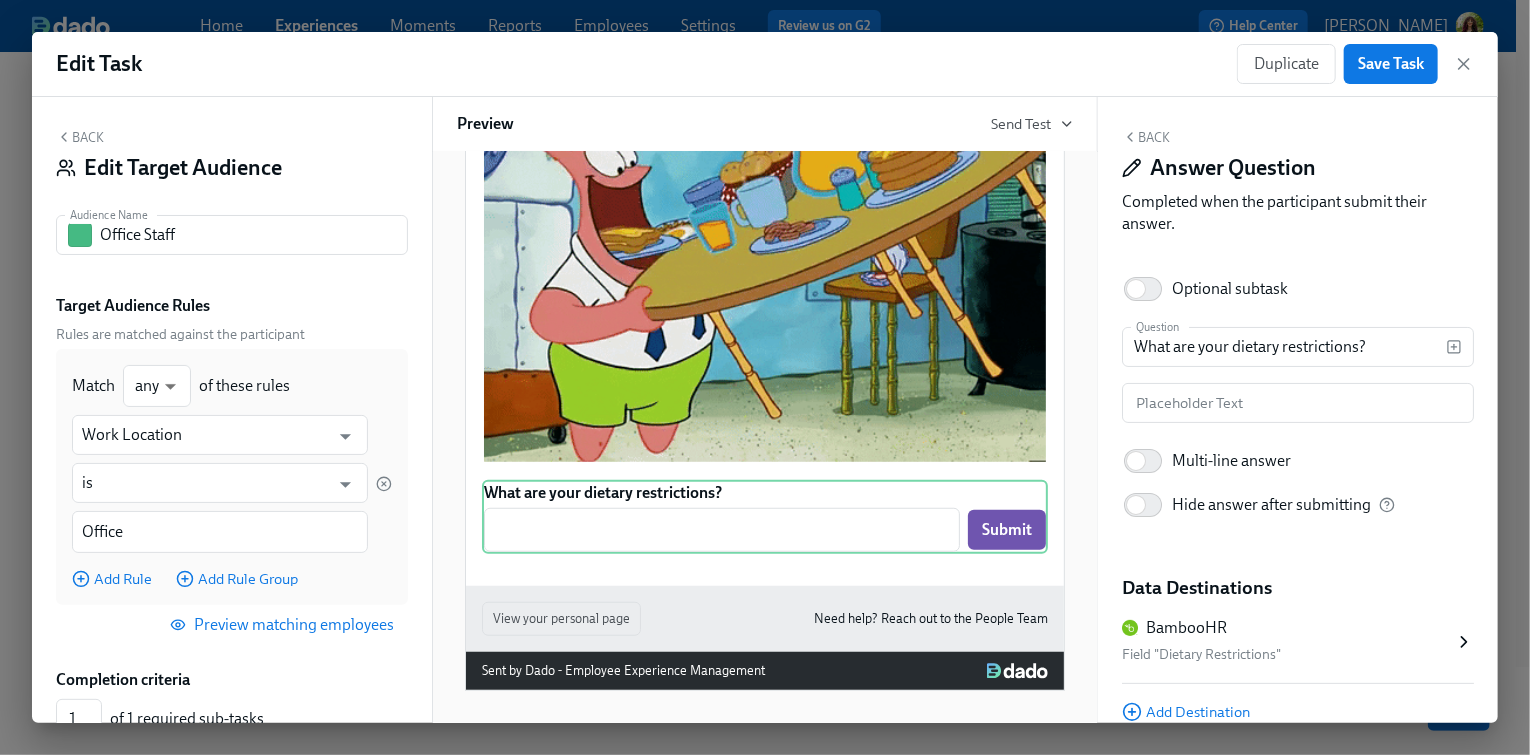 scroll, scrollTop: 84, scrollLeft: 0, axis: vertical 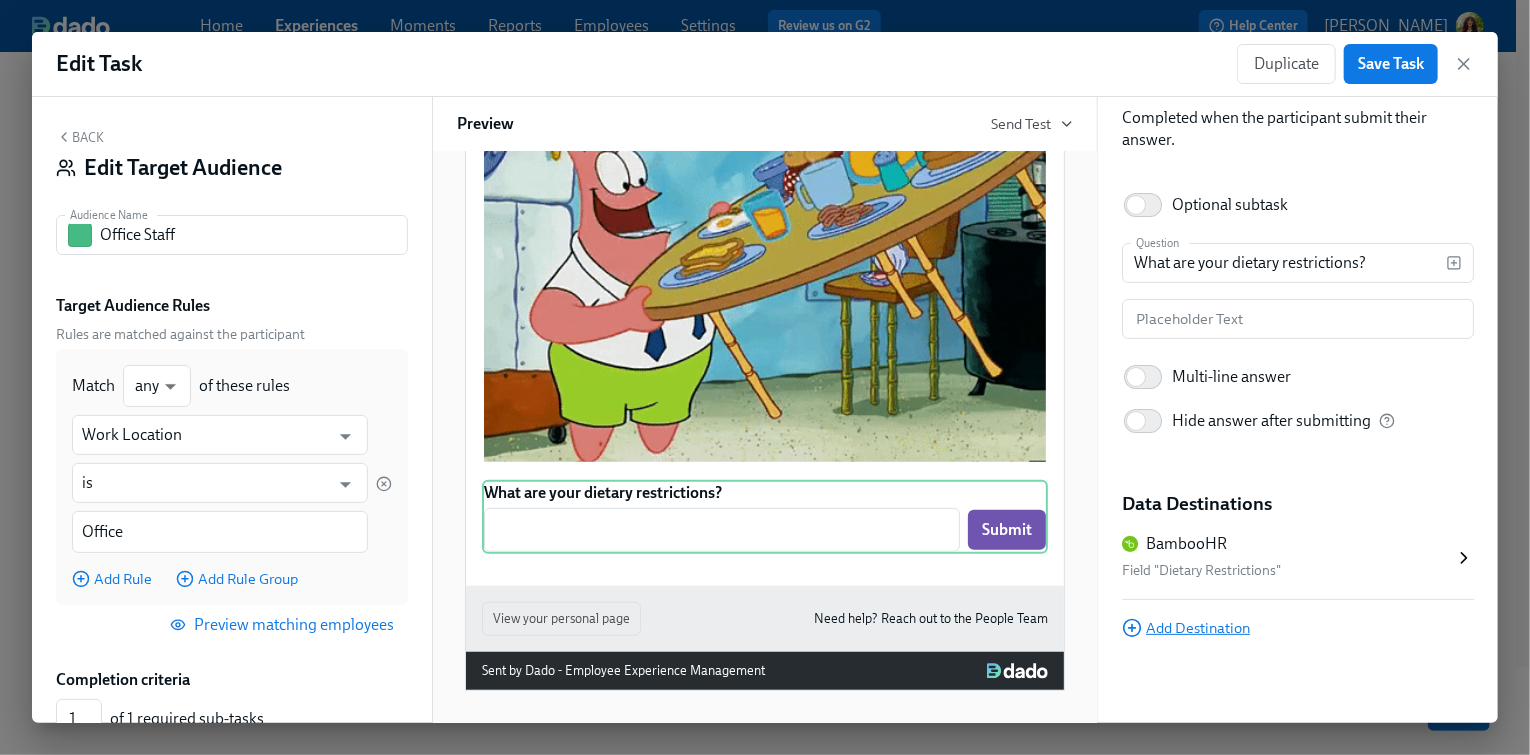 click on "Add Destination" at bounding box center [1186, 628] 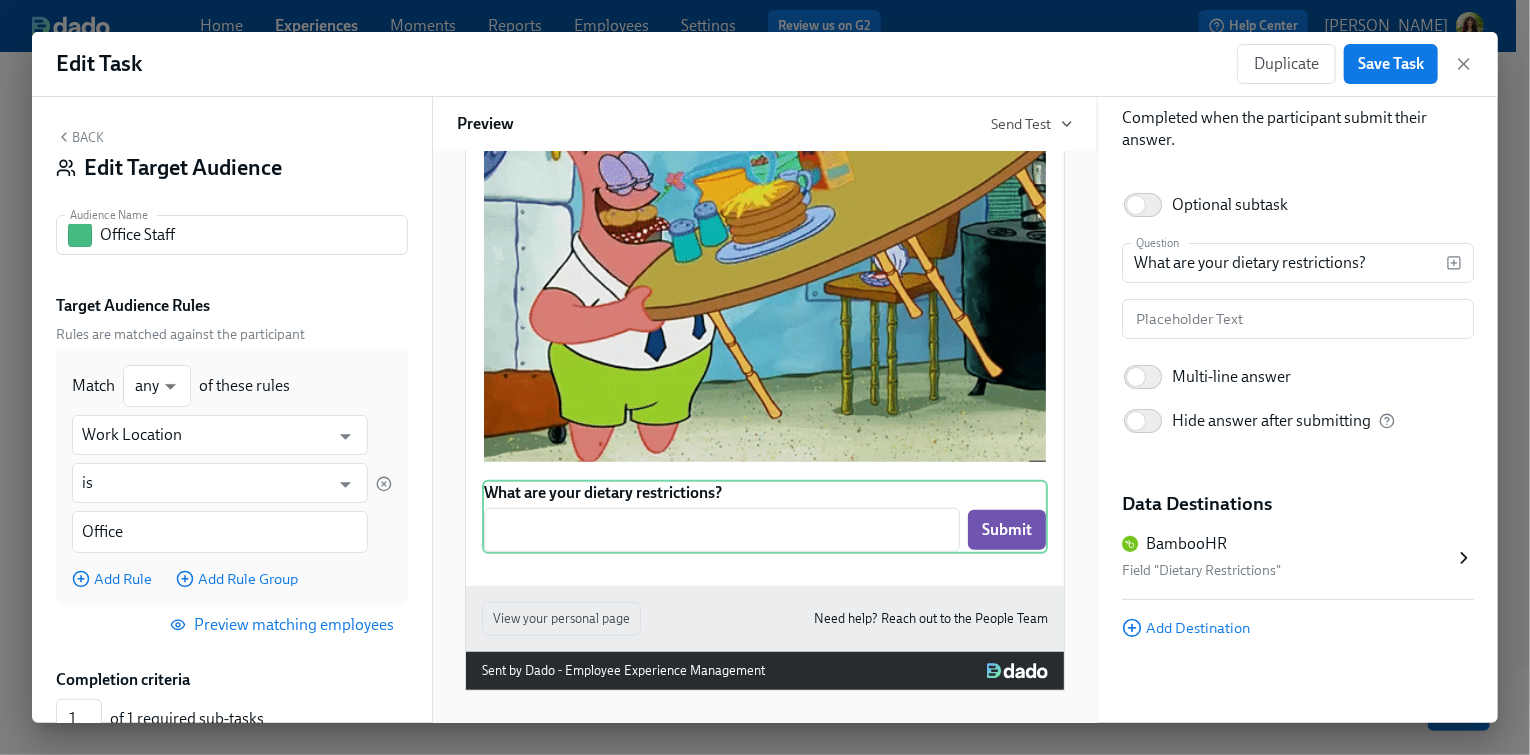 scroll, scrollTop: 0, scrollLeft: 0, axis: both 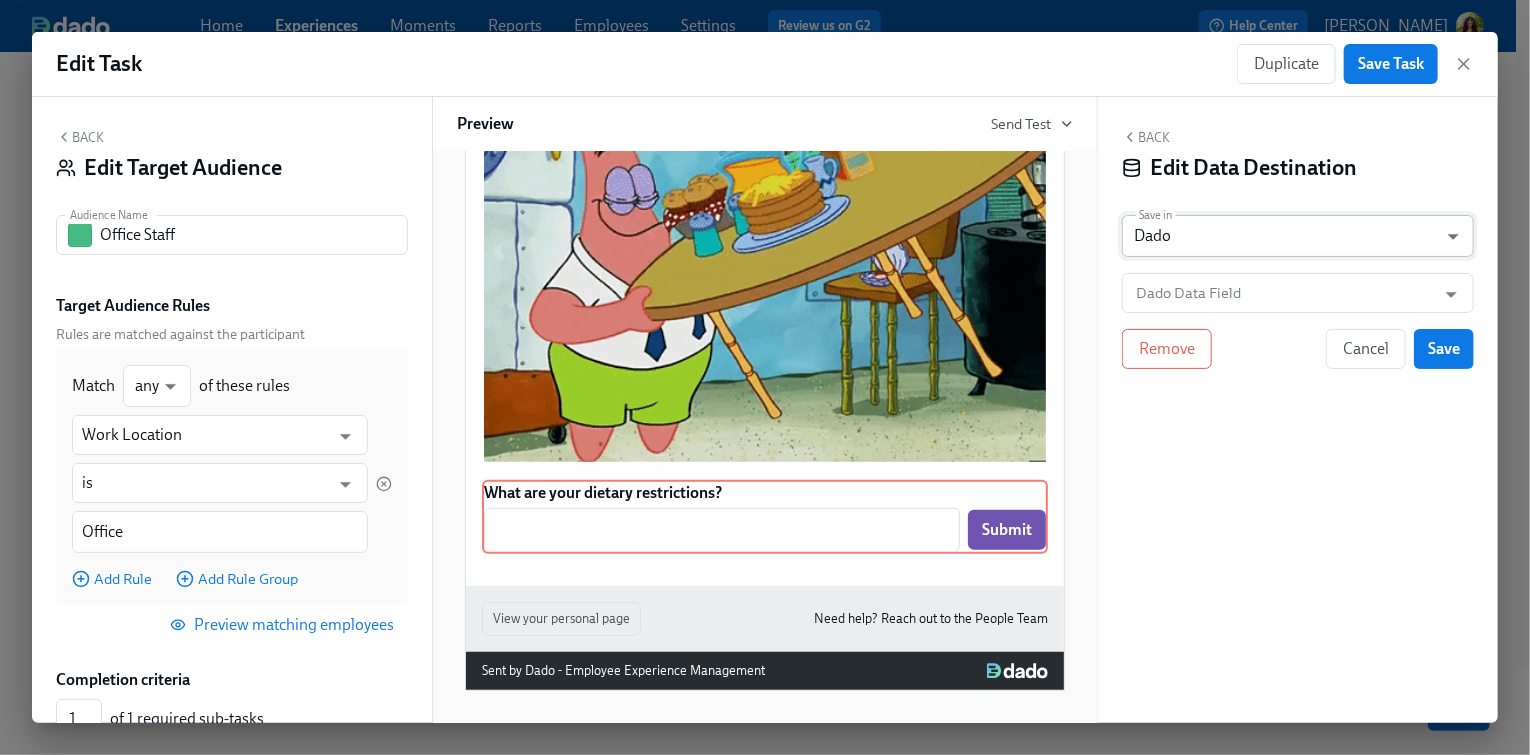 click on "Home Experiences Moments Reports Employees Settings Review us on G2 Help Center [PERSON_NAME] Back to overview Edit   General Onboarding Basics Start and End Participants Timeline Employee view Review and Launch Timeline Preview experience Search Filter by Actor Manage Participant Manager Buddy IT Team Automation Week 1 Week 2 Week 3 Week 4 Week 5 Week 6 Week 7 Week 8 Week 9 Week 10 Week 11 Week 12 Week 13 Week 14 Experience start Participant's first day at work Experience end Add to Teams/Slack Channels Add to Onboarding Calendar Events Add to Company All-Hands {{participant.firstName}}, welcome to Acme! A message from the CEO Preferred Email Select Hardware Shipping Address Share a Photo and Fun Fact Welcome Lunch Prep Sign the Acme NDA Confirm you've received your hardware Your Onboarding continues on your Acme account! Learn about our Benefits offering I-9 Verification Data Security Video First Week Feedback Mandatory Sexual Harassment Training Values week 30-Day Check-in with HR Save changes" at bounding box center [765, 284] 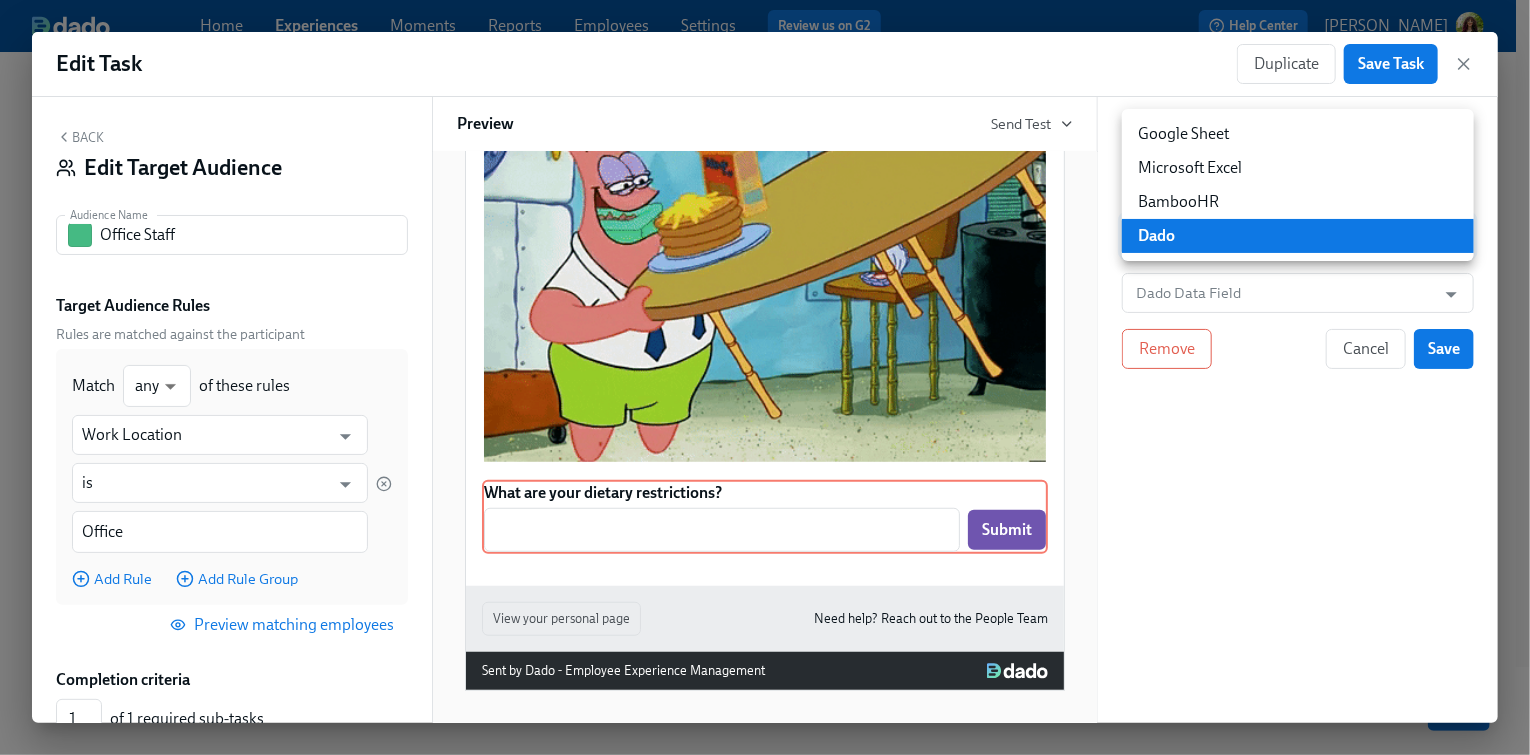 click on "Google Sheet" at bounding box center [1298, 134] 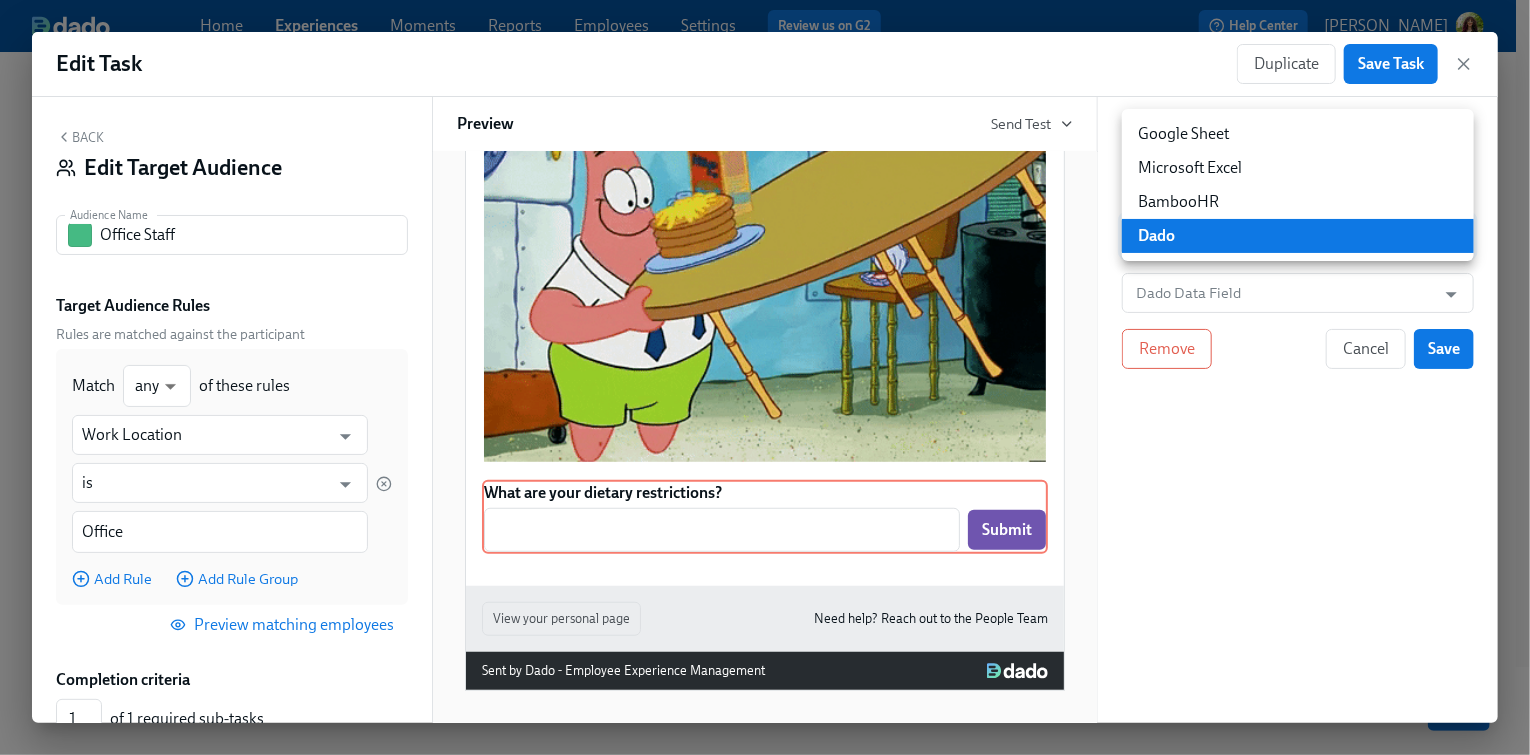 type on "GOOGLE_SHEET" 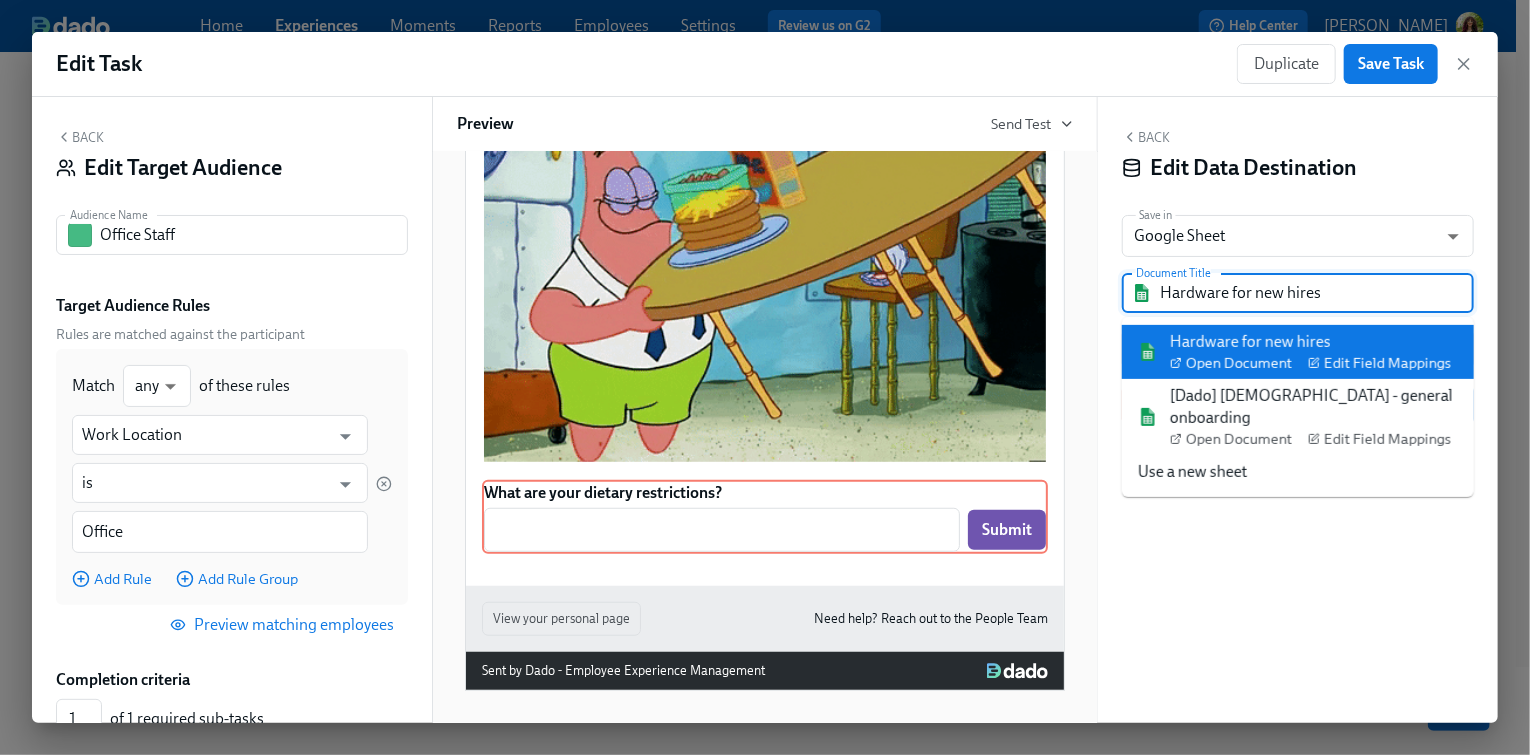 click on "Hardware for new hires" at bounding box center (1312, 293) 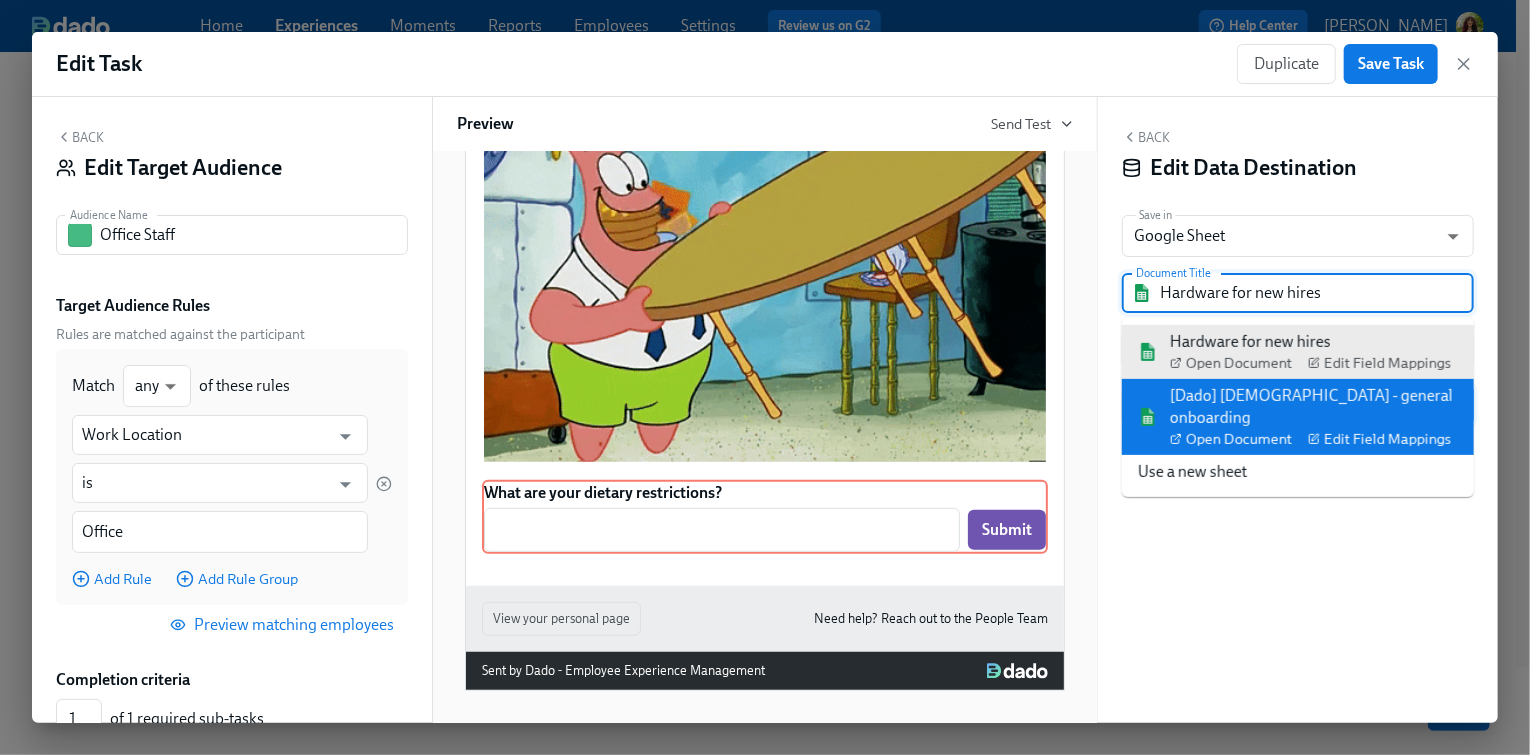 click on "[Dado] [DEMOGRAPHIC_DATA] - general onboarding Open Document Edit Field Mappings" at bounding box center [1314, 417] 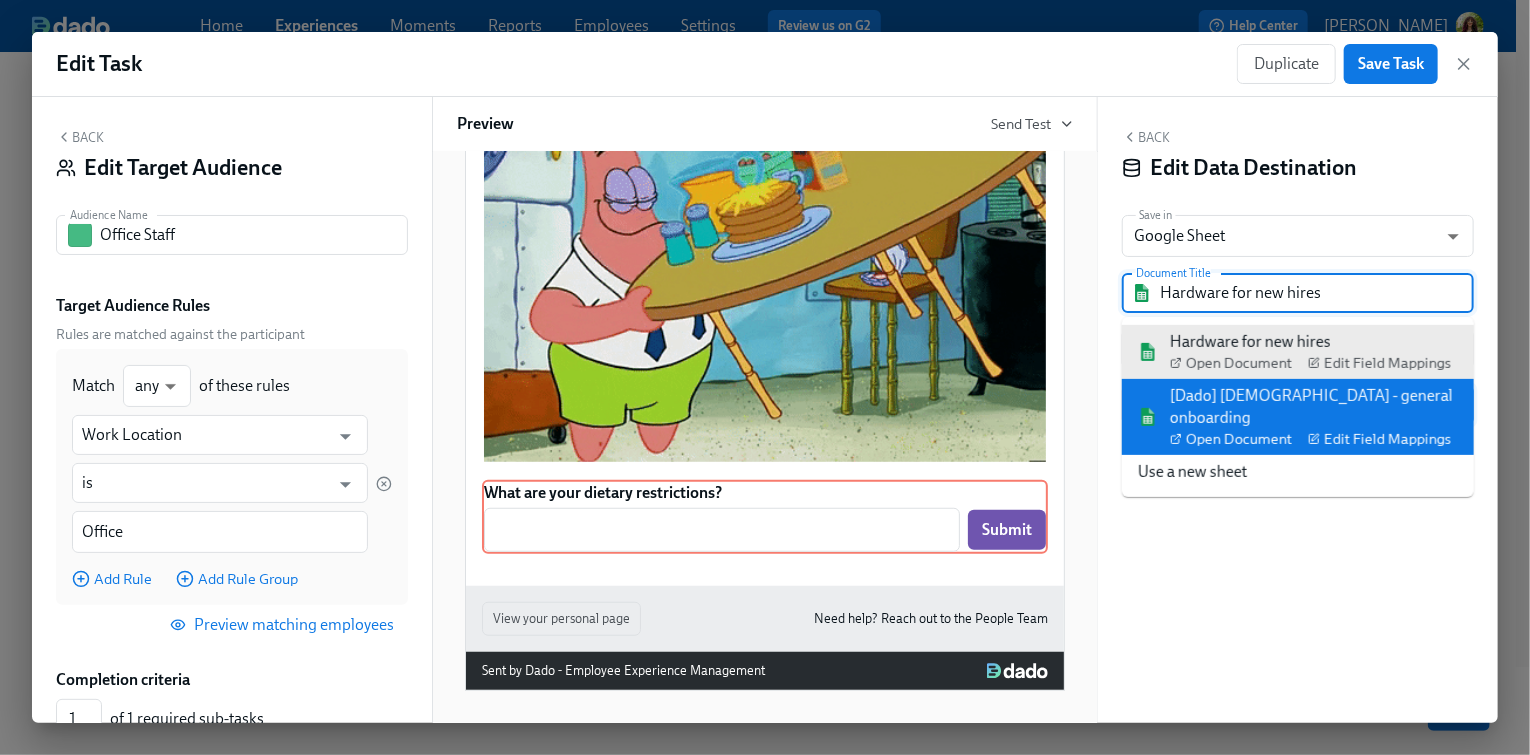 type on "[Dado] [DEMOGRAPHIC_DATA] - general onboarding" 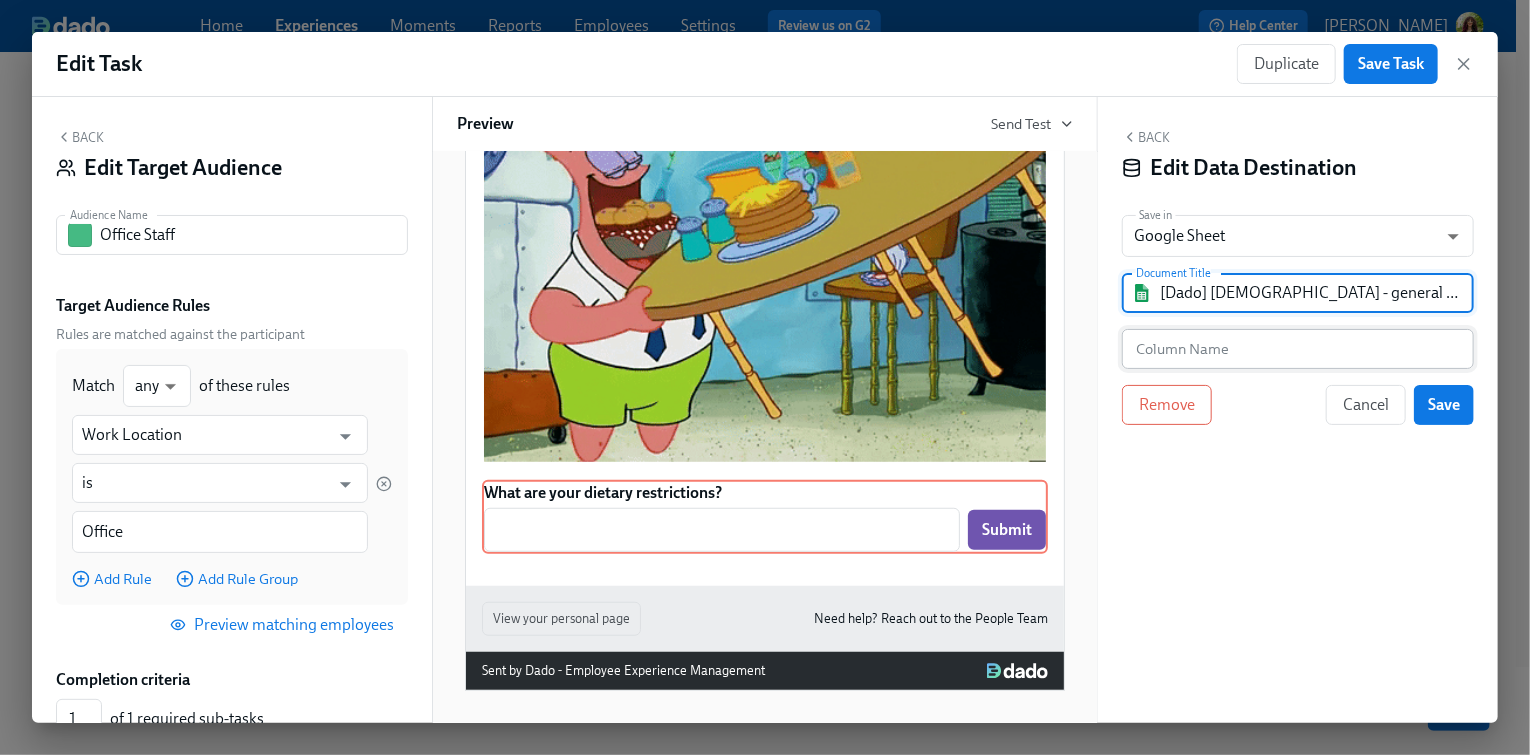 click at bounding box center (1298, 349) 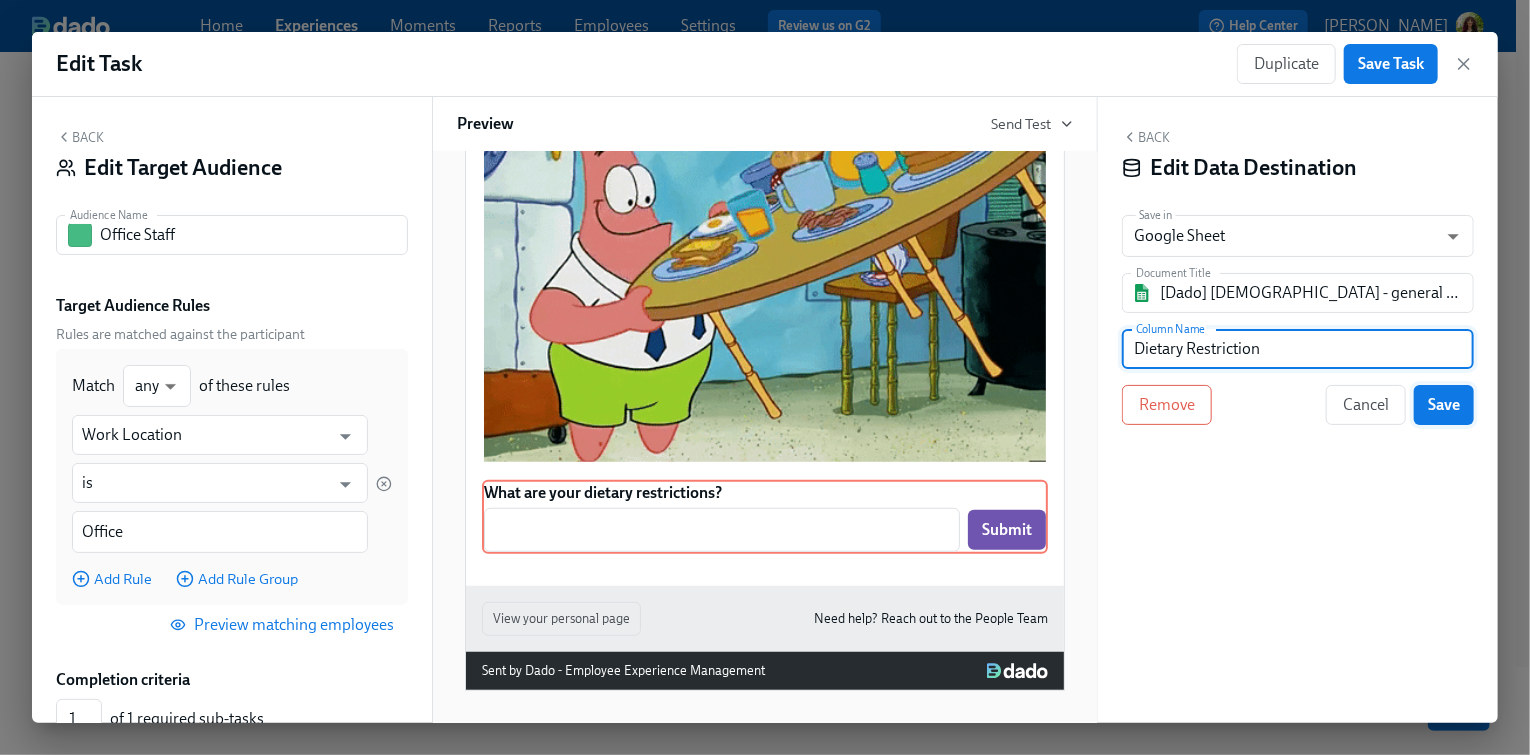 type on "Dietary Restriction" 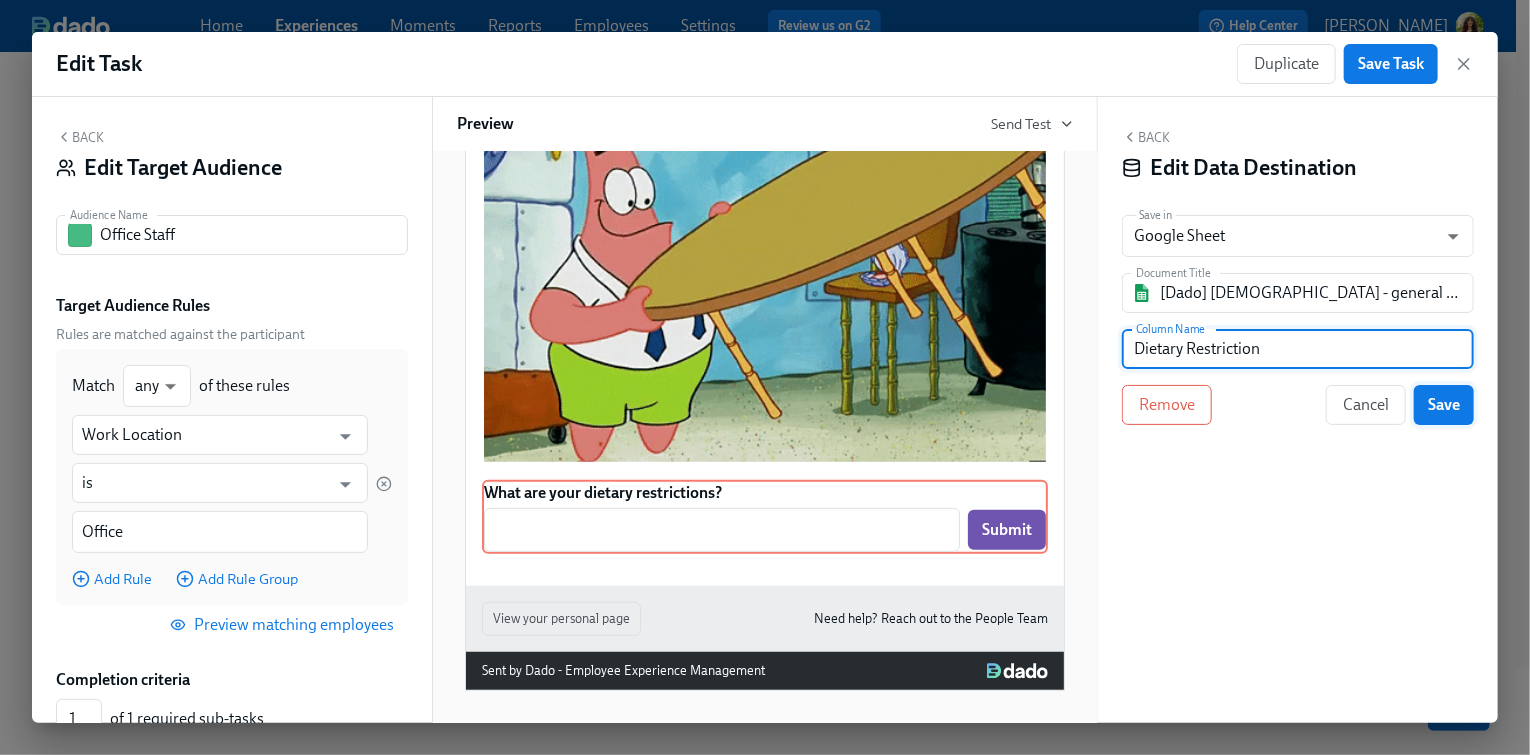 click on "Save" at bounding box center [1444, 405] 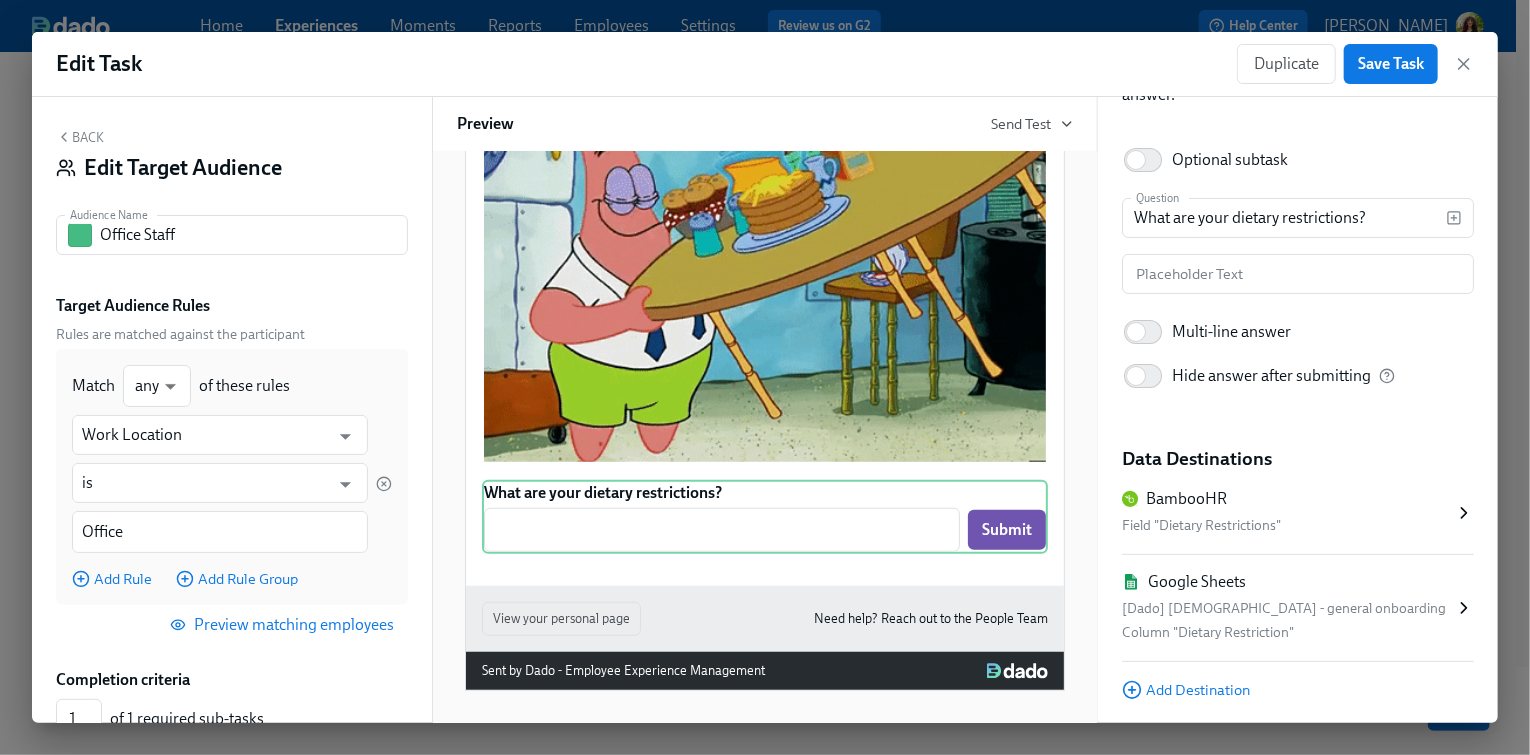 scroll, scrollTop: 191, scrollLeft: 0, axis: vertical 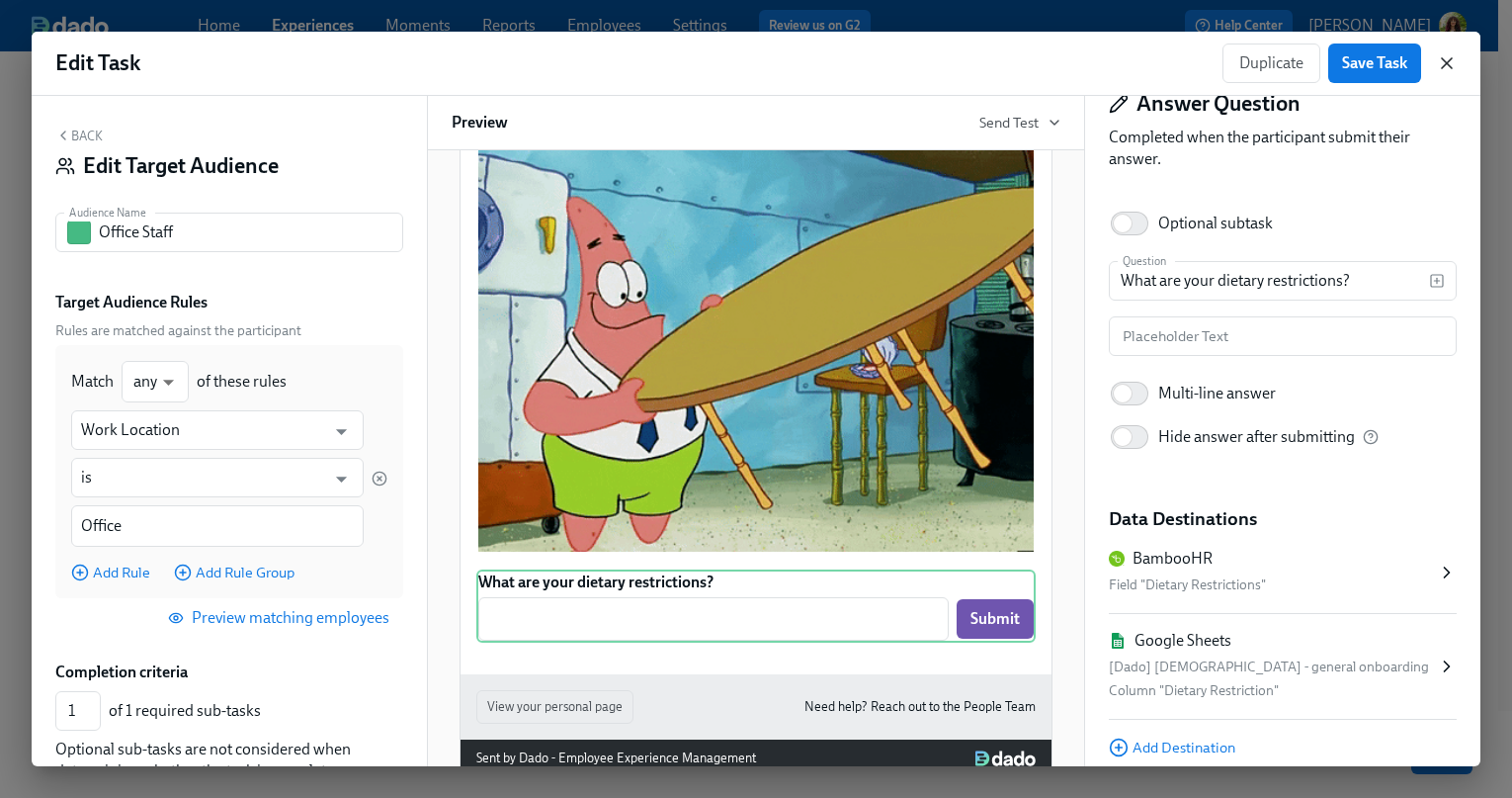 click 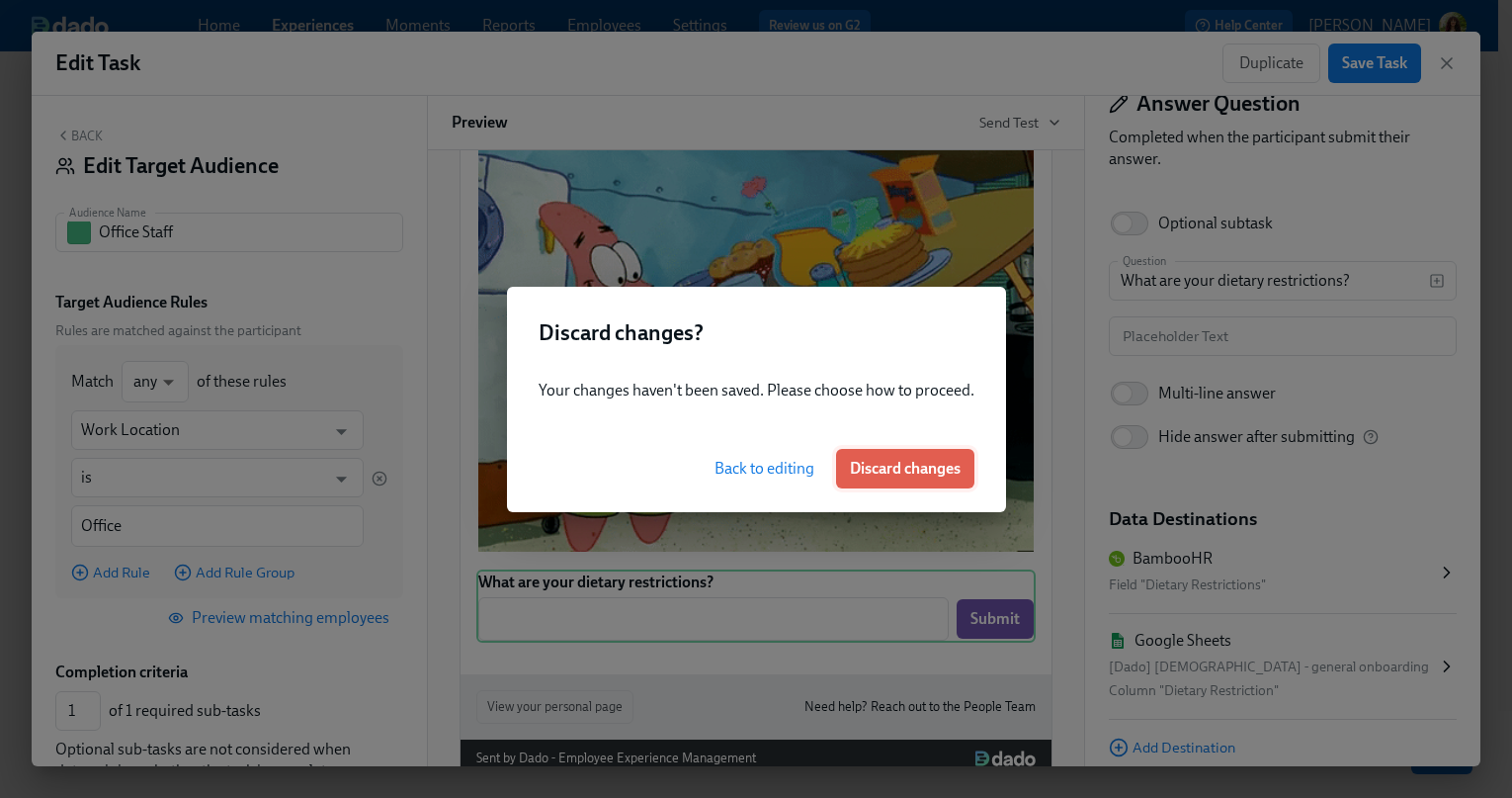 click on "Discard changes" at bounding box center (905, 469) 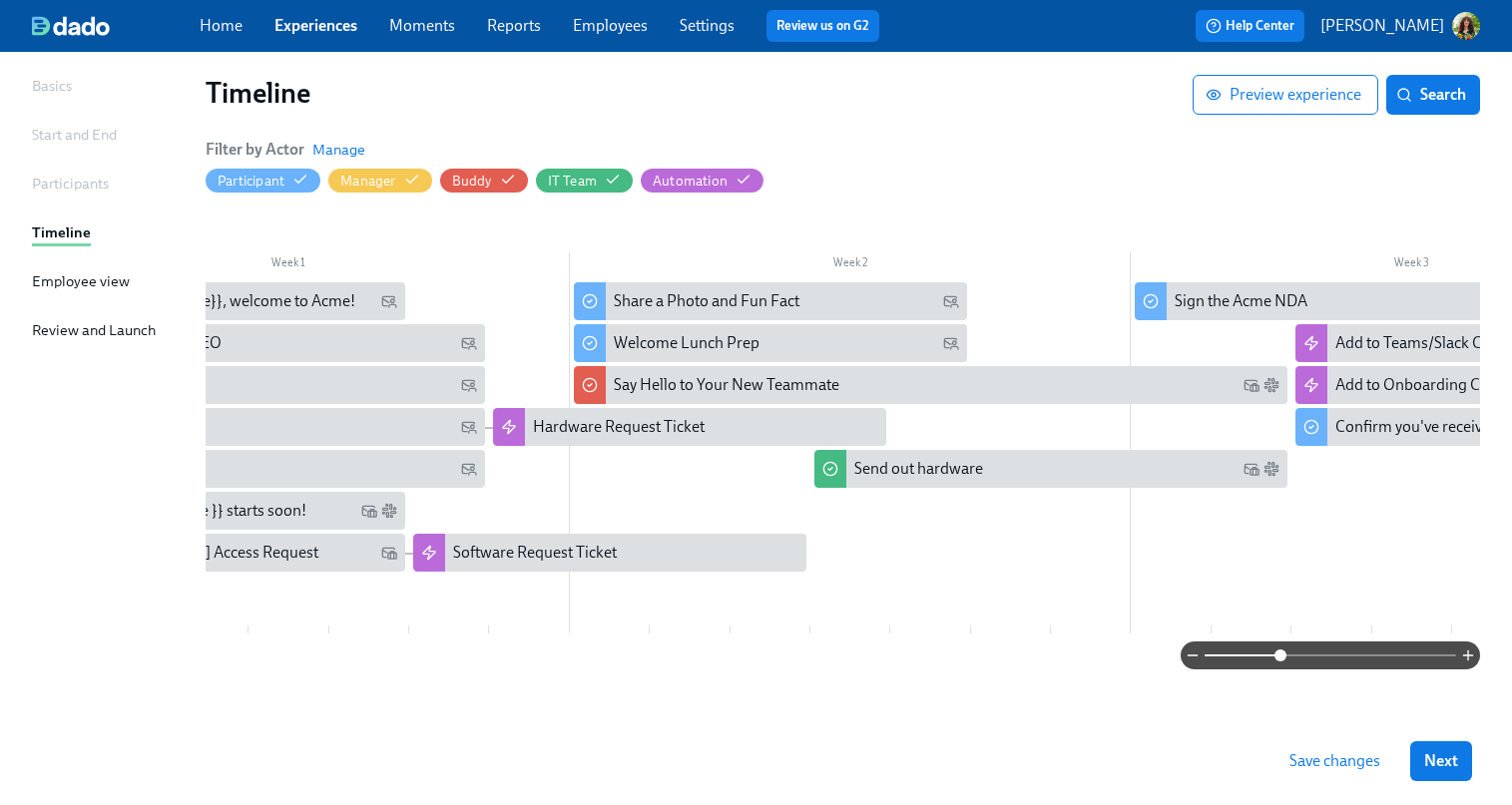 click on "Experiences" at bounding box center [315, 25] 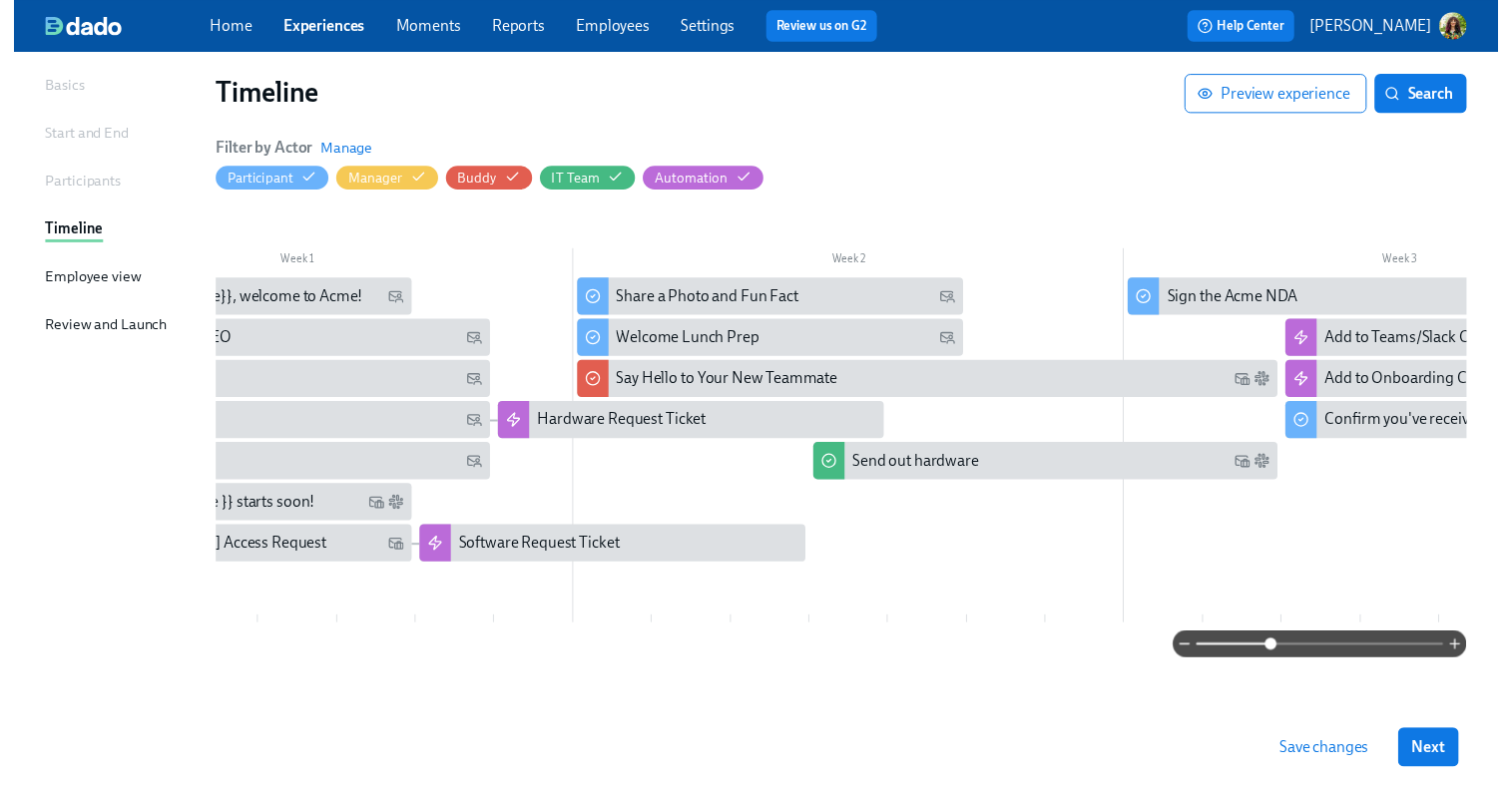 scroll, scrollTop: 0, scrollLeft: 0, axis: both 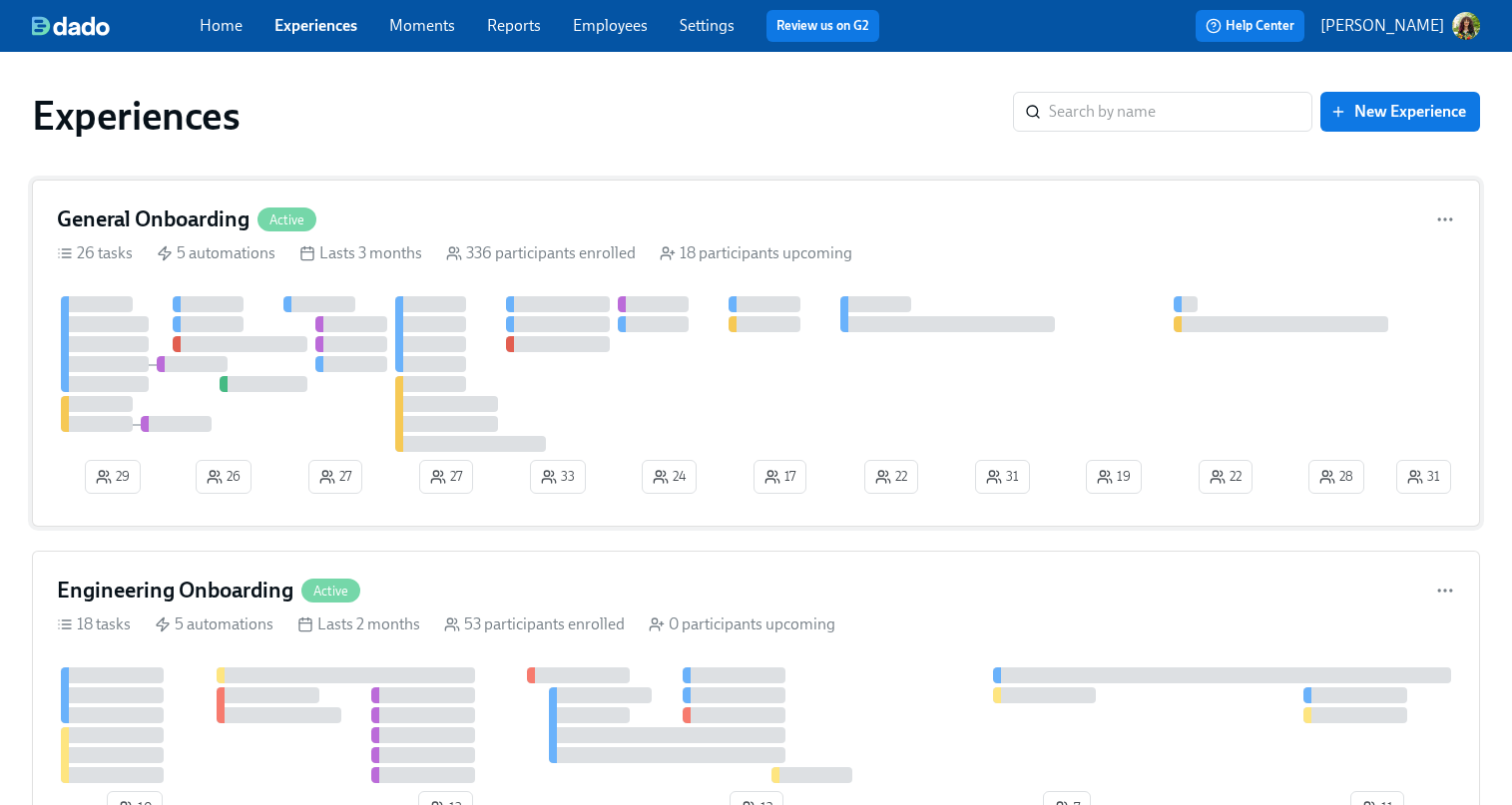 click at bounding box center (725, 374) 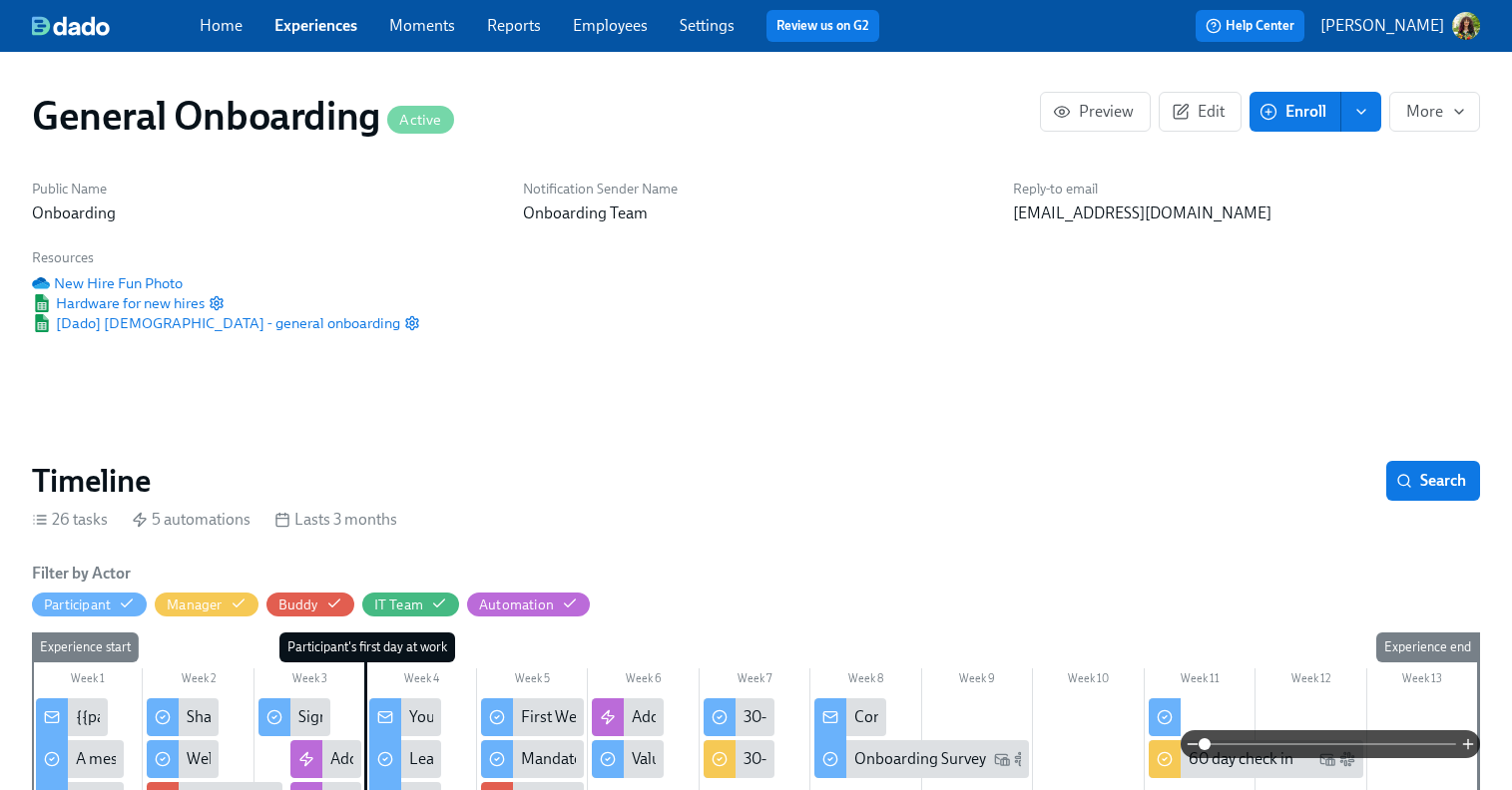 scroll, scrollTop: 0, scrollLeft: 20807, axis: horizontal 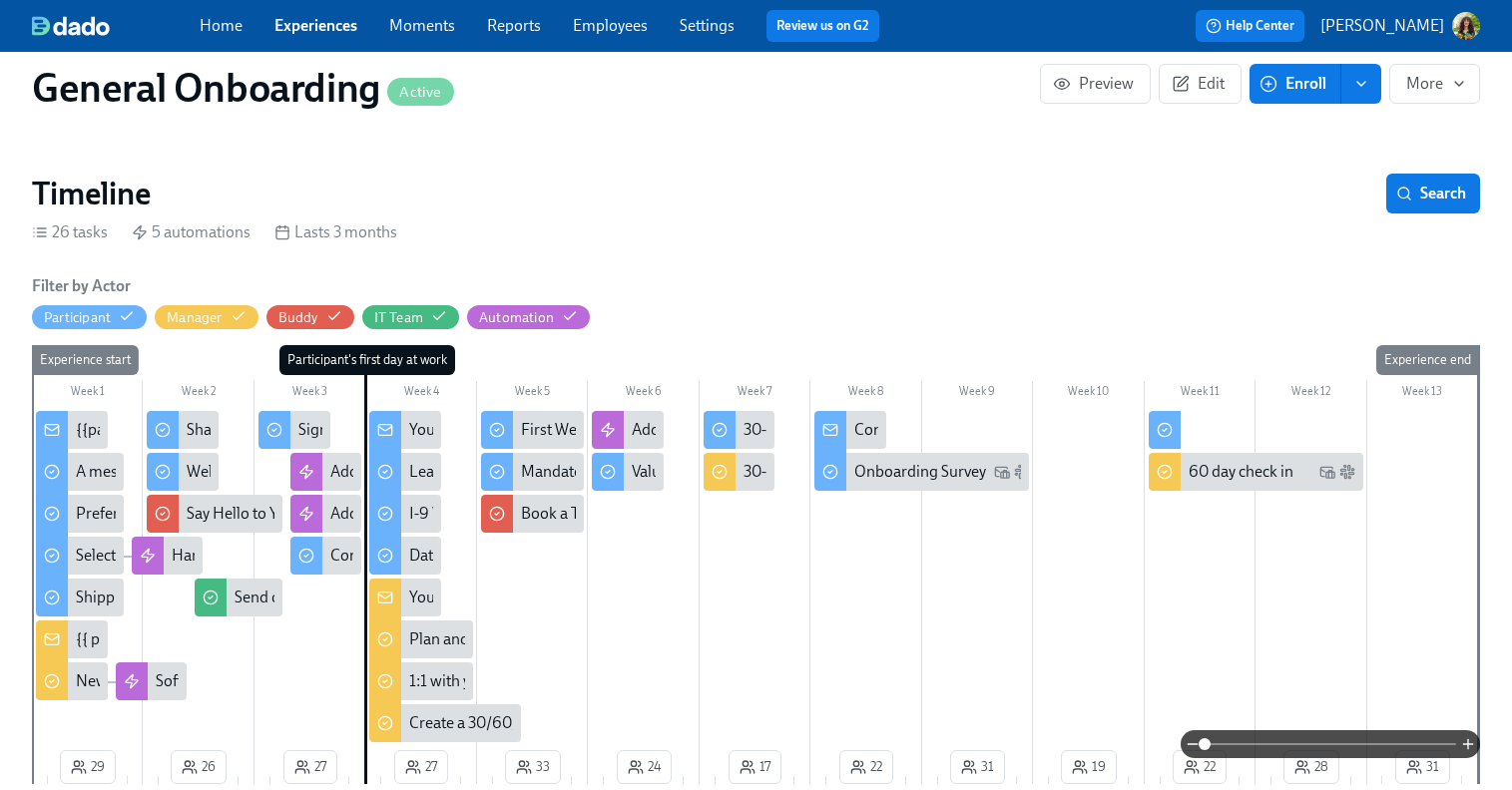 click at bounding box center (1330, 744) 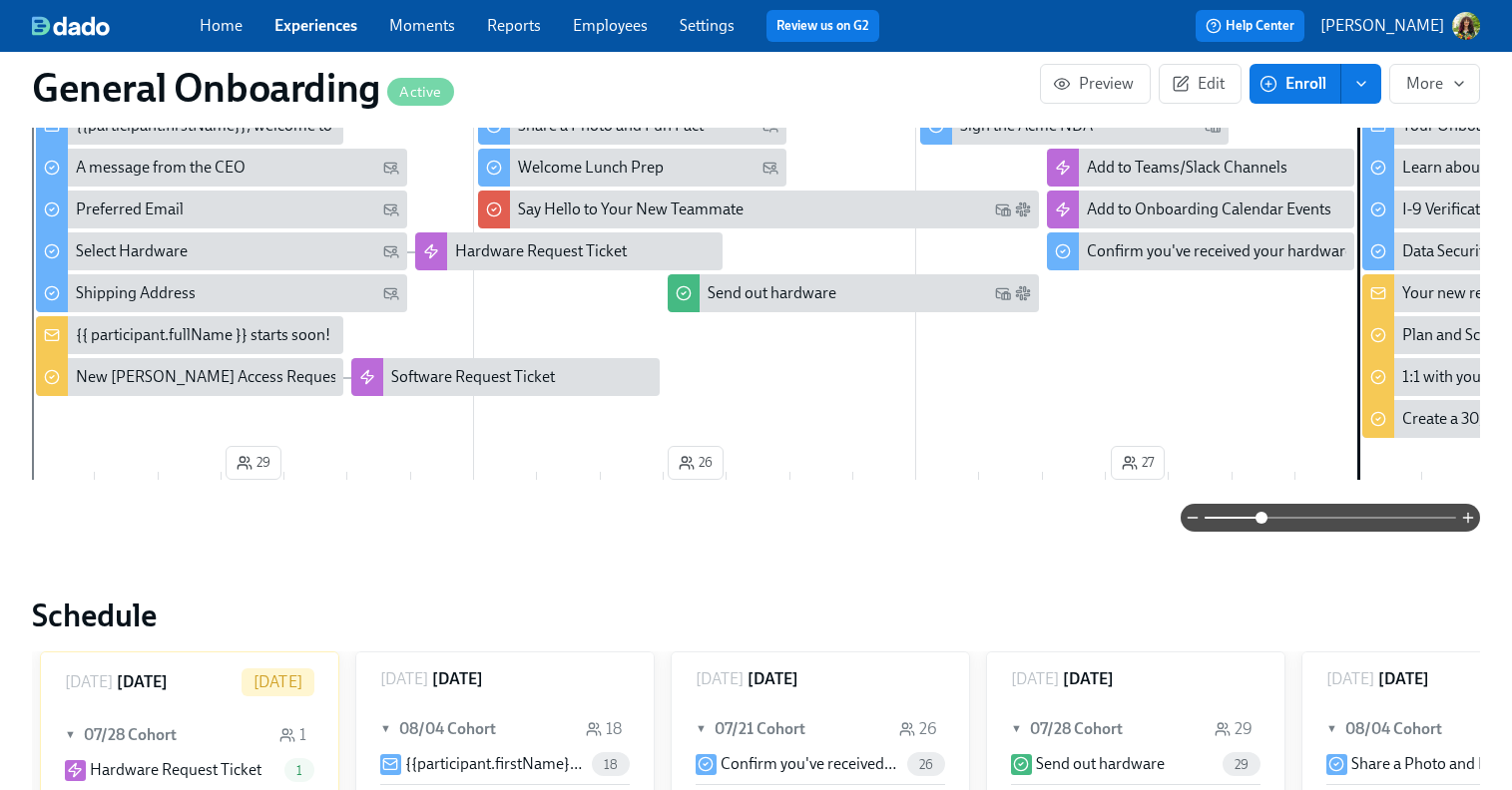 scroll, scrollTop: 602, scrollLeft: 0, axis: vertical 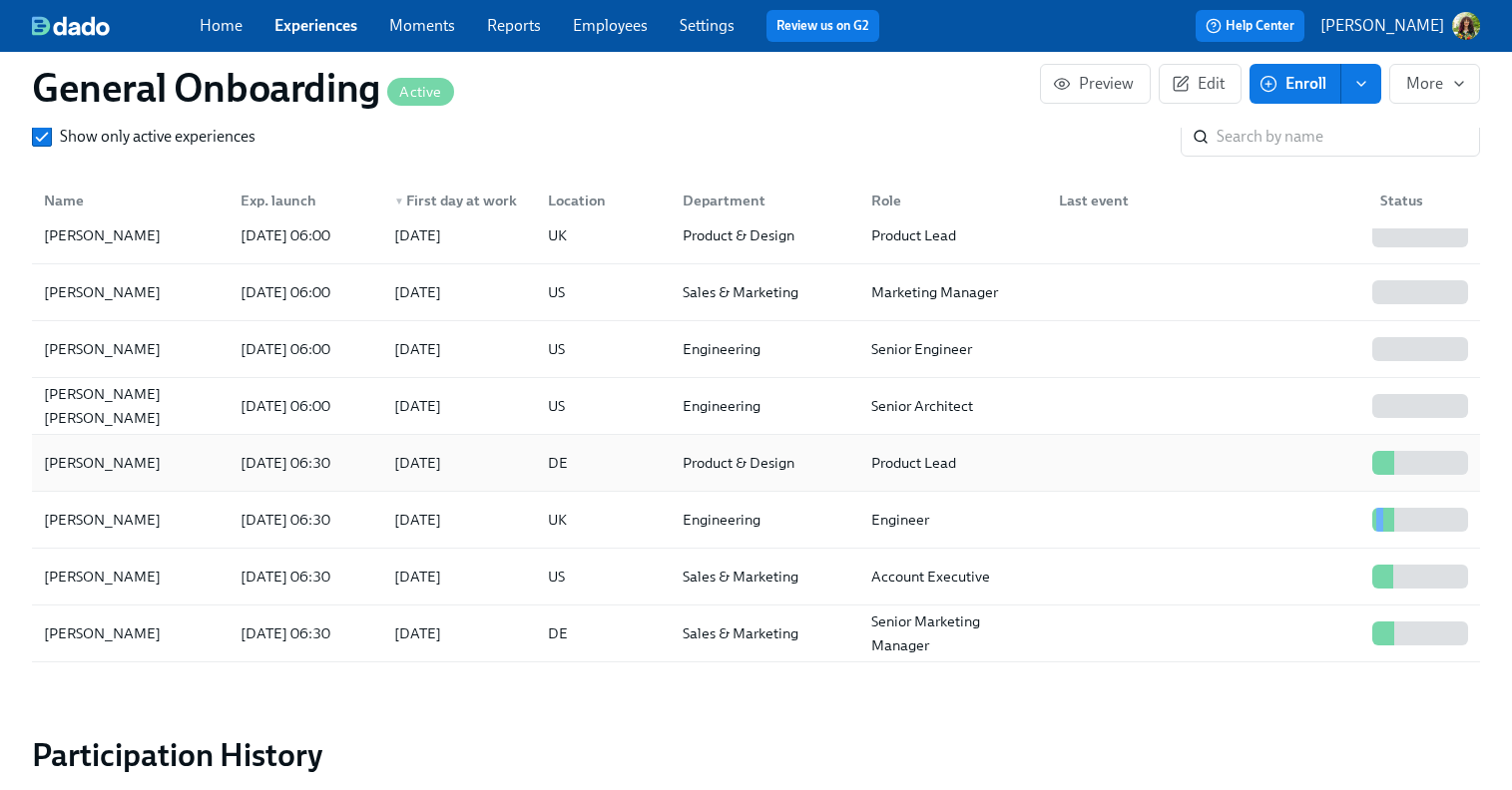 click at bounding box center (1204, 463) 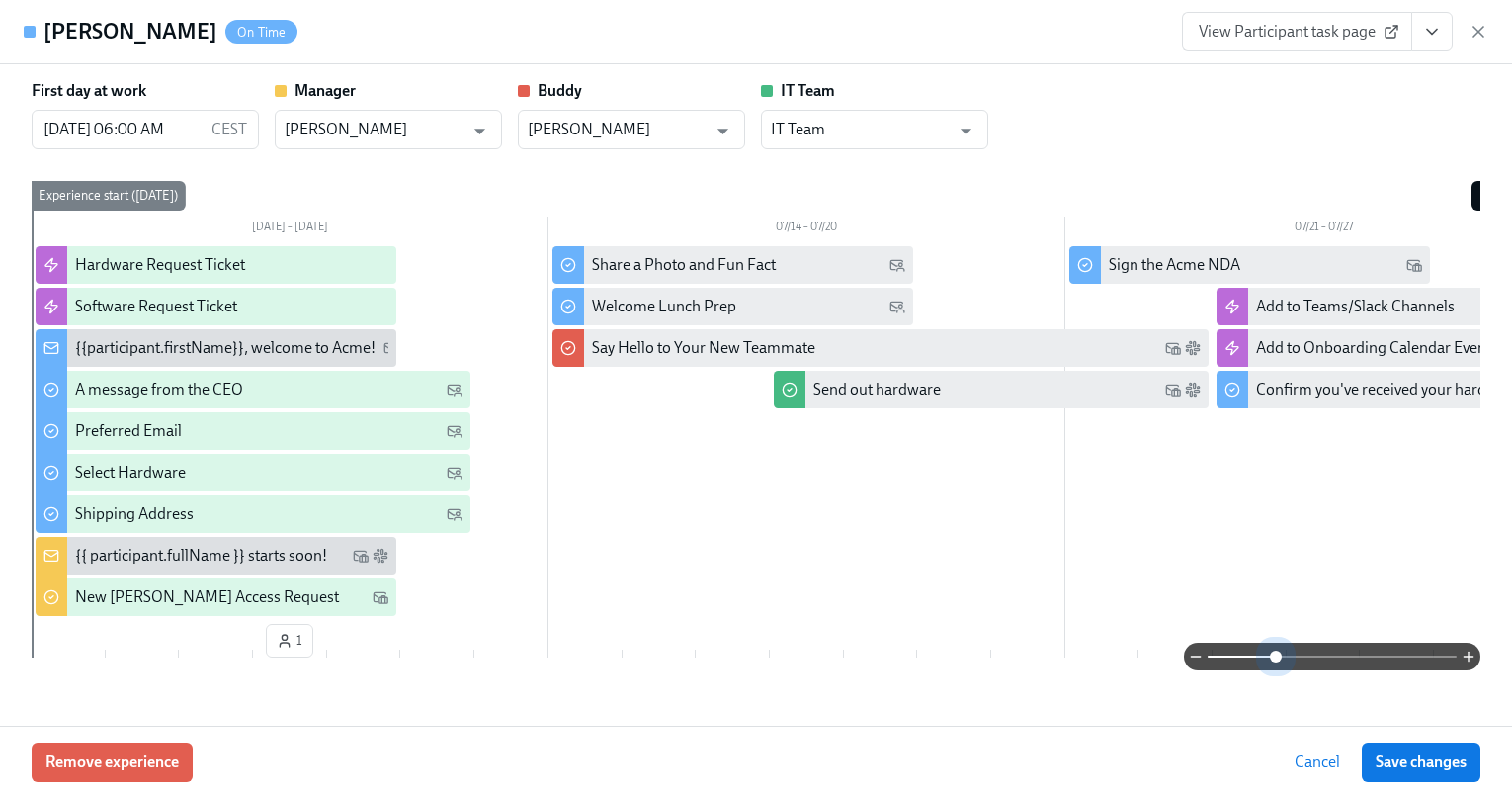 click at bounding box center (1332, 657) 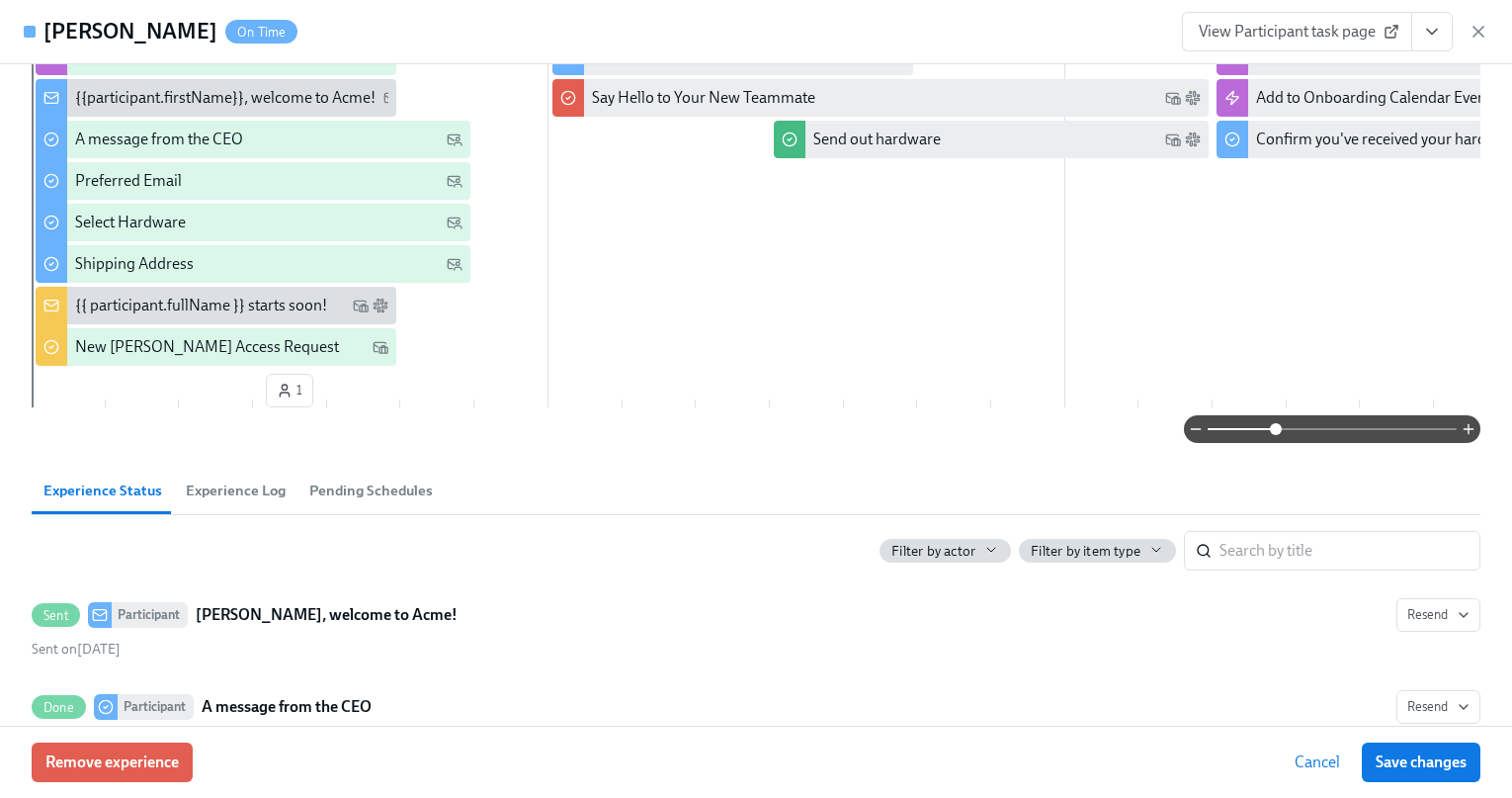 scroll, scrollTop: 254, scrollLeft: 0, axis: vertical 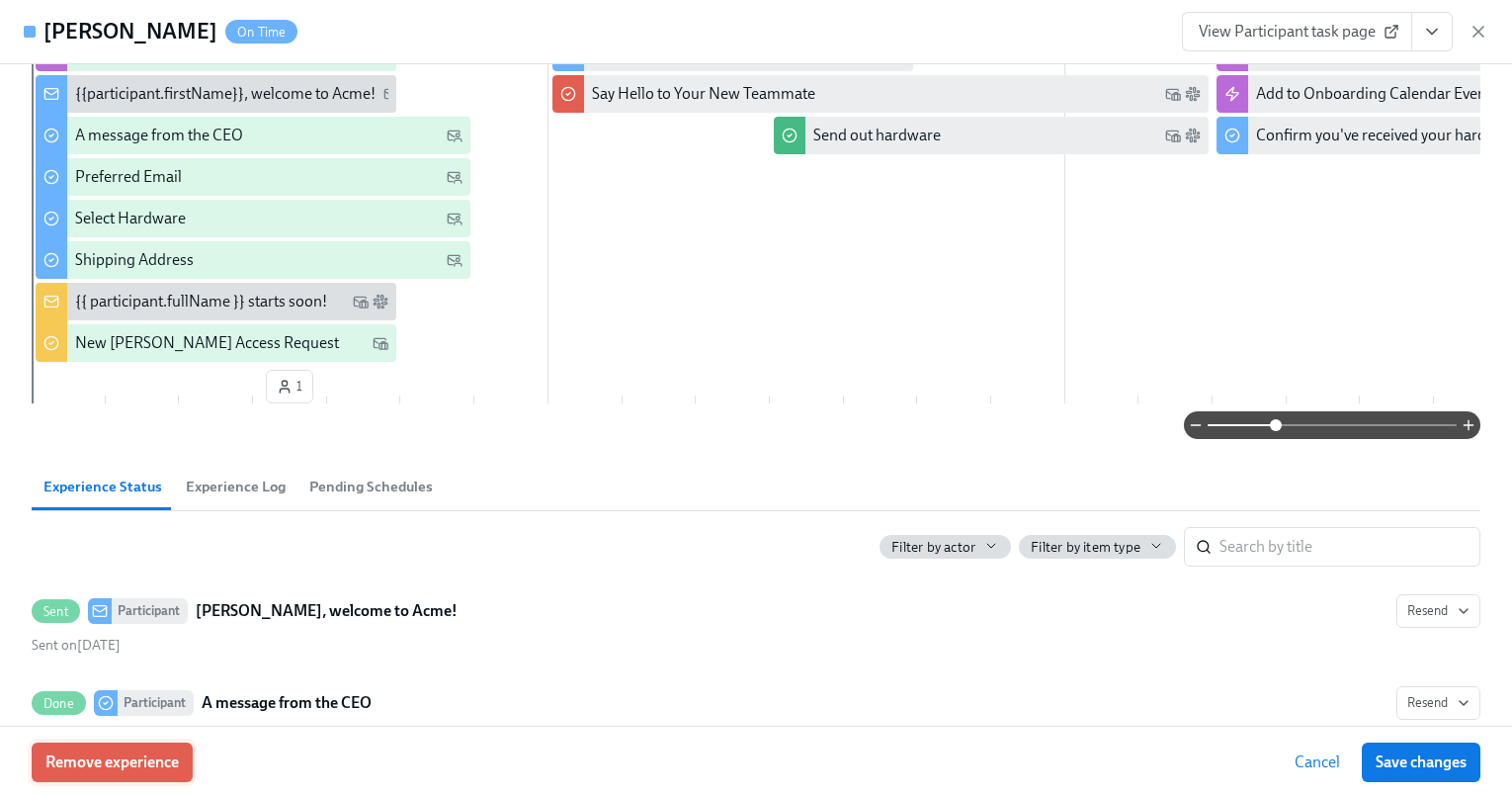 click on "Remove experience" at bounding box center [112, 762] 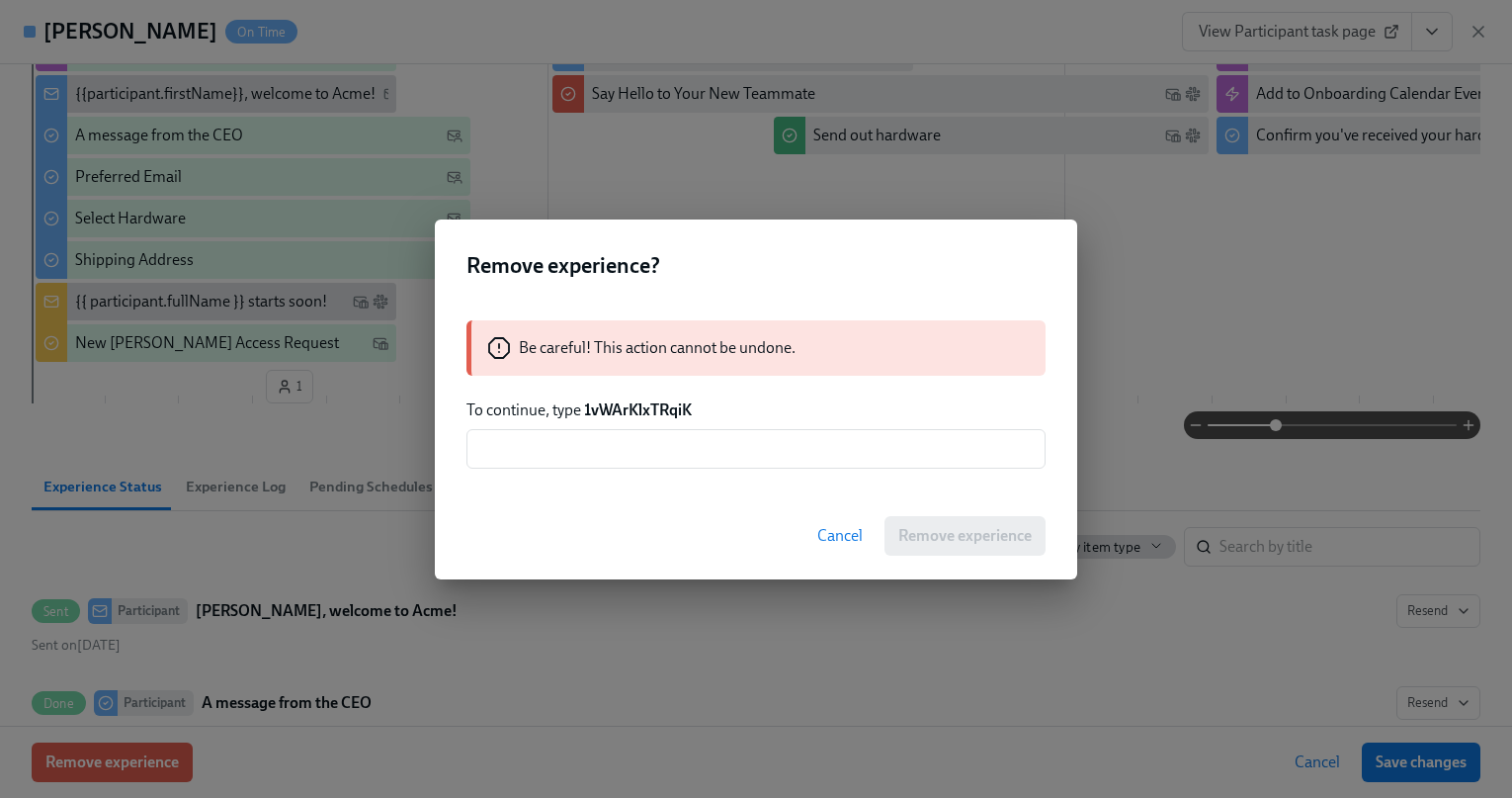 click on "Cancel" at bounding box center [840, 536] 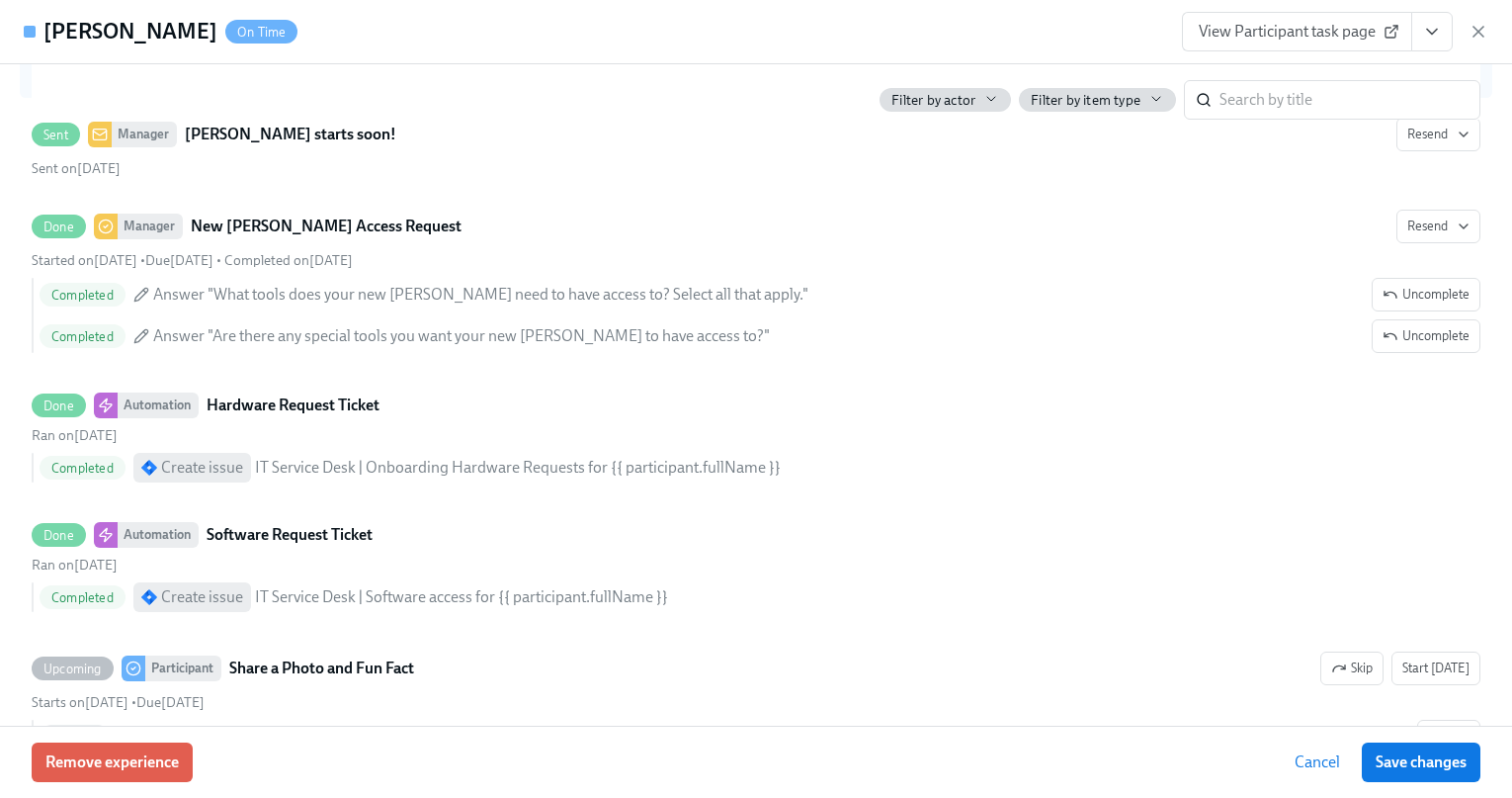 scroll, scrollTop: 1707, scrollLeft: 0, axis: vertical 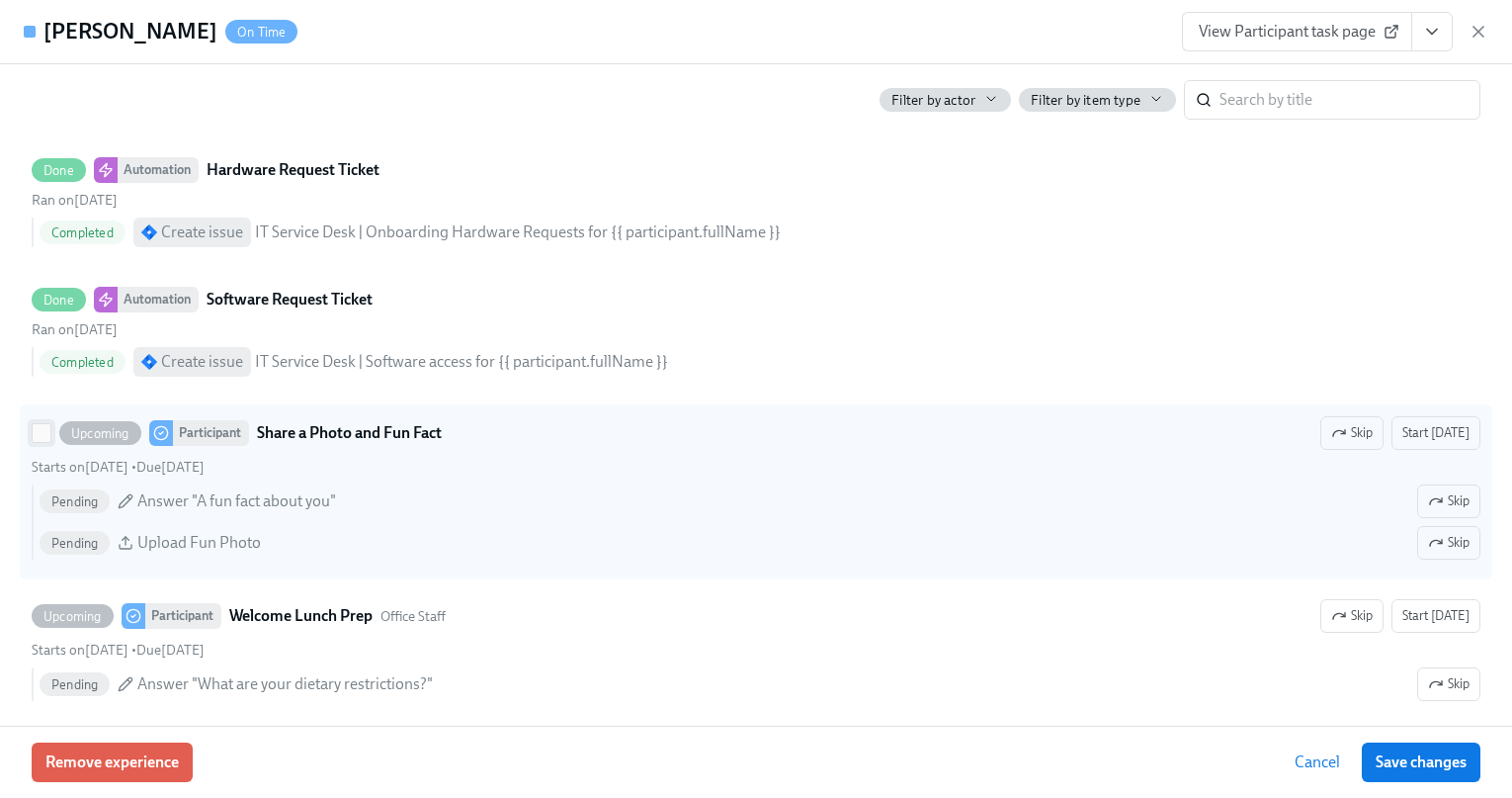 click on "Upcoming Participant Share a Photo and Fun Fact Skip Start [DATE] Starts on  [DATE]   •  Due  [DATE]   Pending Answer "A fun fact about you" Skip Pending Upload Fun Photo Skip" at bounding box center (42, 433) 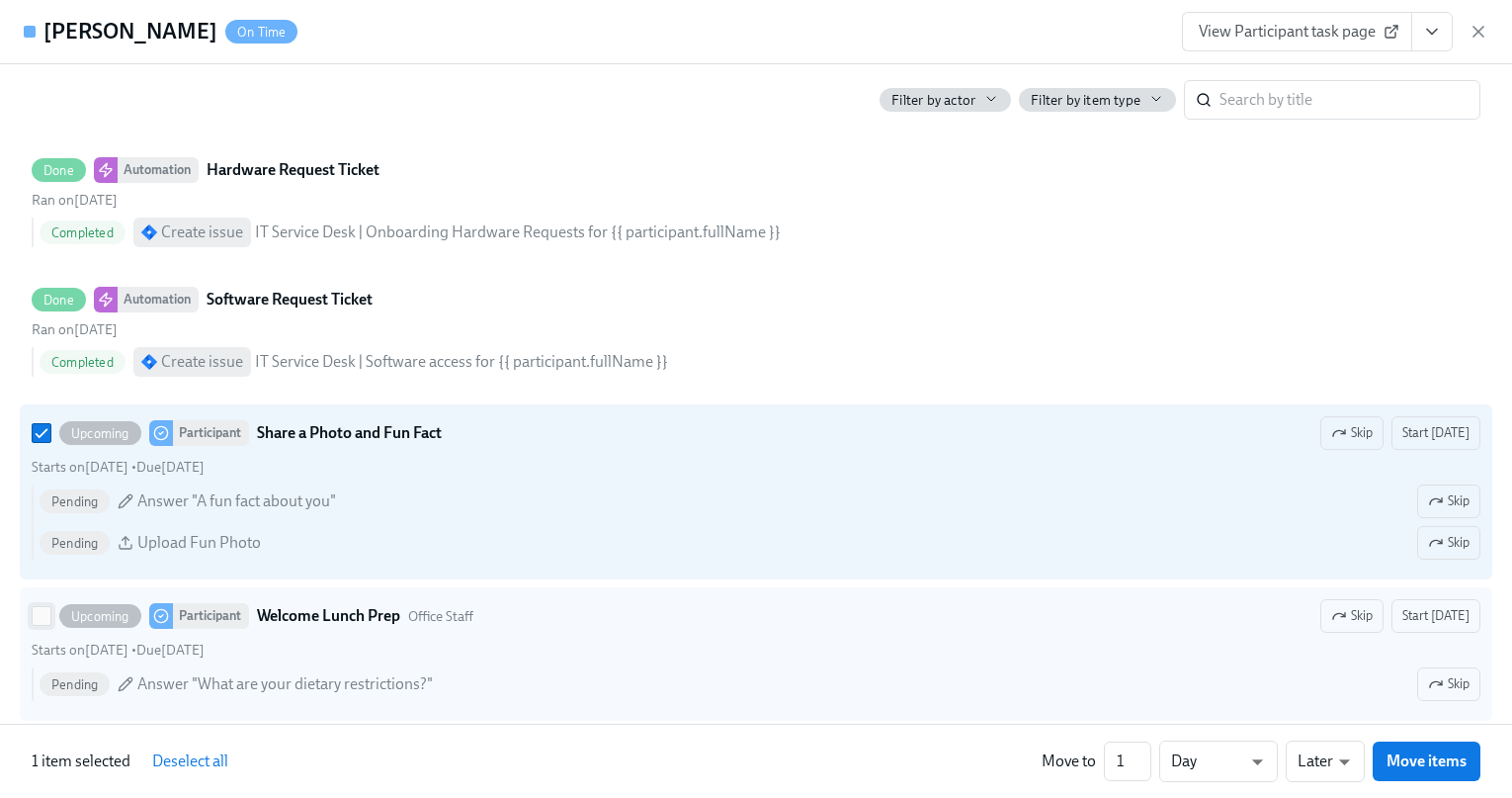 click on "Upcoming Participant Welcome Lunch Prep Office Staff Skip Start [DATE] Starts on  [DATE]   •  Due  [DATE]   Pending Answer "What are your dietary restrictions?" Skip" at bounding box center (42, 616) 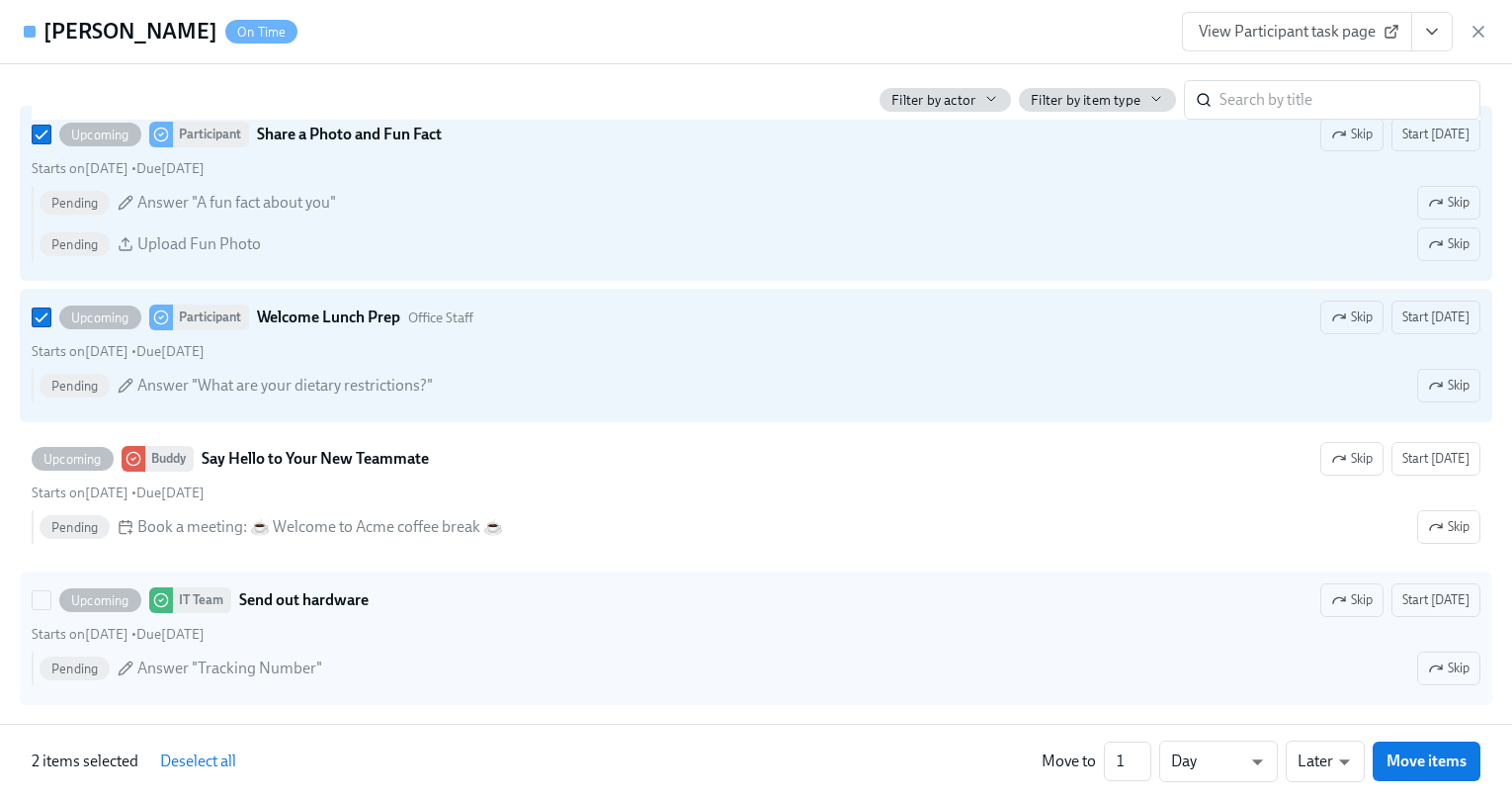 scroll, scrollTop: 2011, scrollLeft: 0, axis: vertical 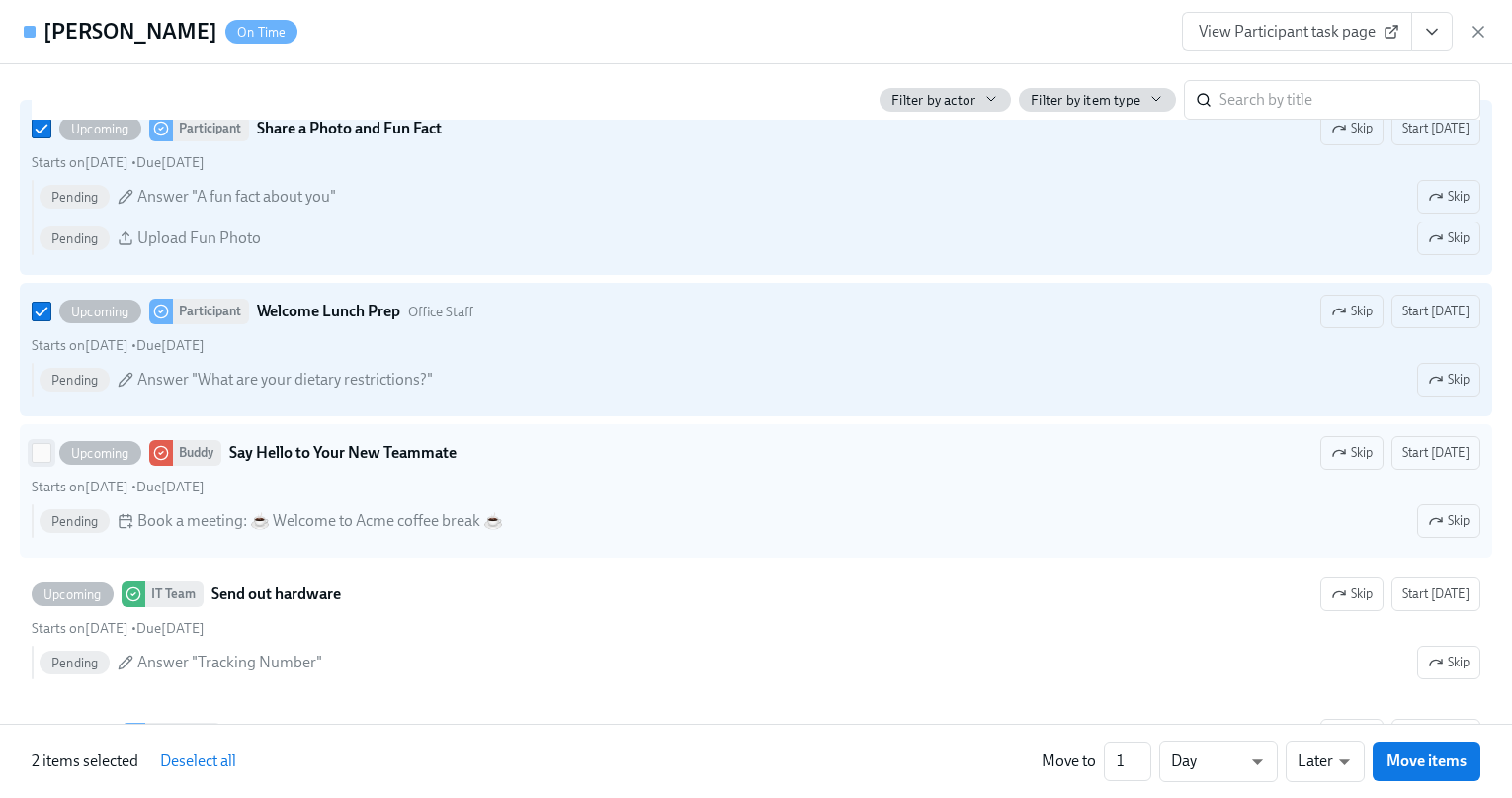 click on "Upcoming [PERSON_NAME] Hello to Your New Teammate Skip Start [DATE] Starts on  [DATE]   •  Due  [DATE]   Pending Book a meeting: ☕️ Welcome to Acme coffee break ☕️ Skip" at bounding box center (42, 453) 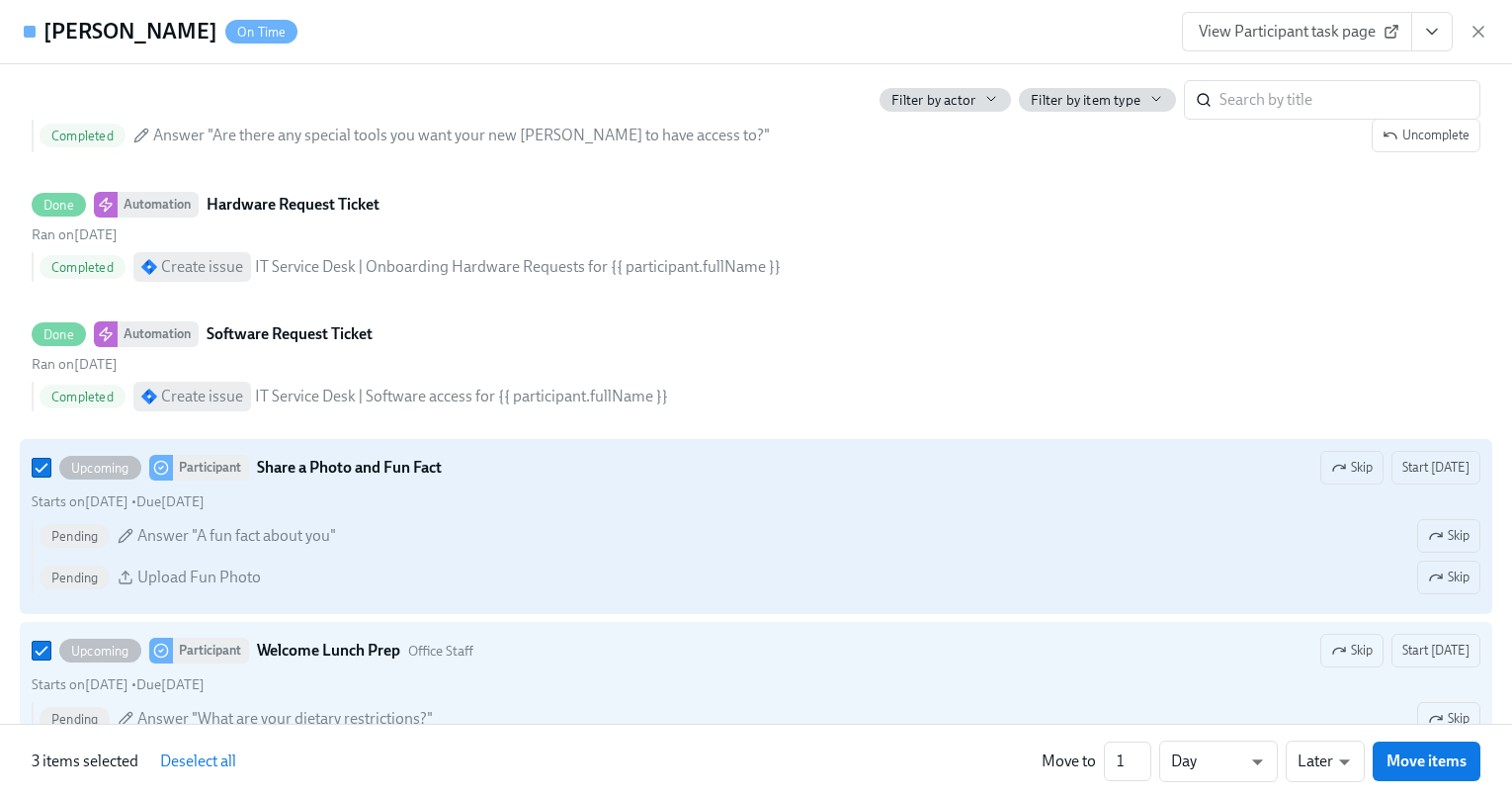 scroll, scrollTop: 1746, scrollLeft: 0, axis: vertical 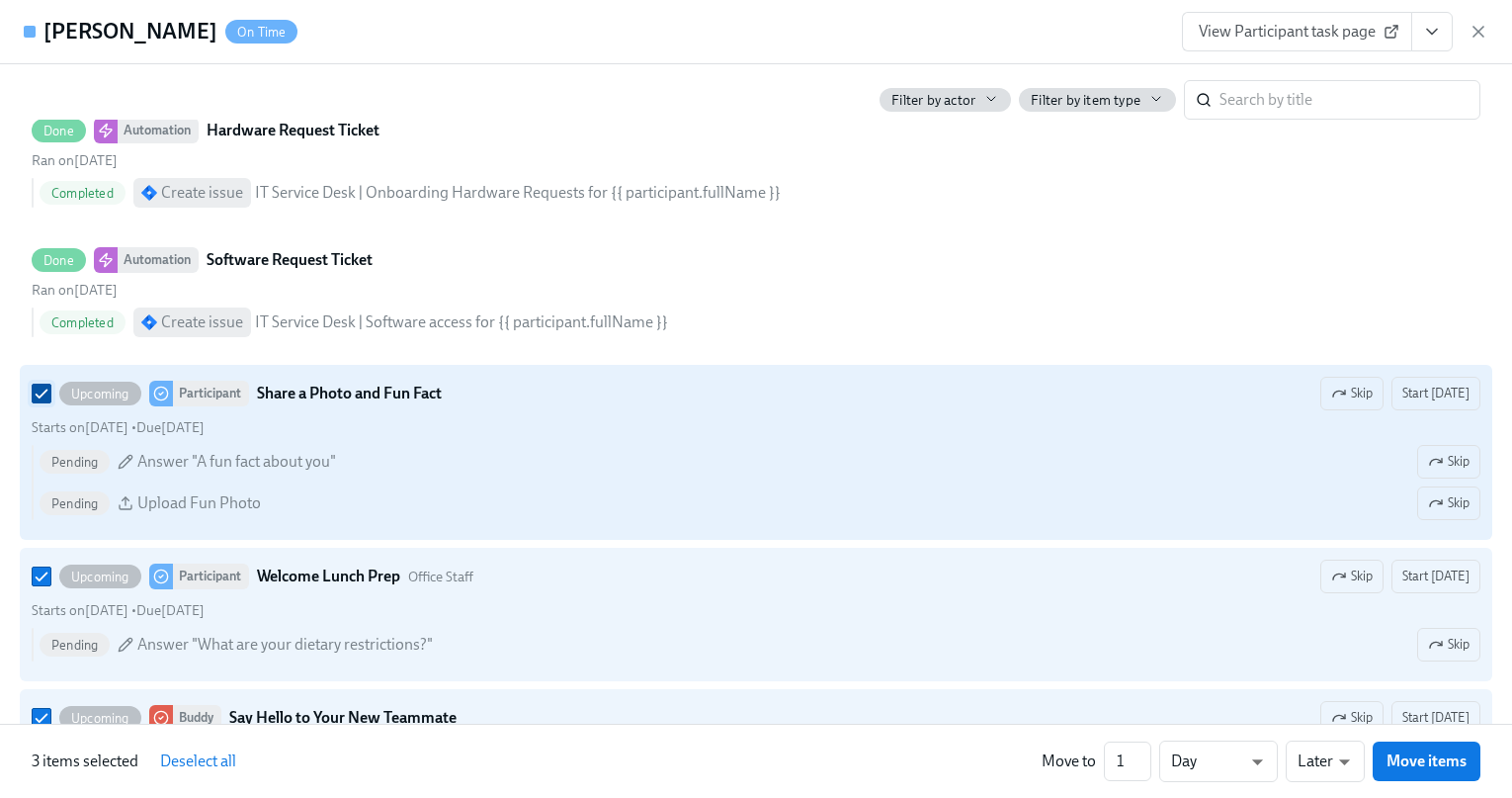 click on "Upcoming Participant Share a Photo and Fun Fact Skip Start [DATE] Starts on  [DATE]   •  Due  [DATE]   Pending Answer "A fun fact about you" Skip Pending Upload Fun Photo Skip" at bounding box center [42, 394] 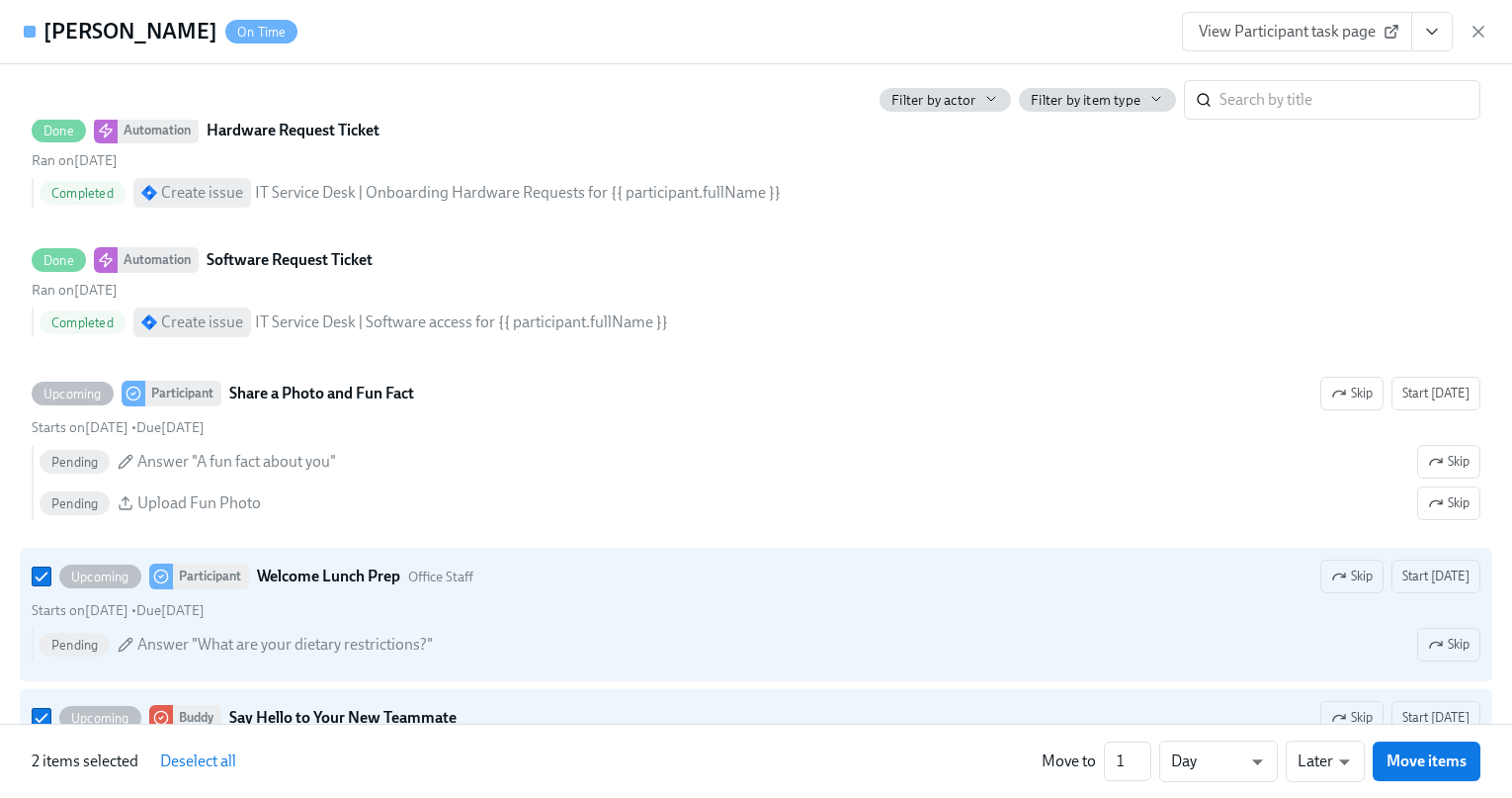 drag, startPoint x: 44, startPoint y: 588, endPoint x: 42, endPoint y: 689, distance: 101.0198 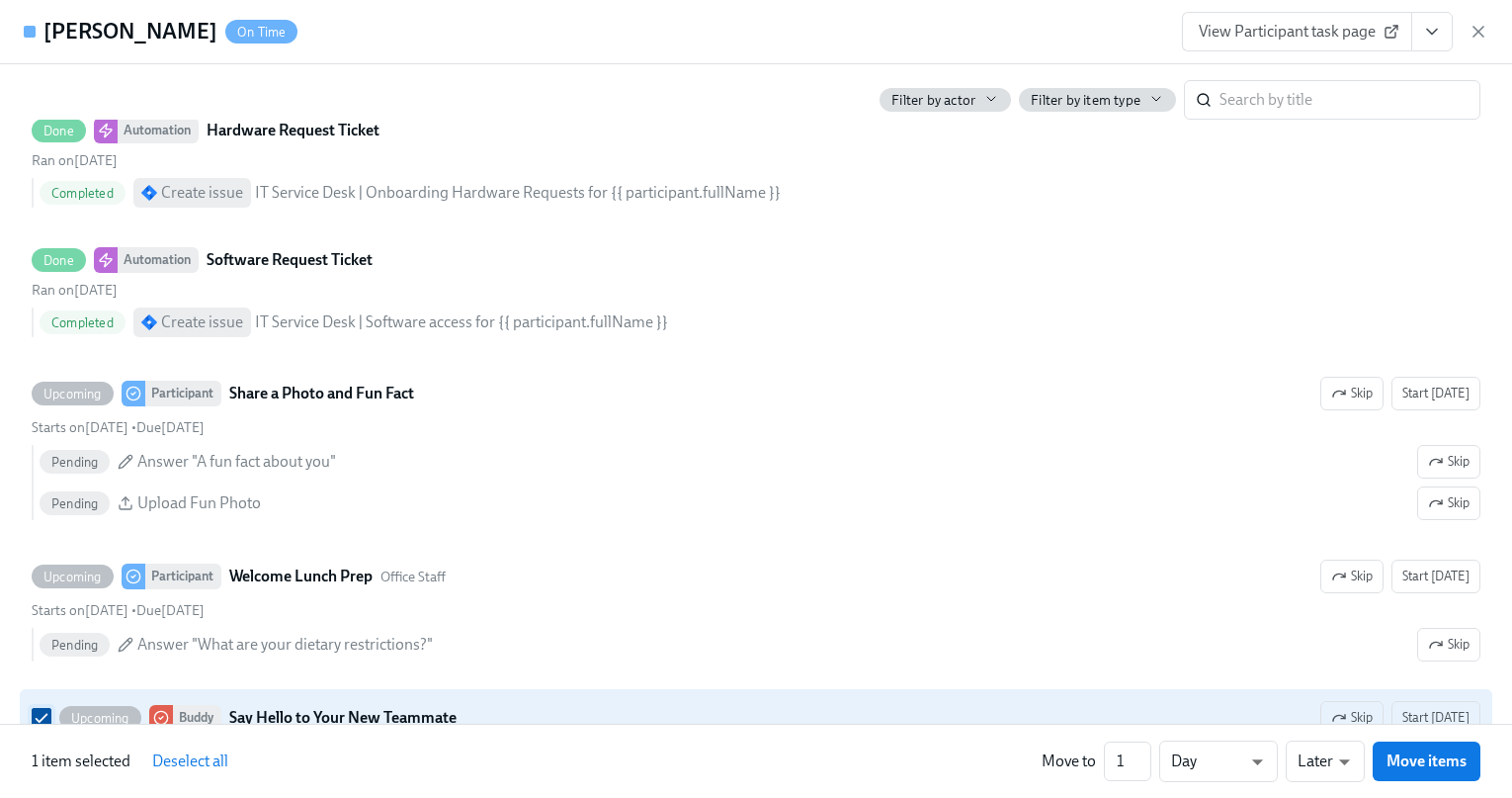 click on "Upcoming [PERSON_NAME] Hello to Your New Teammate Skip Start [DATE] Starts on  [DATE]   •  Due  [DATE]   Pending Book a meeting: ☕️ Welcome to Acme coffee break ☕️ Skip" at bounding box center [42, 718] 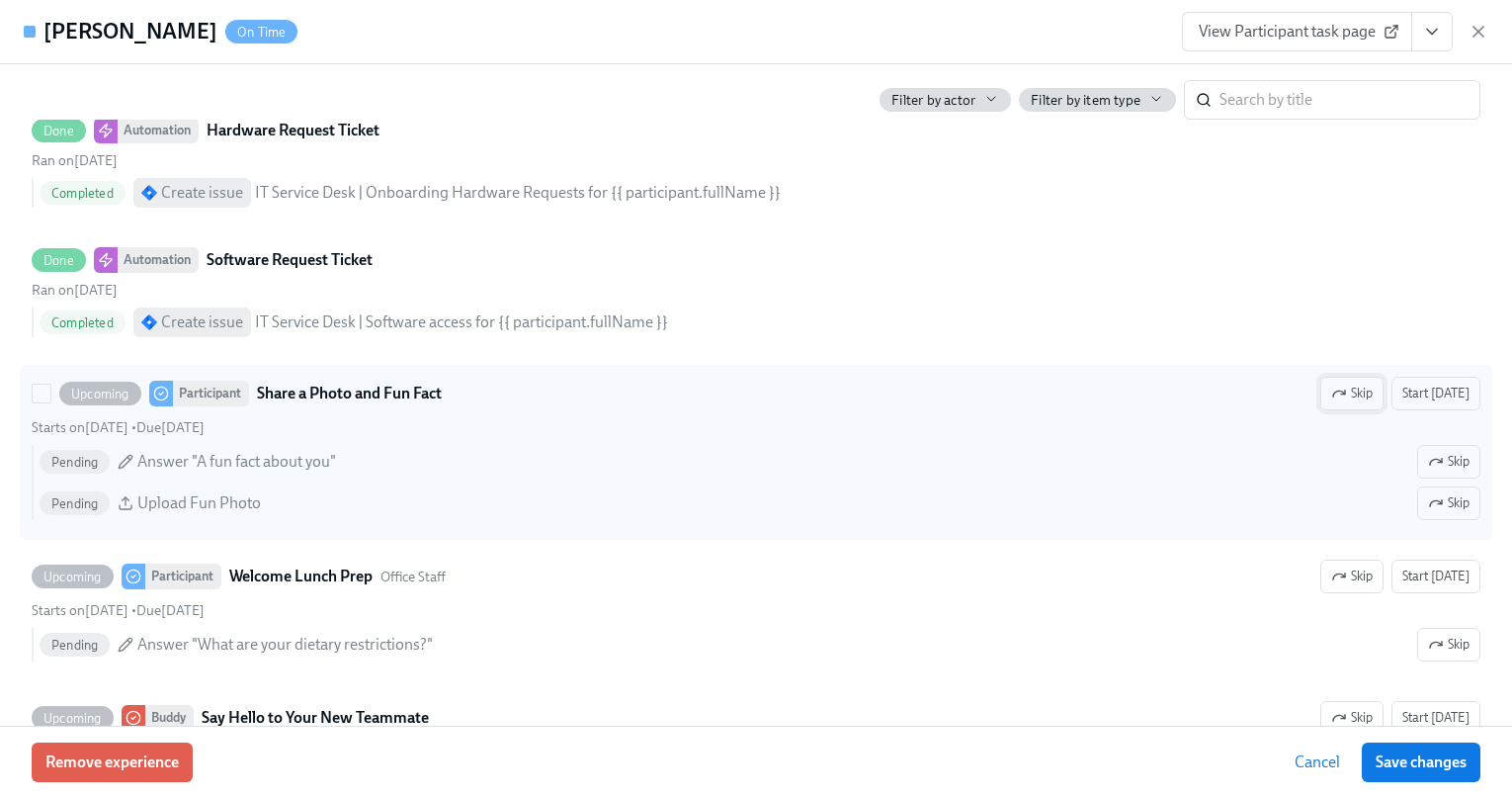 click on "Skip" at bounding box center (1352, 394) 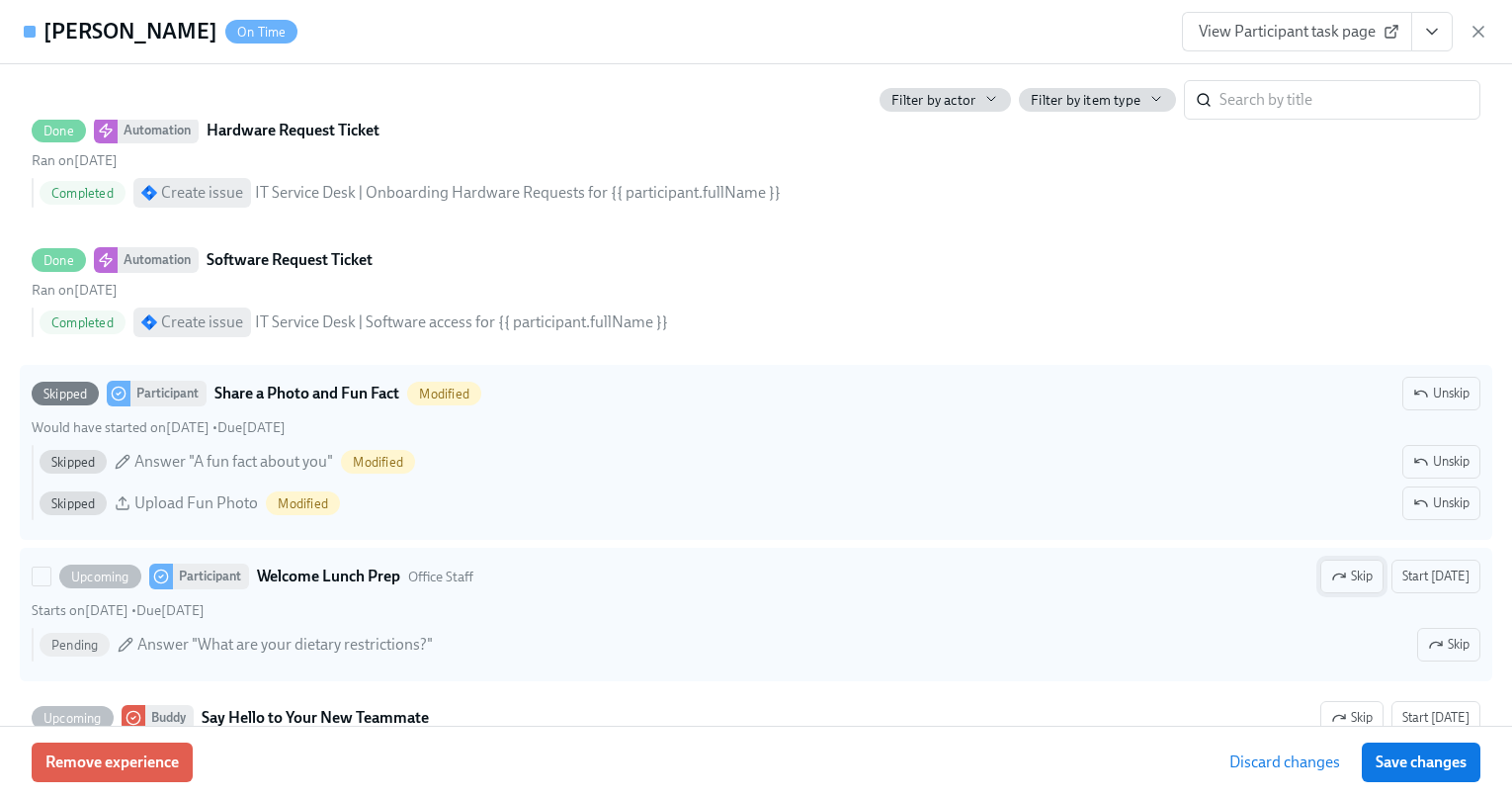 click on "Skip" at bounding box center (1352, 576) 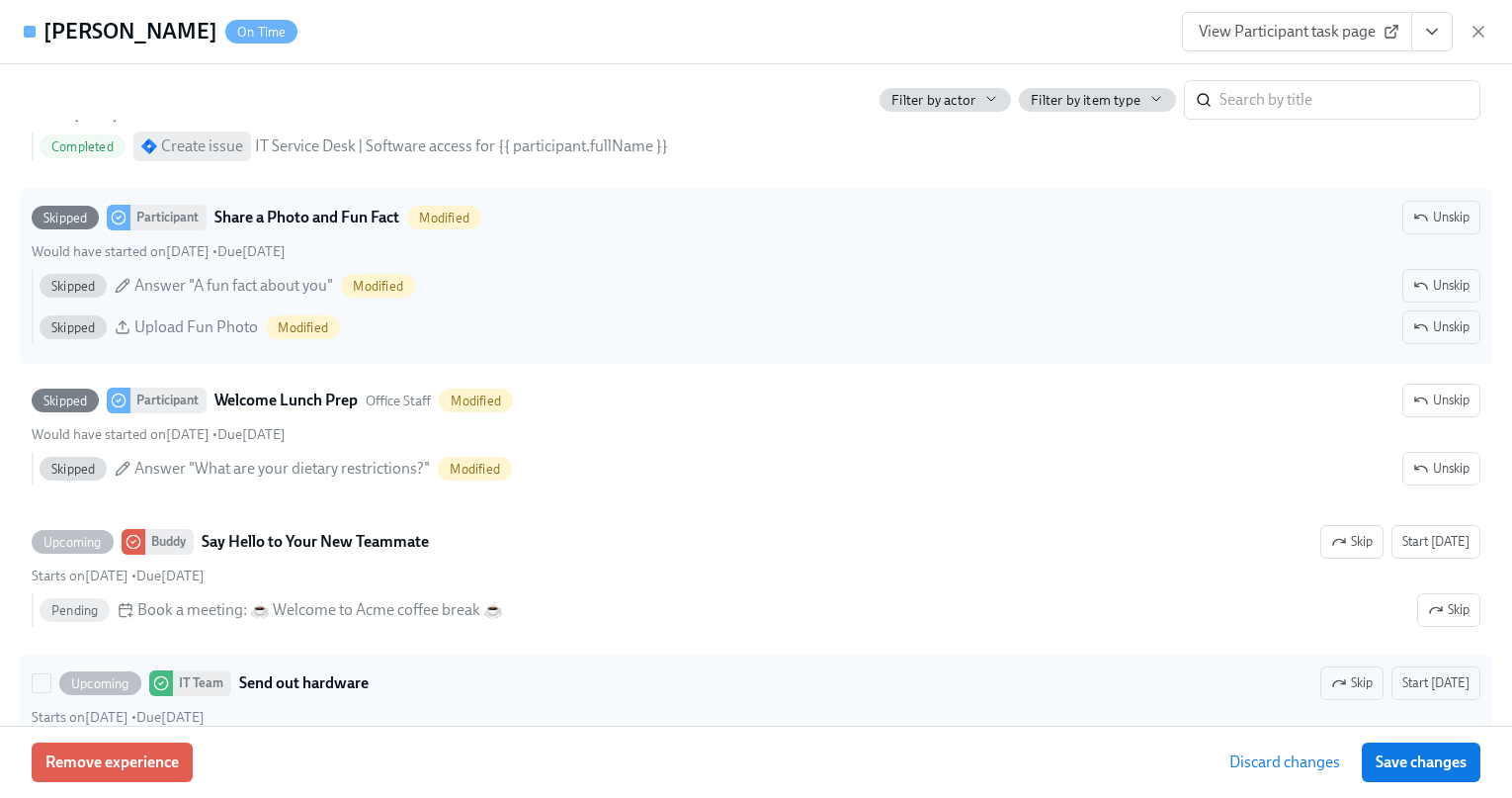 scroll, scrollTop: 2034, scrollLeft: 0, axis: vertical 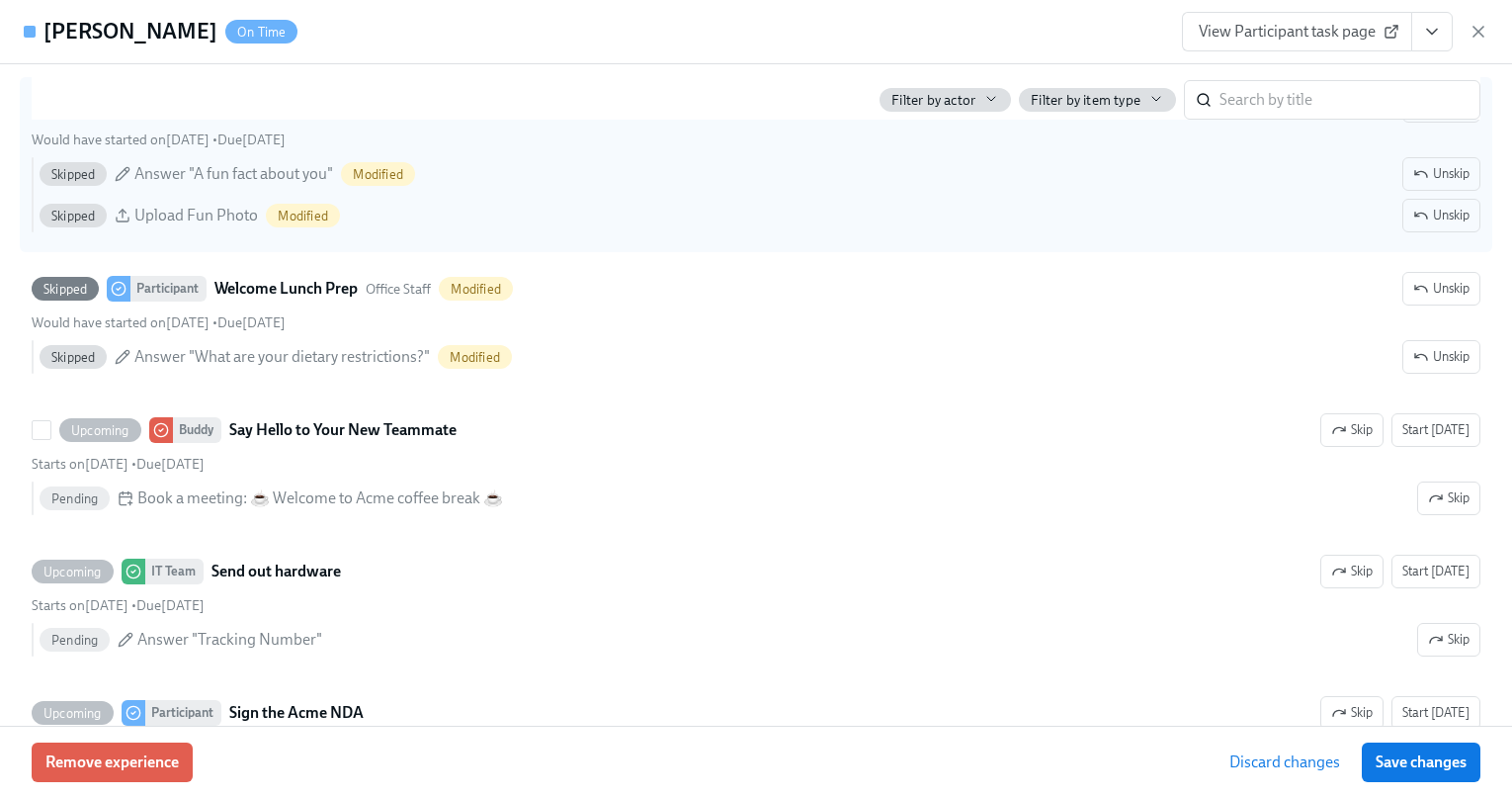 drag, startPoint x: 1354, startPoint y: 431, endPoint x: 1349, endPoint y: 544, distance: 113.1106 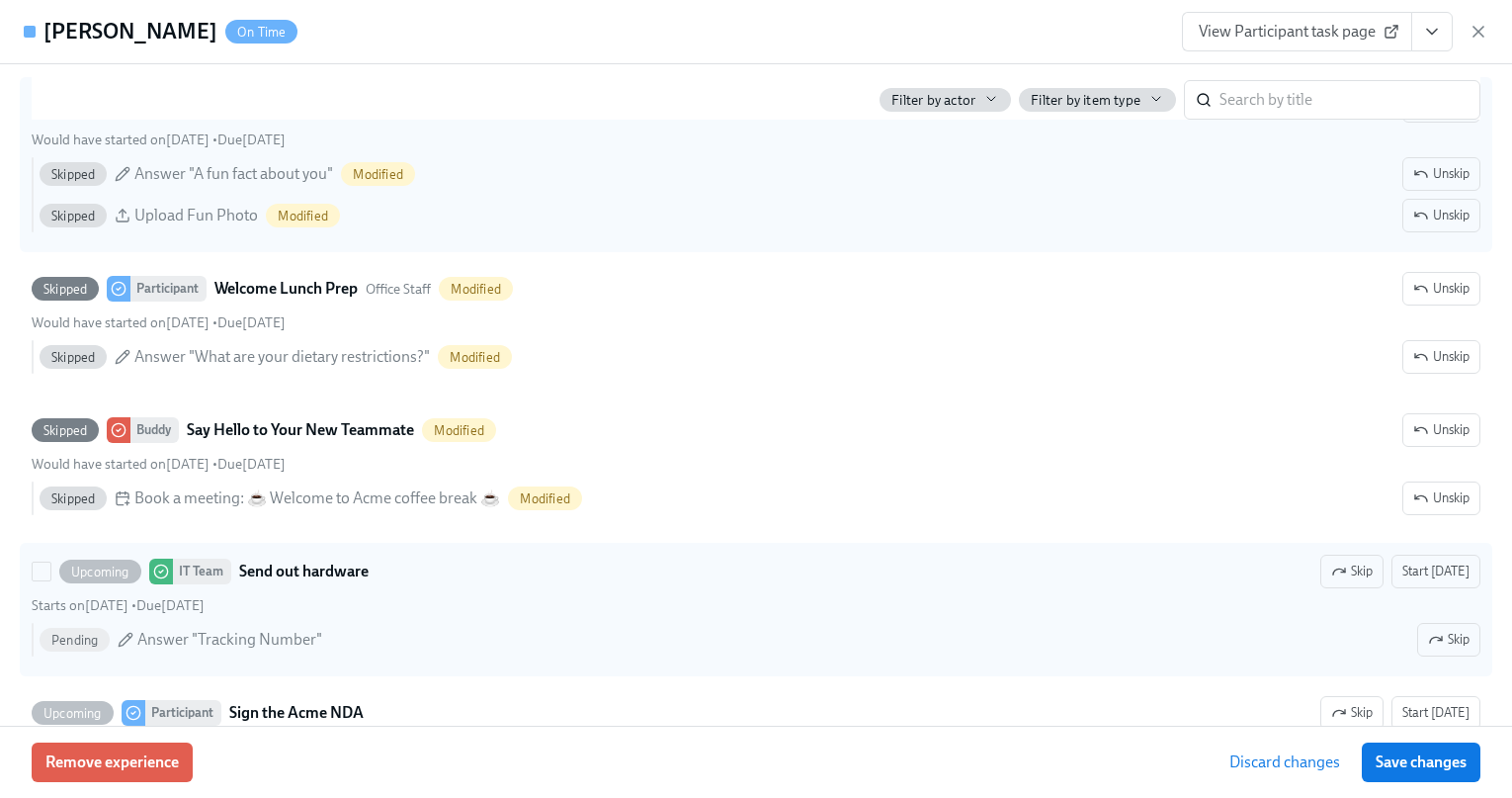 click on "Skip" at bounding box center [1352, 572] 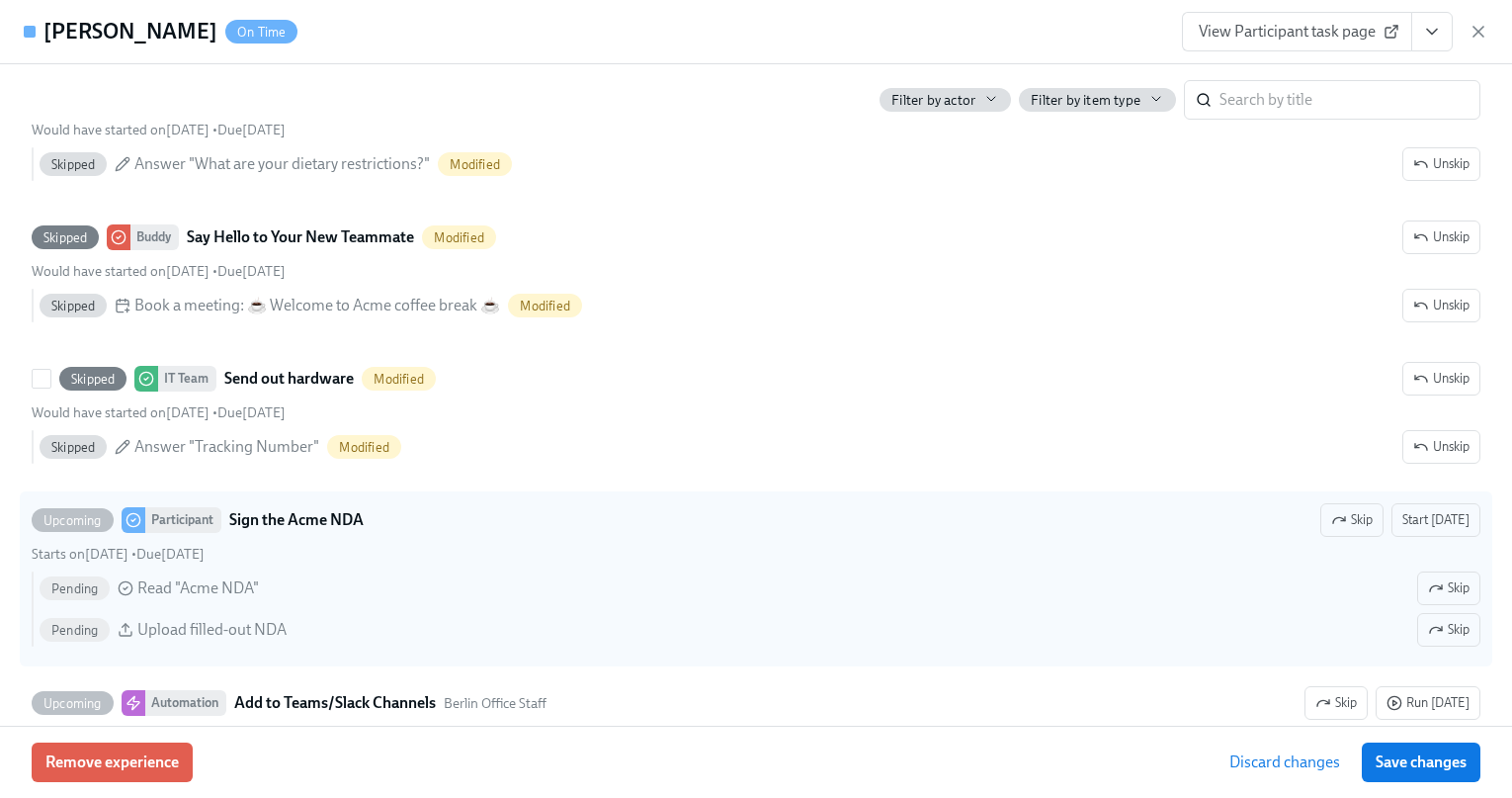 scroll, scrollTop: 2291, scrollLeft: 0, axis: vertical 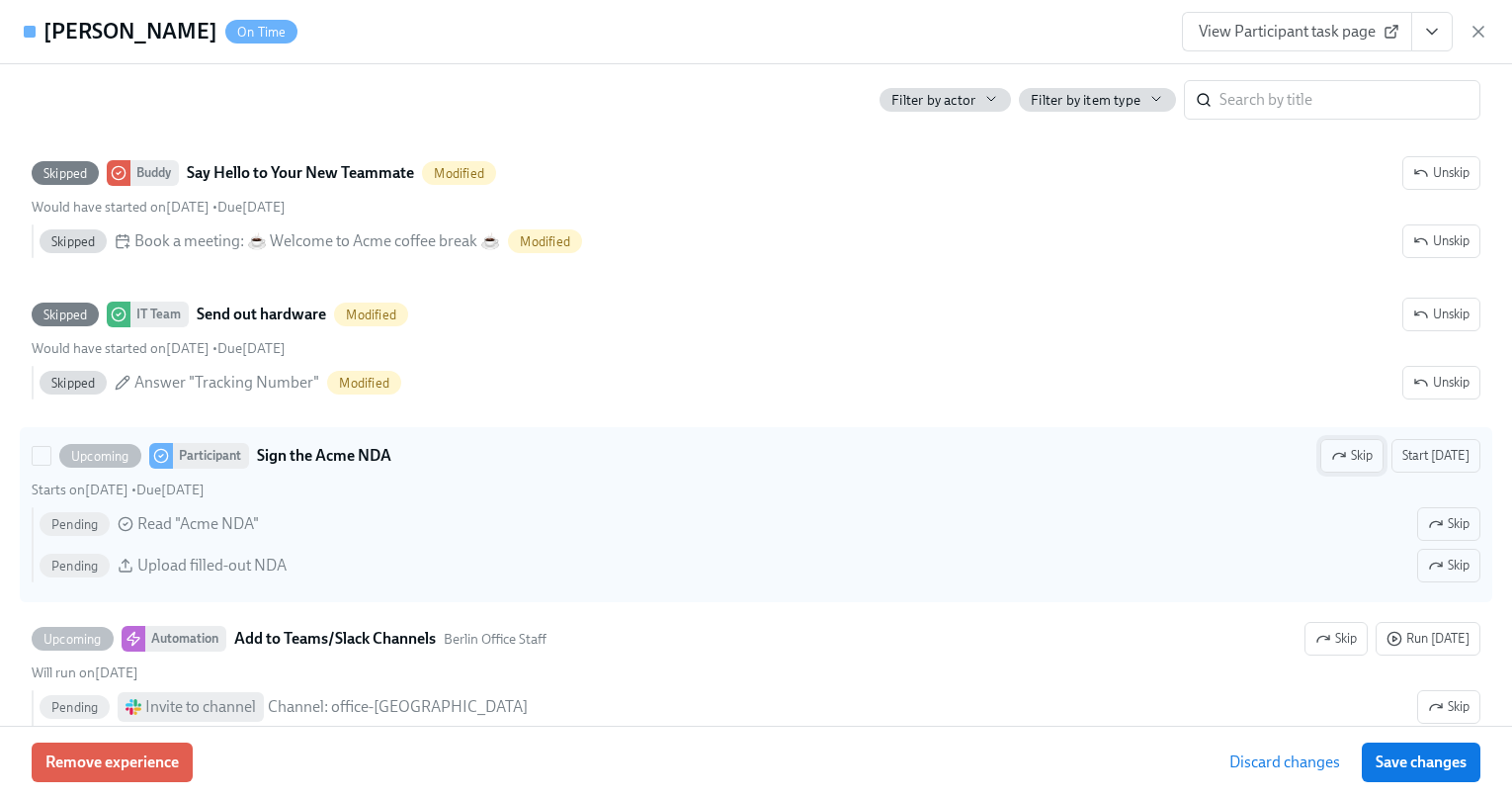 click on "Skip" at bounding box center [1352, 456] 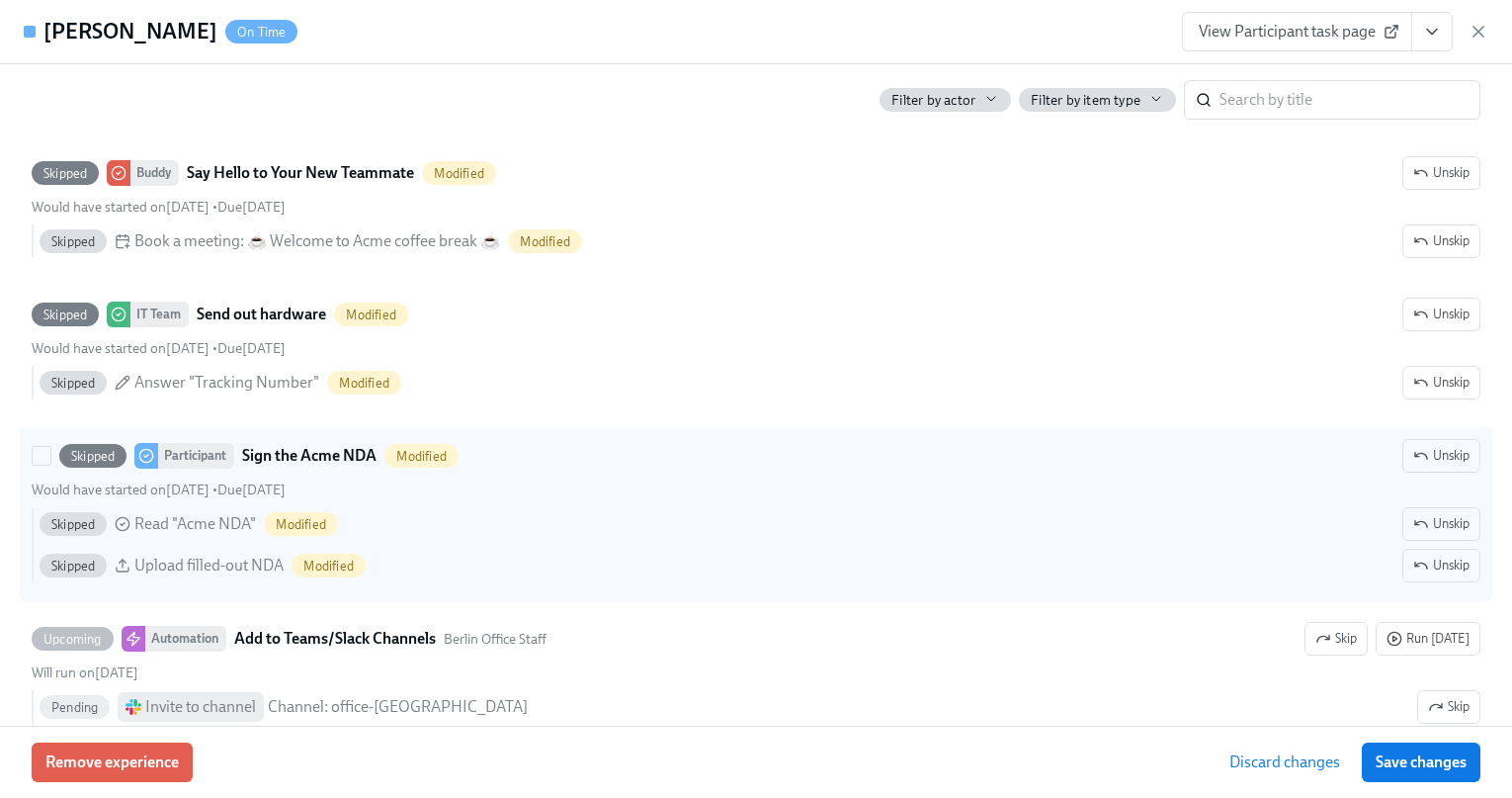 scroll, scrollTop: 2465, scrollLeft: 0, axis: vertical 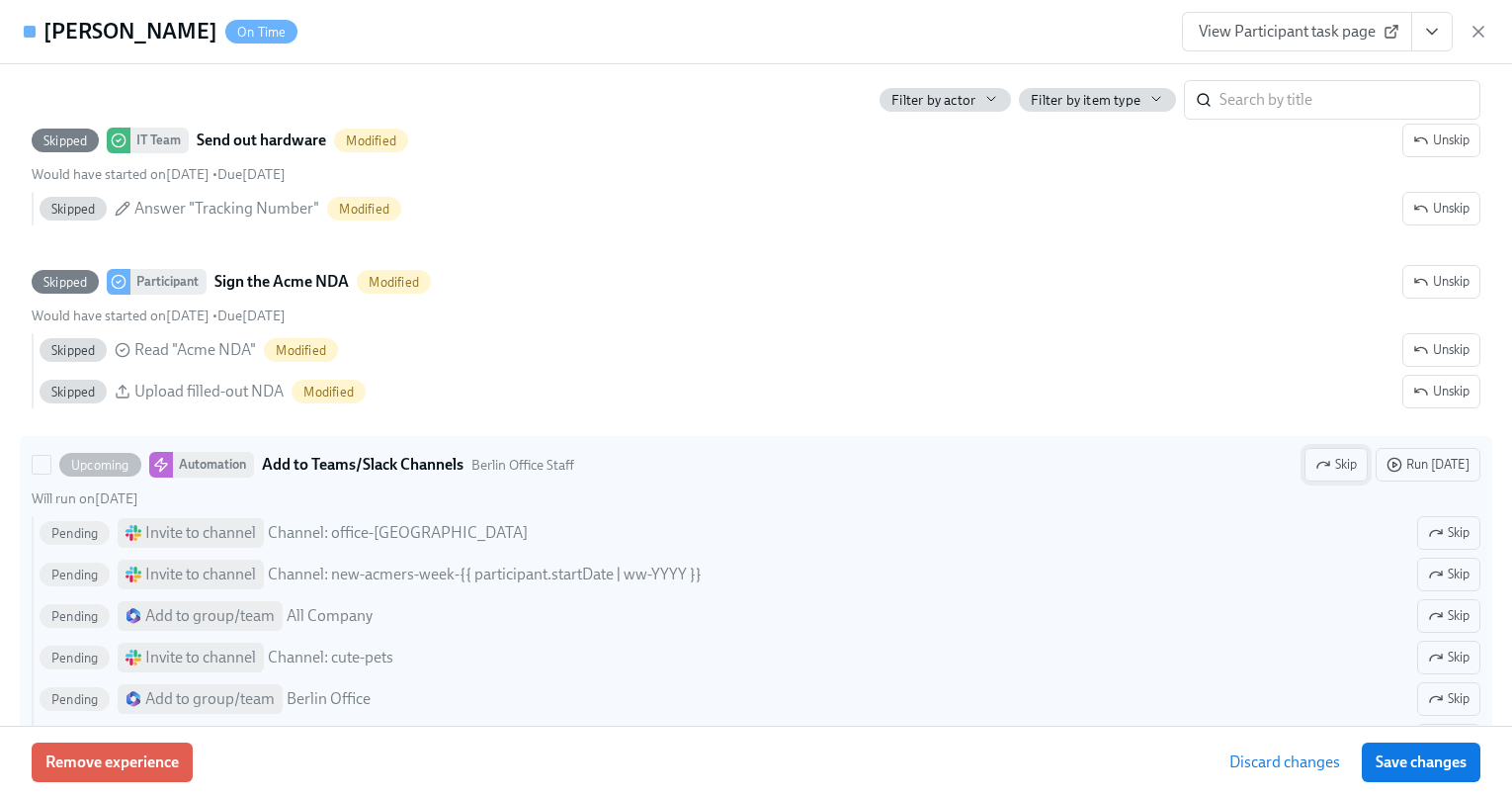 click on "Skip" at bounding box center [1336, 465] 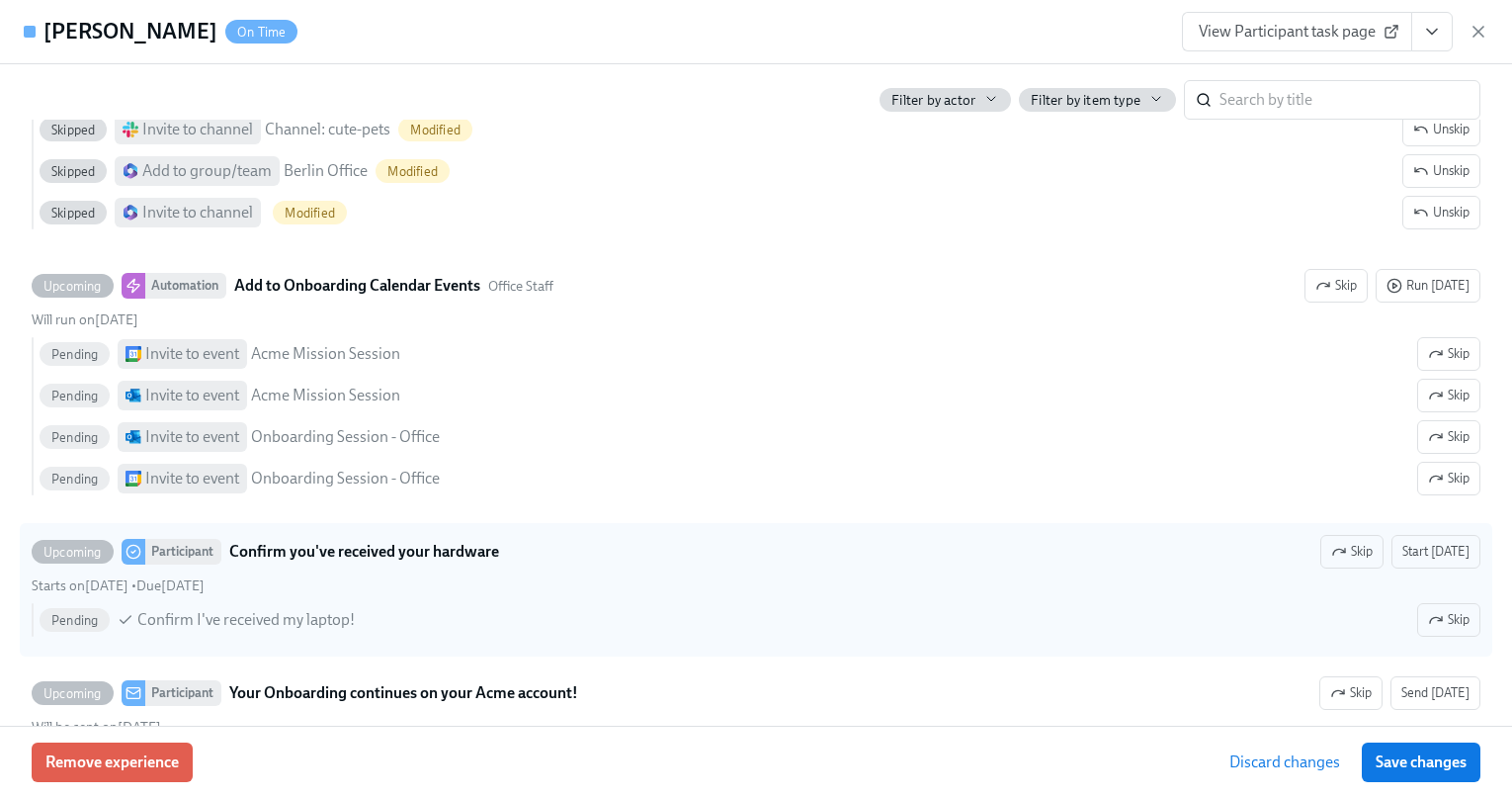 scroll, scrollTop: 3022, scrollLeft: 0, axis: vertical 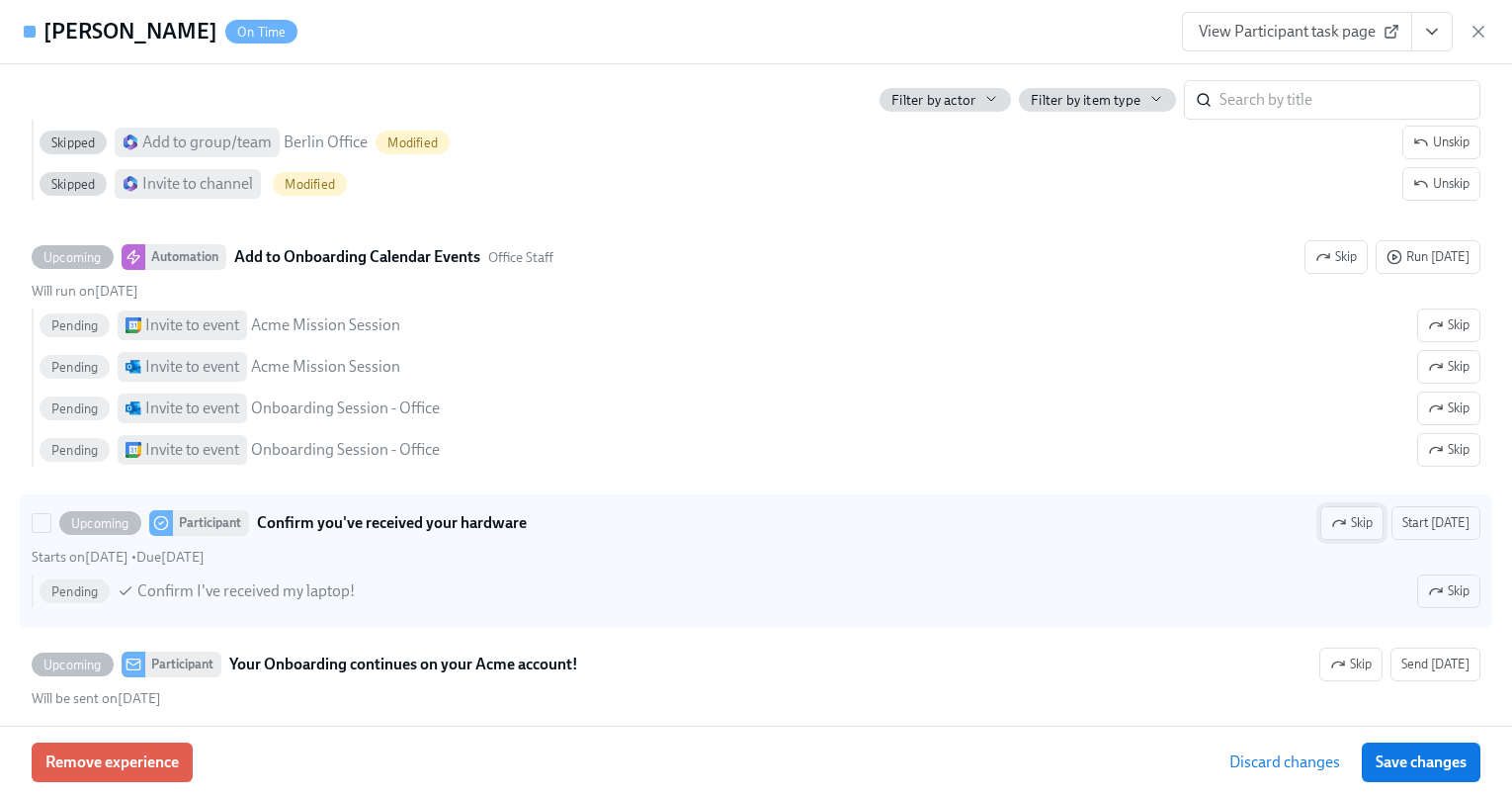 click on "Skip" at bounding box center (1352, 523) 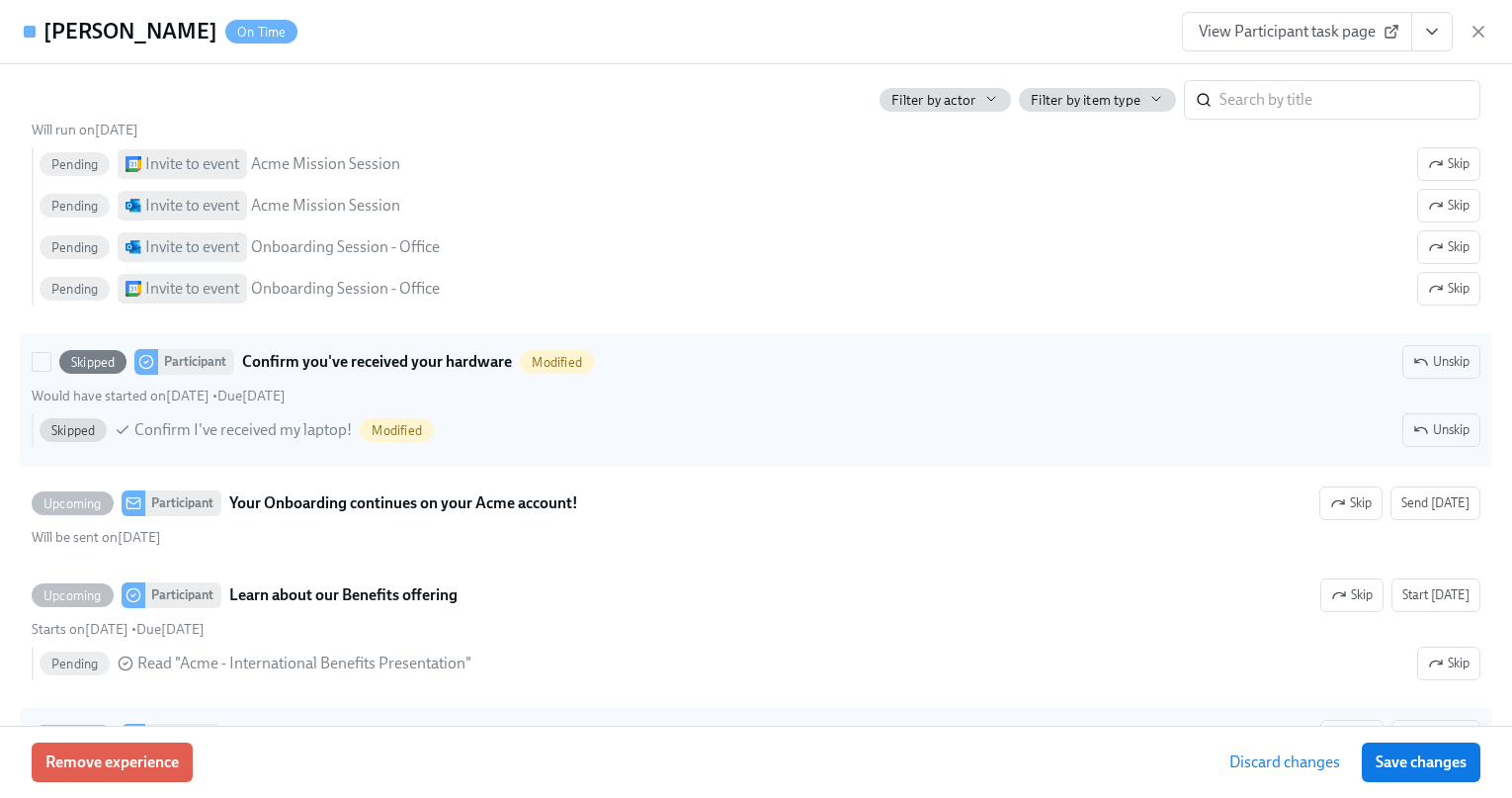 scroll, scrollTop: 3413, scrollLeft: 0, axis: vertical 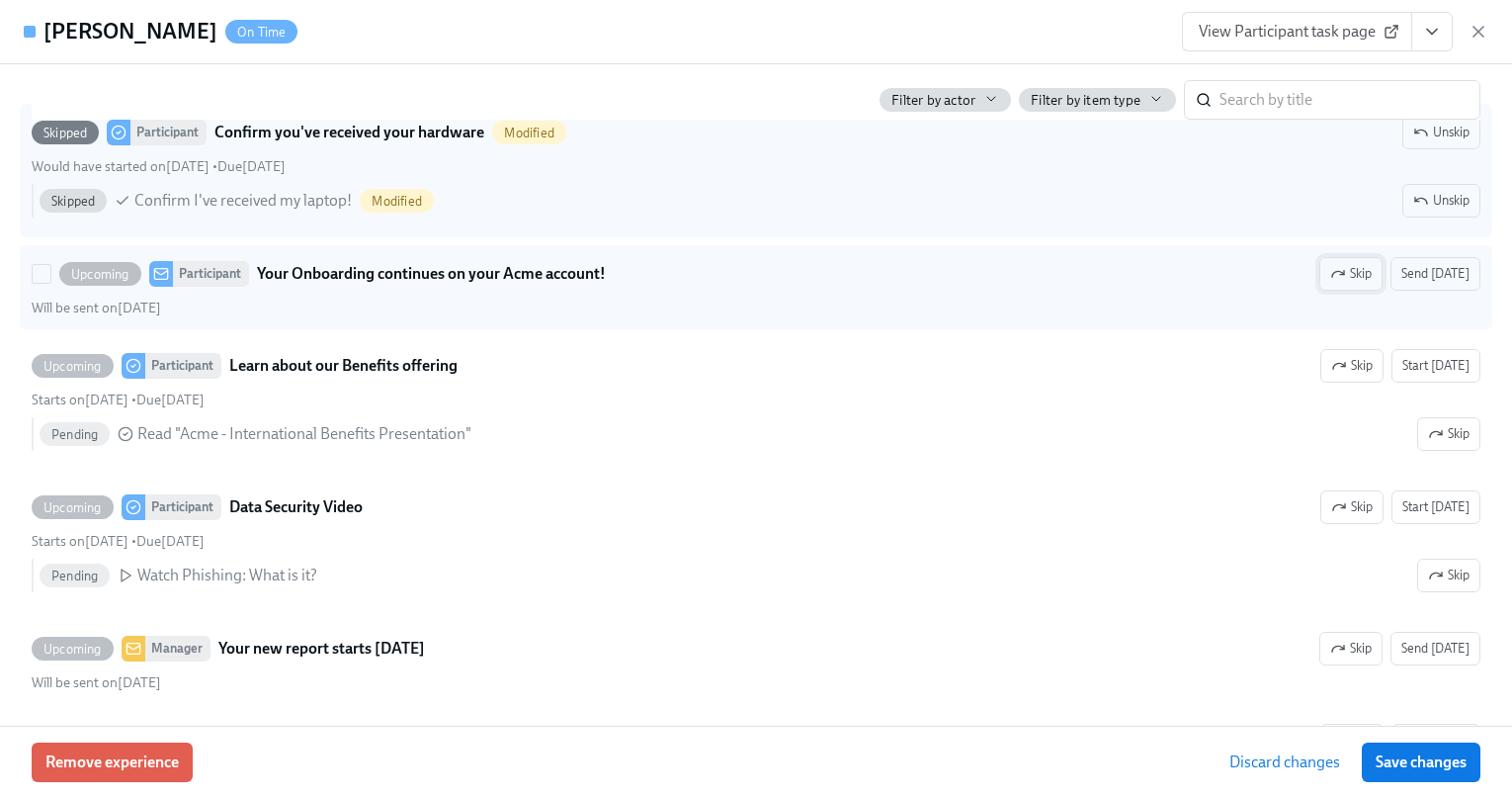 click 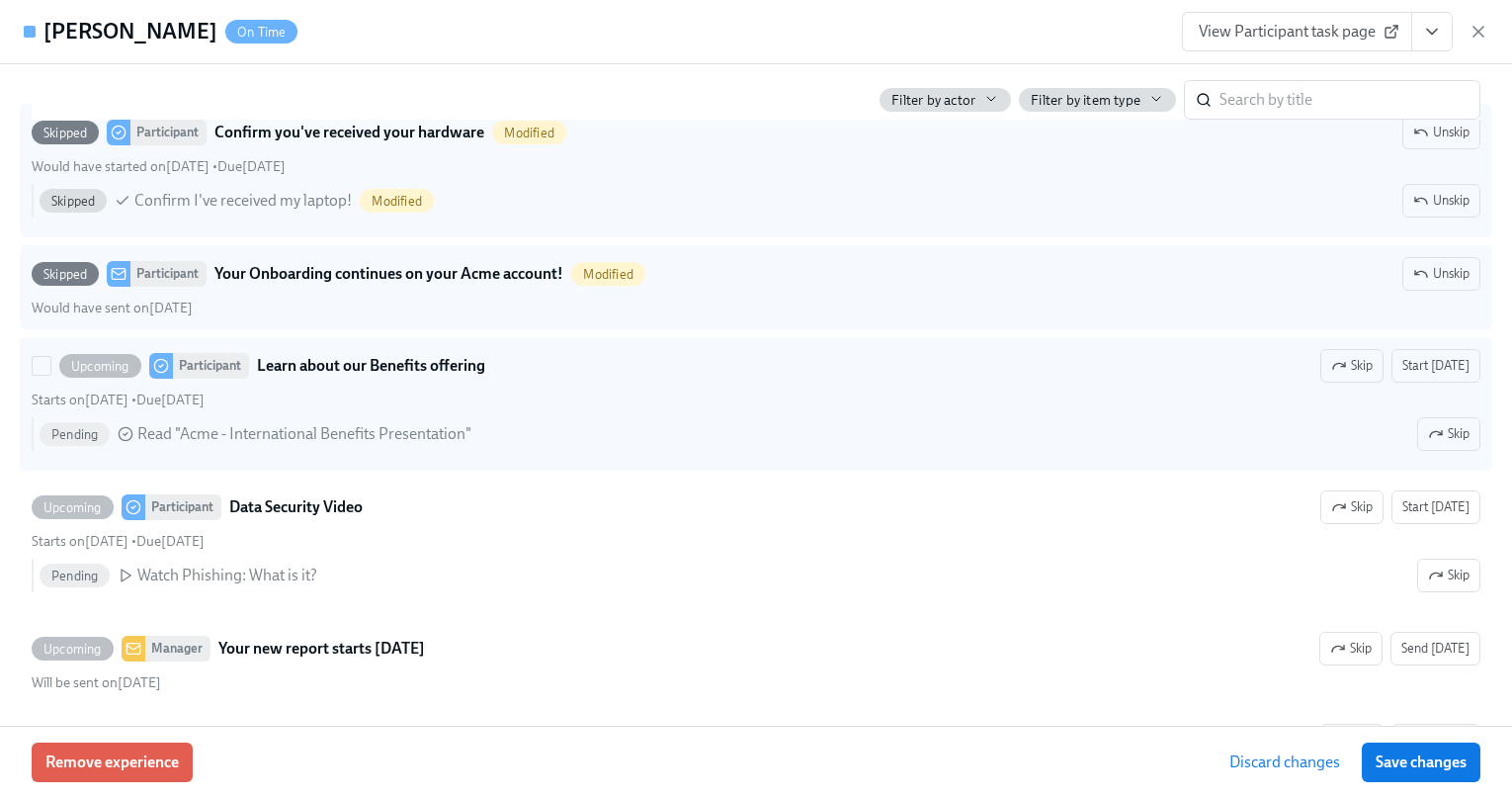 drag, startPoint x: 1347, startPoint y: 367, endPoint x: 1343, endPoint y: 381, distance: 14.56022 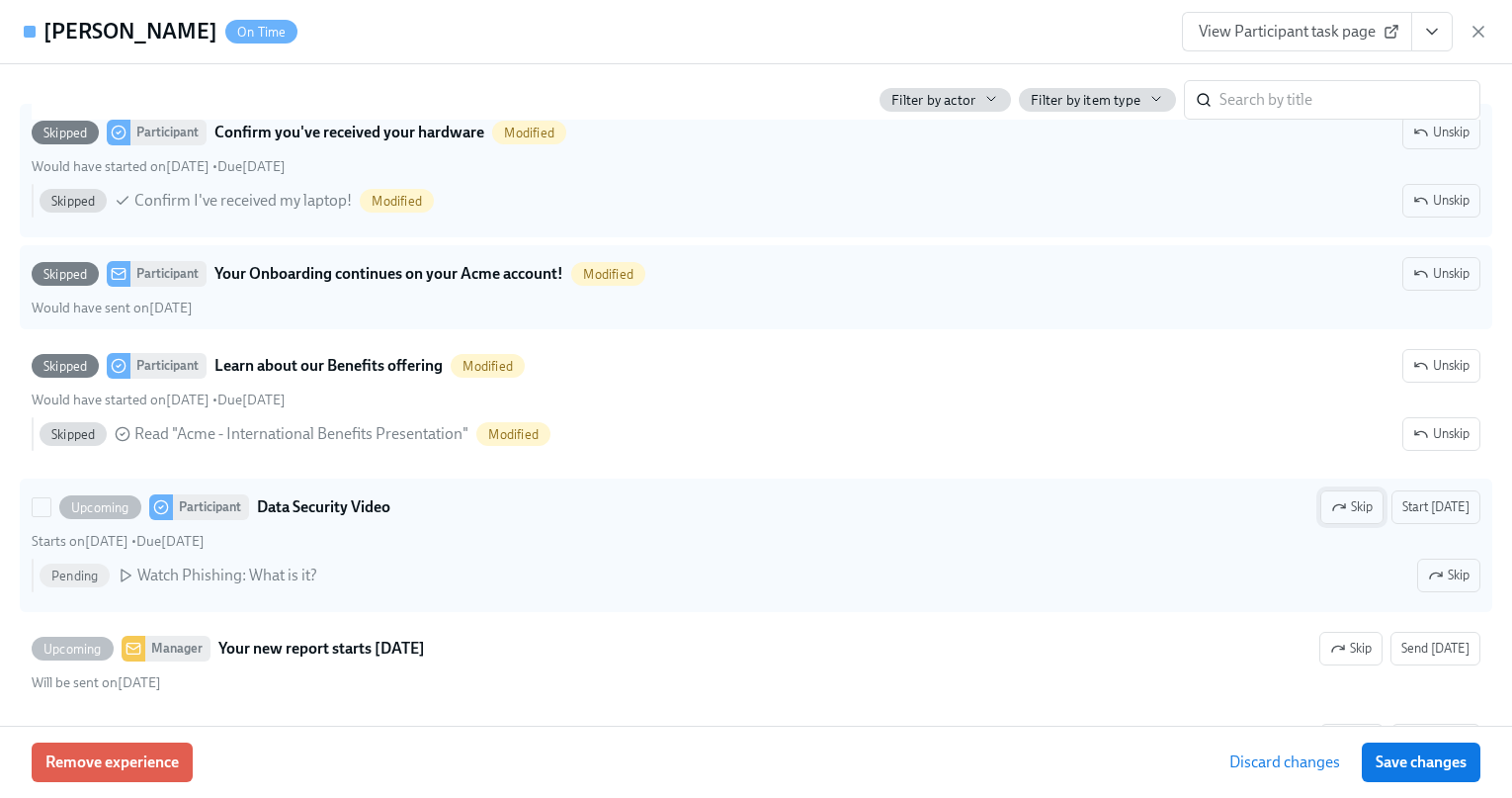 click on "Skip" at bounding box center [1352, 507] 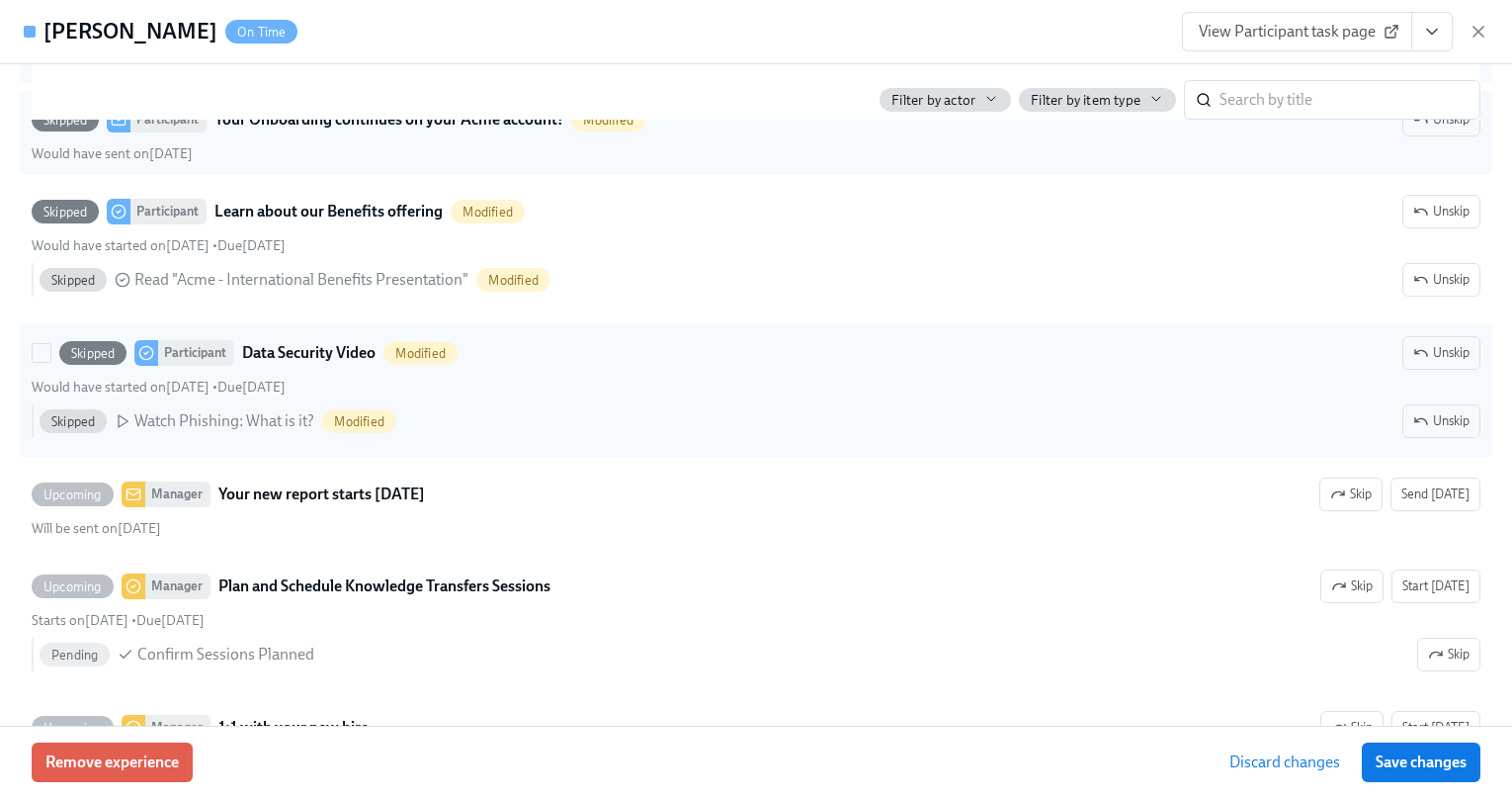 scroll, scrollTop: 3635, scrollLeft: 0, axis: vertical 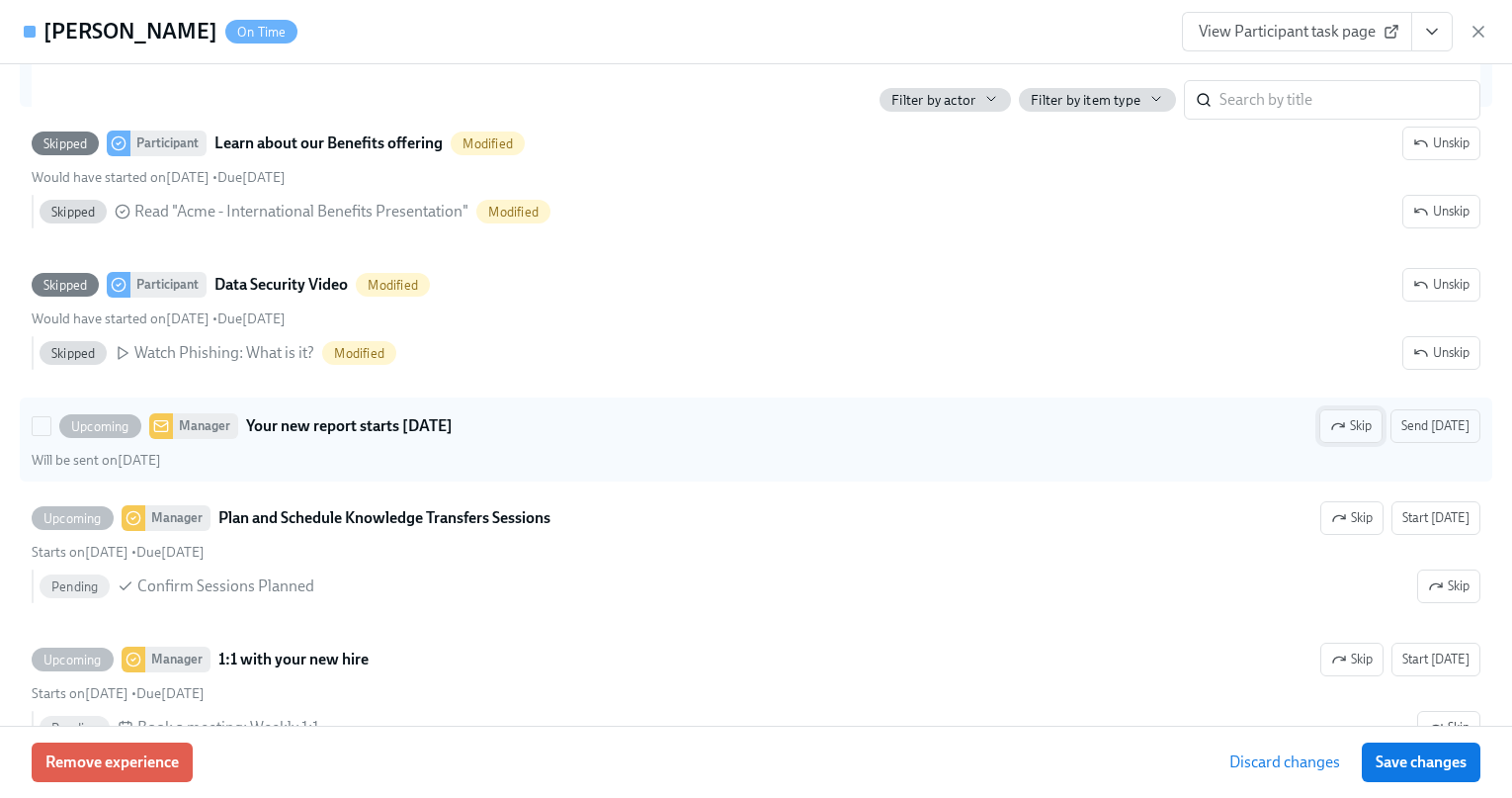 click on "Skip" at bounding box center [1351, 426] 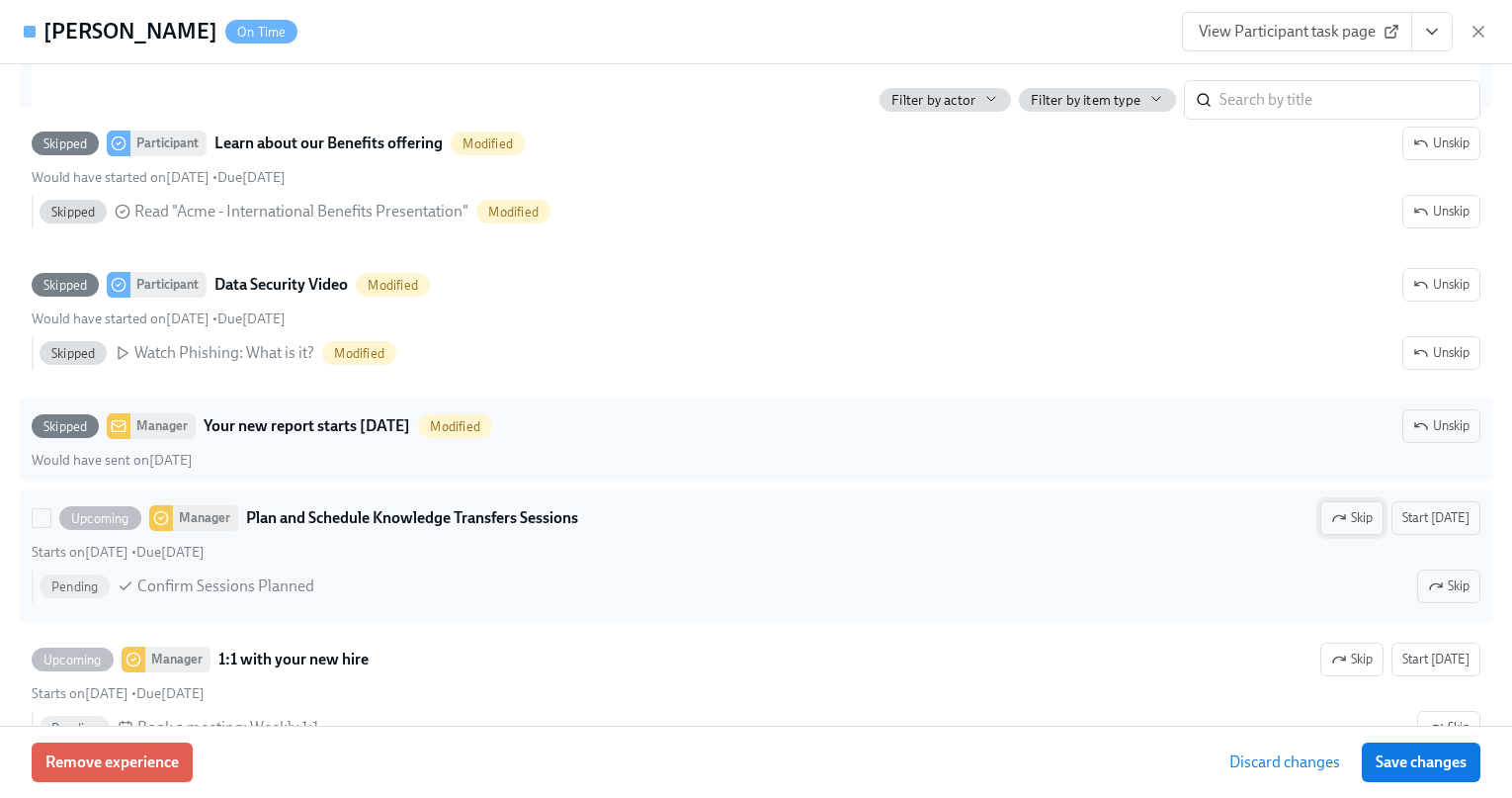 click 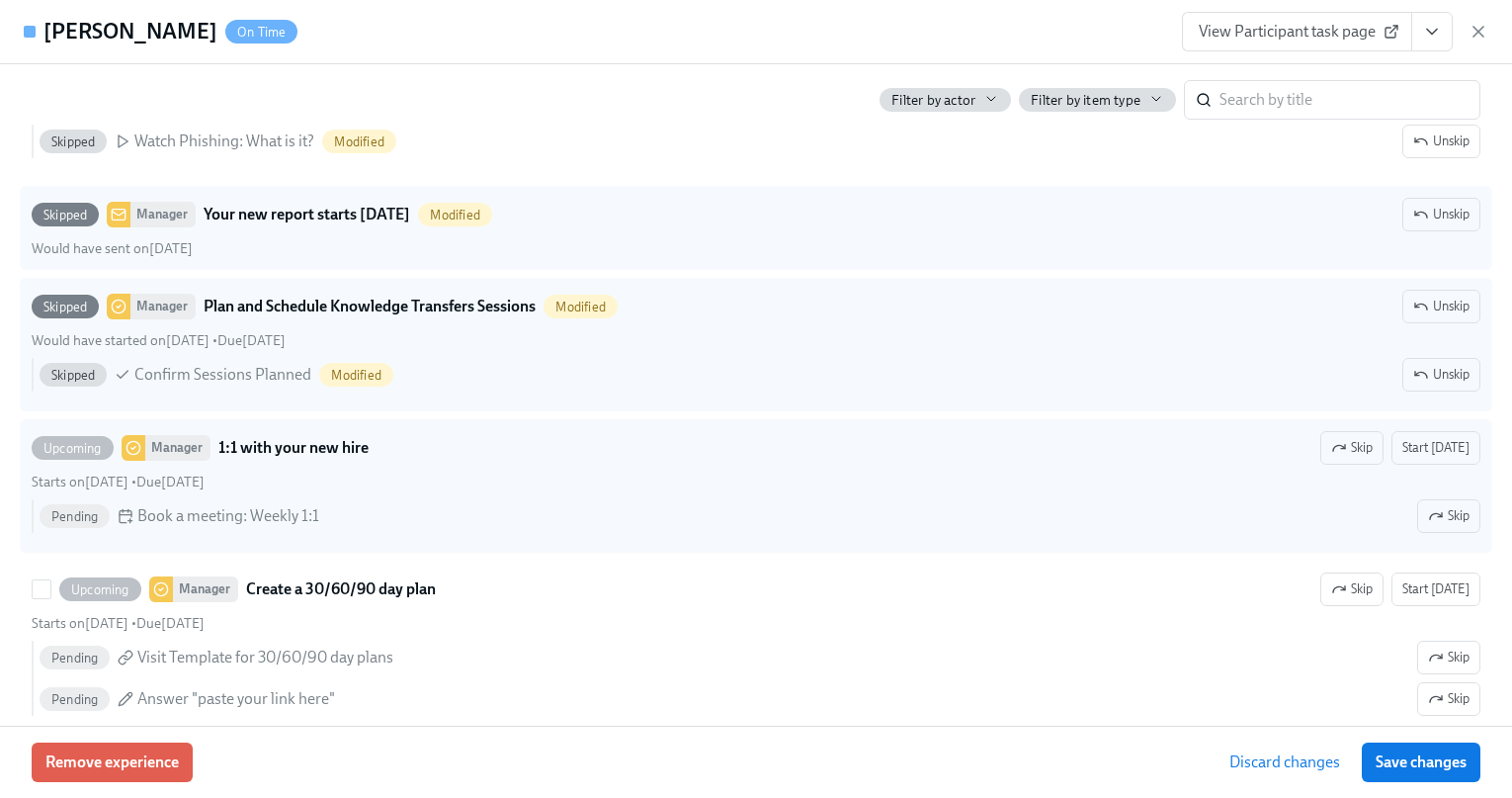 scroll, scrollTop: 3850, scrollLeft: 0, axis: vertical 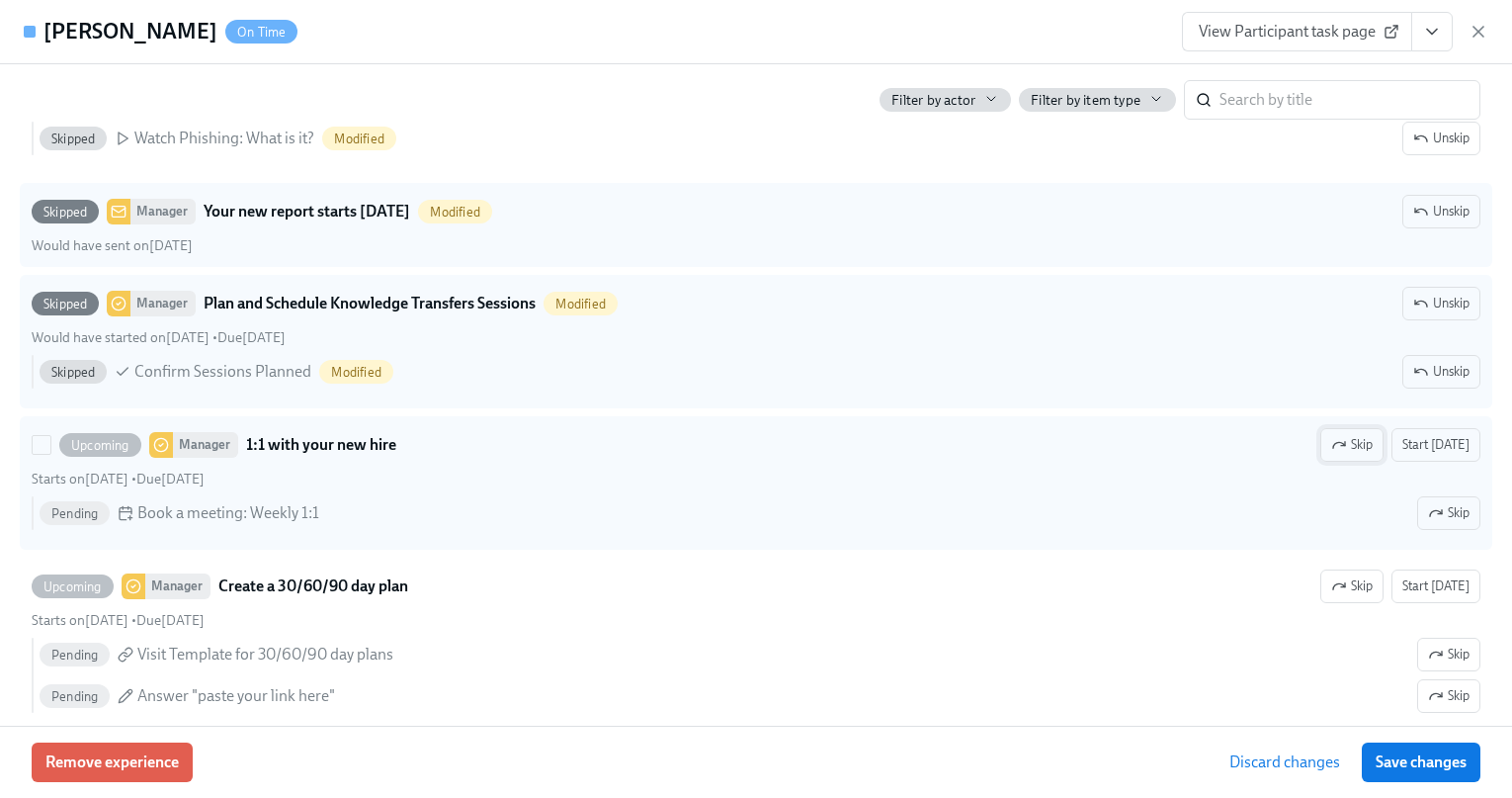 click on "Skip" at bounding box center [1352, 445] 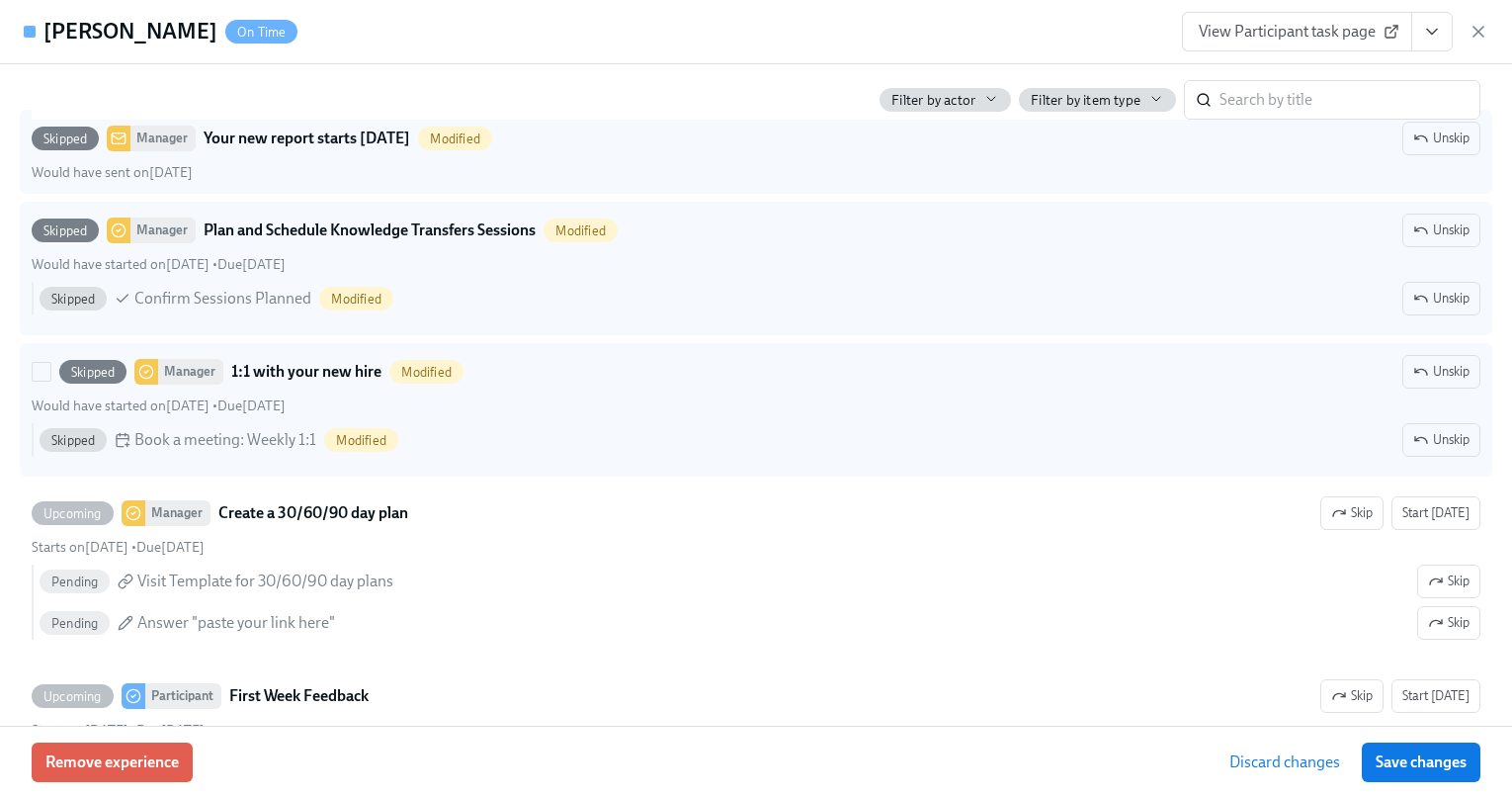 scroll, scrollTop: 4016, scrollLeft: 0, axis: vertical 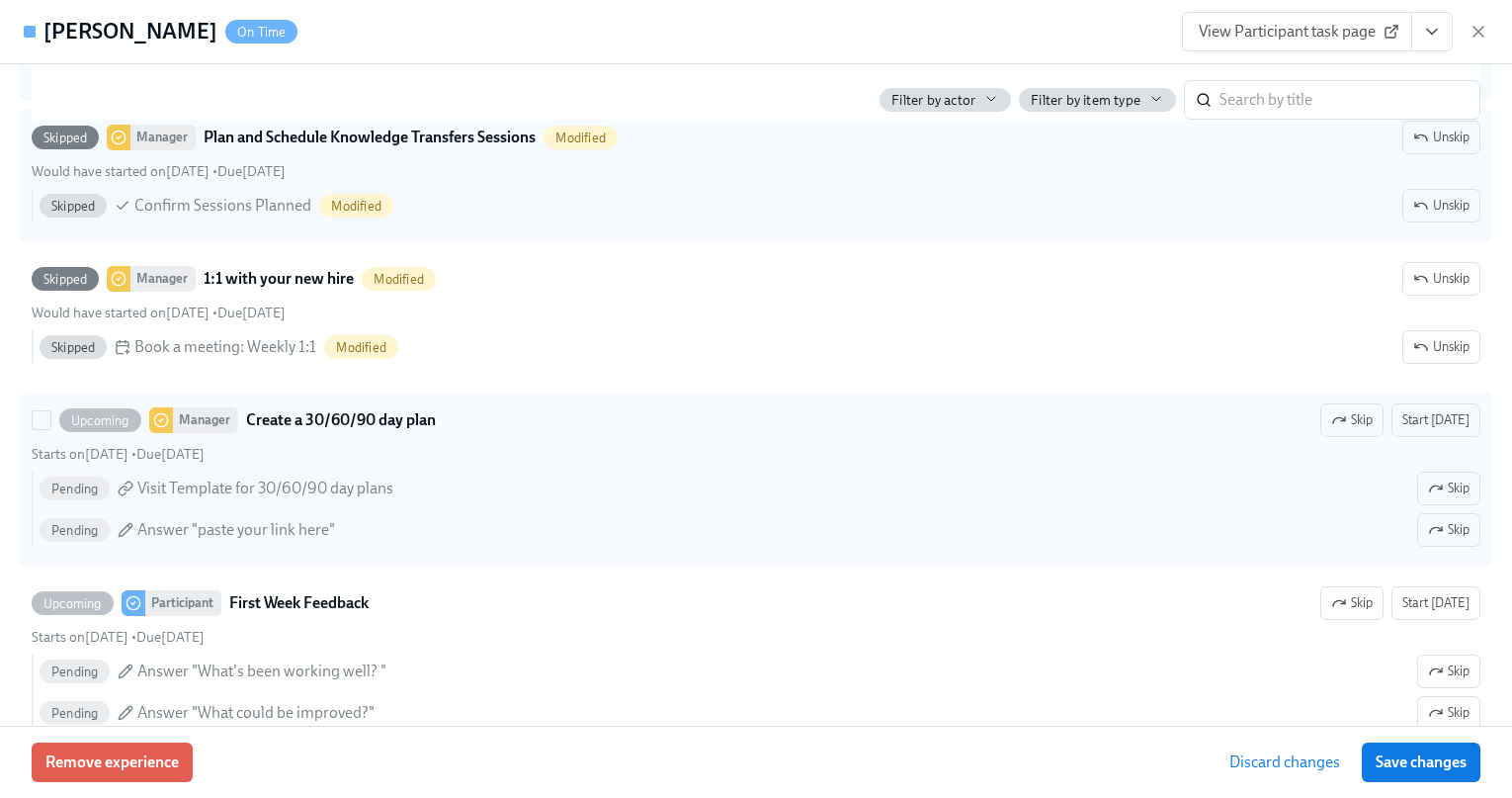 drag, startPoint x: 1331, startPoint y: 425, endPoint x: 1333, endPoint y: 435, distance: 10.198039 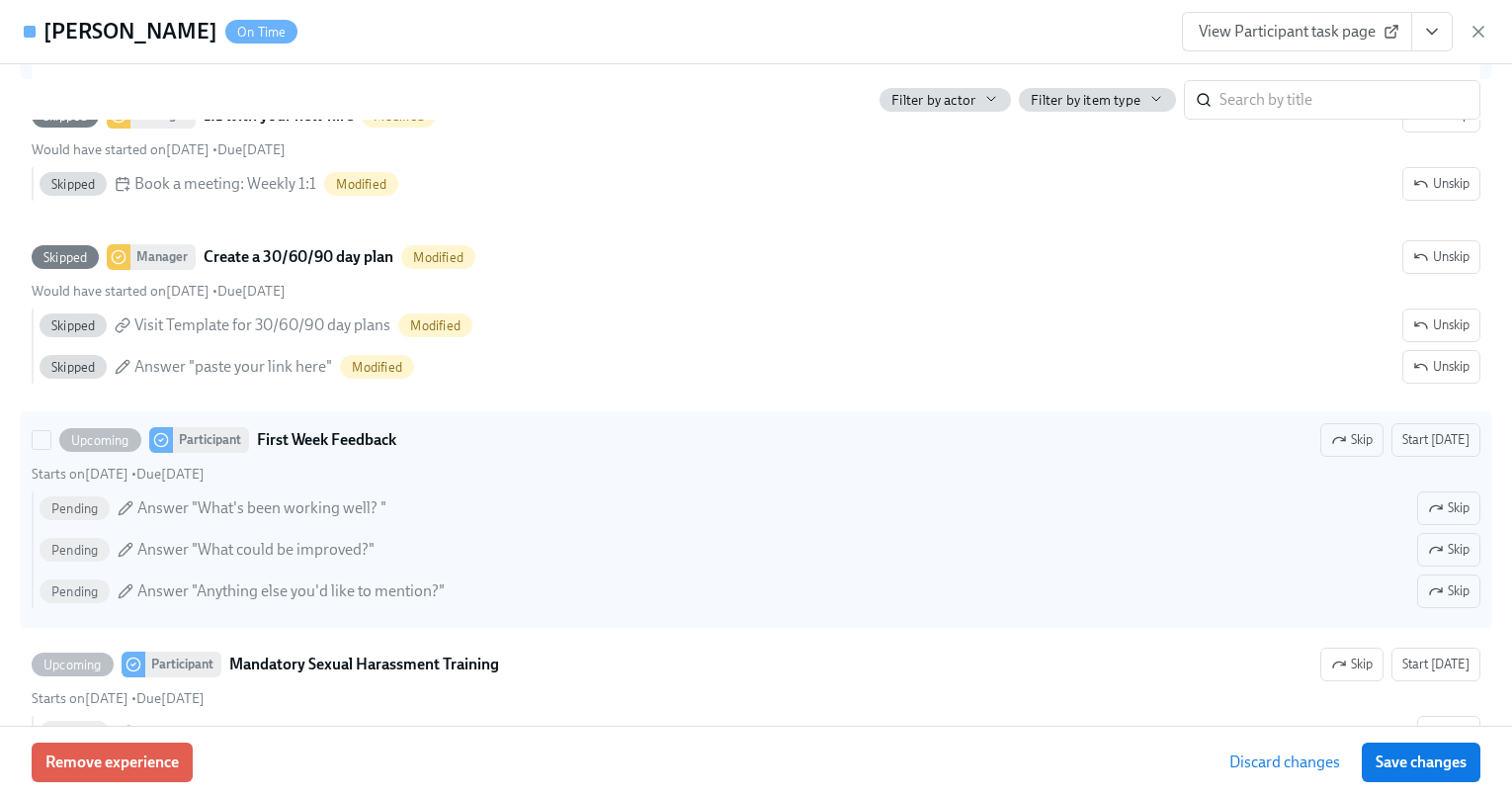 click on "Skip" at bounding box center (1352, 440) 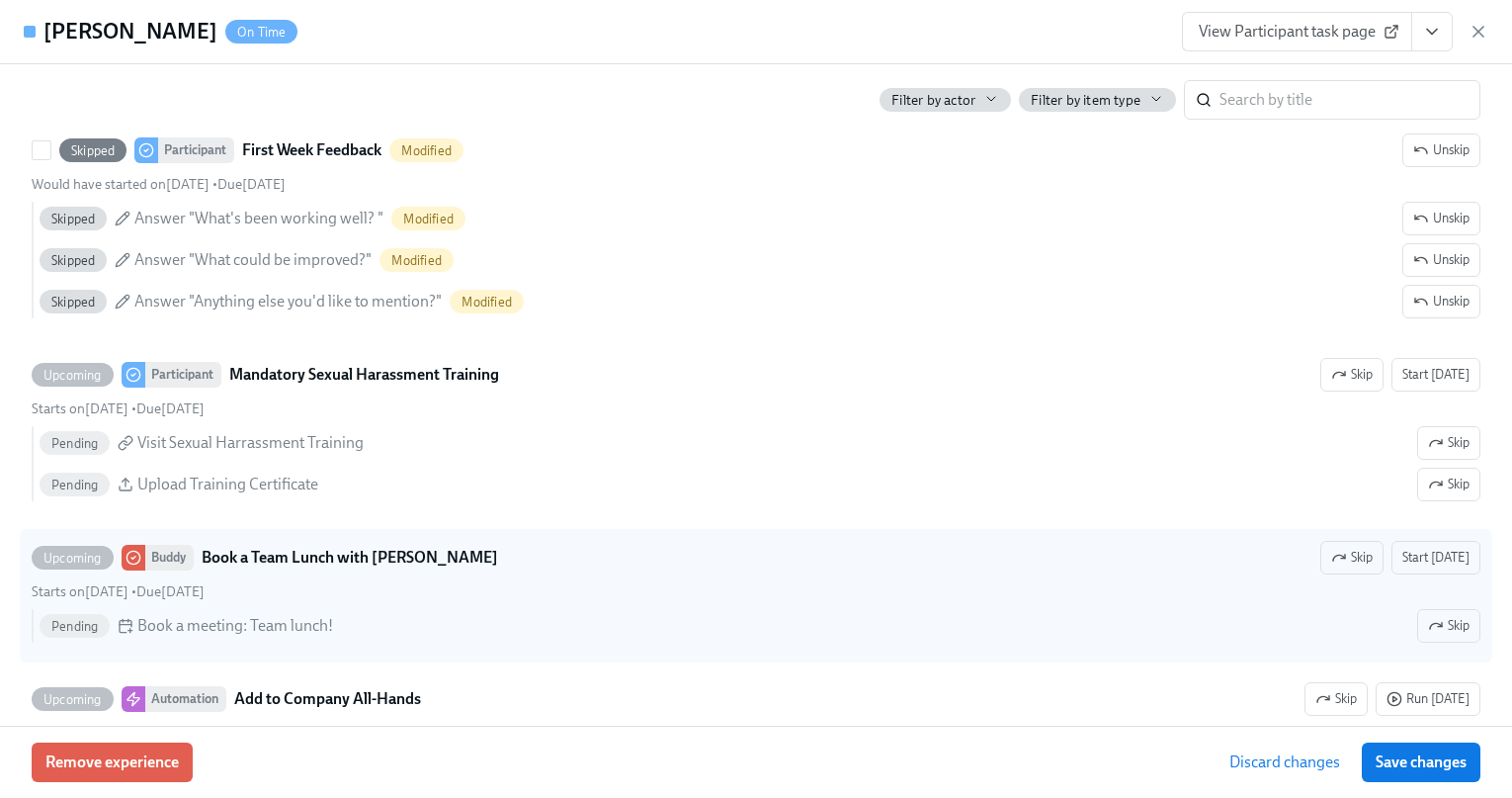 scroll, scrollTop: 4493, scrollLeft: 0, axis: vertical 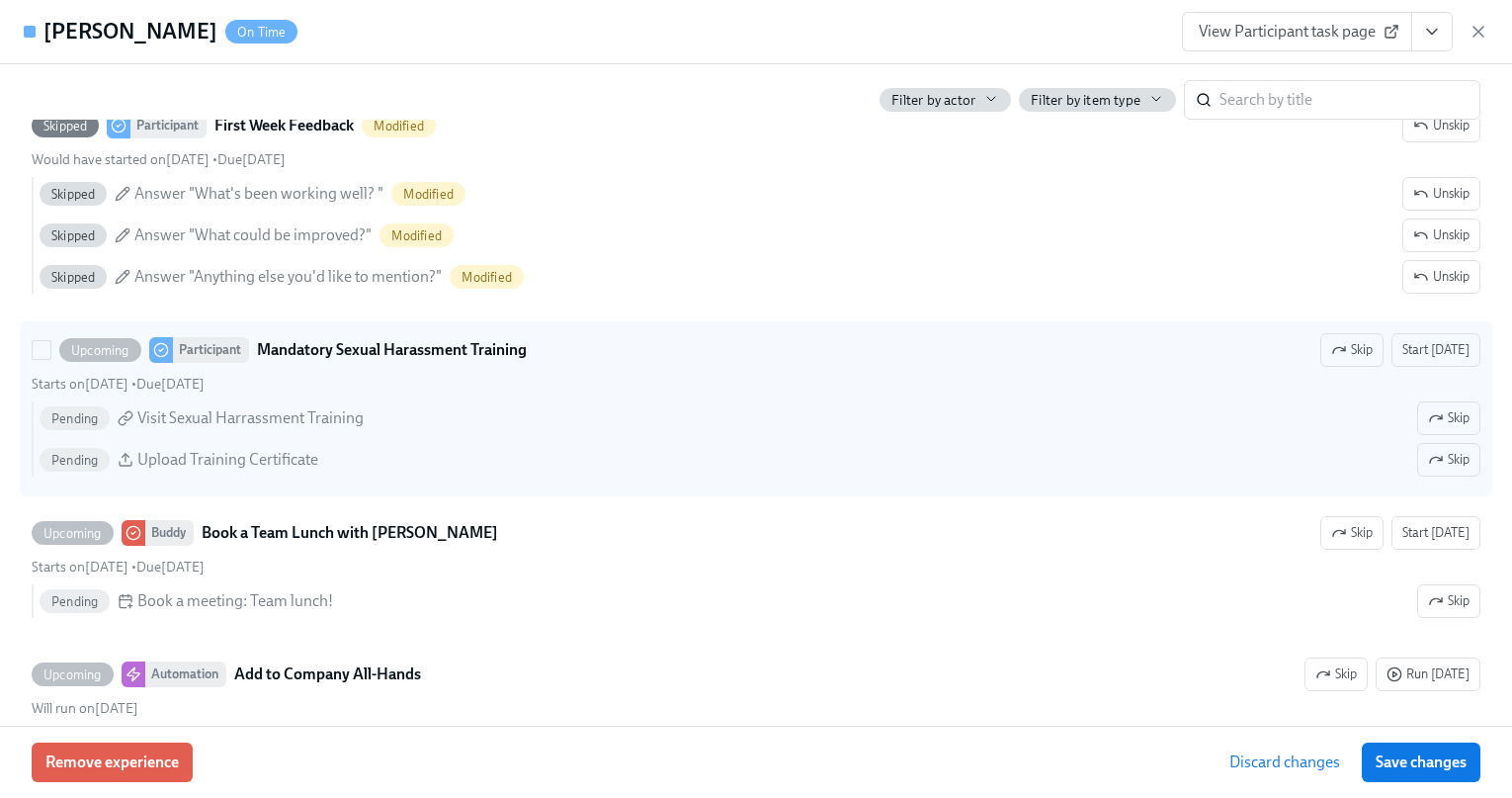 click on "Skip" at bounding box center [1352, 350] 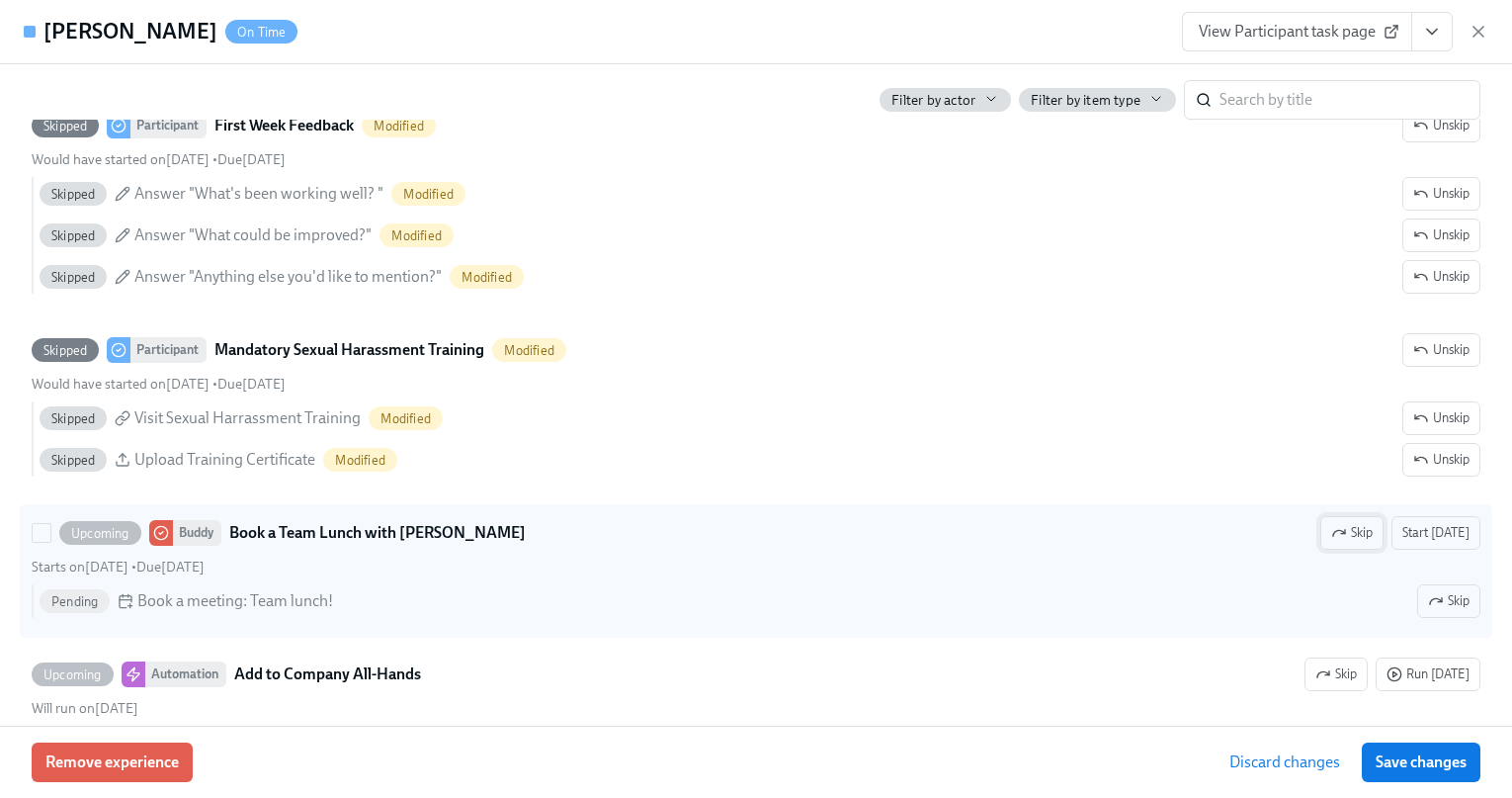 click on "Skip" at bounding box center [1352, 533] 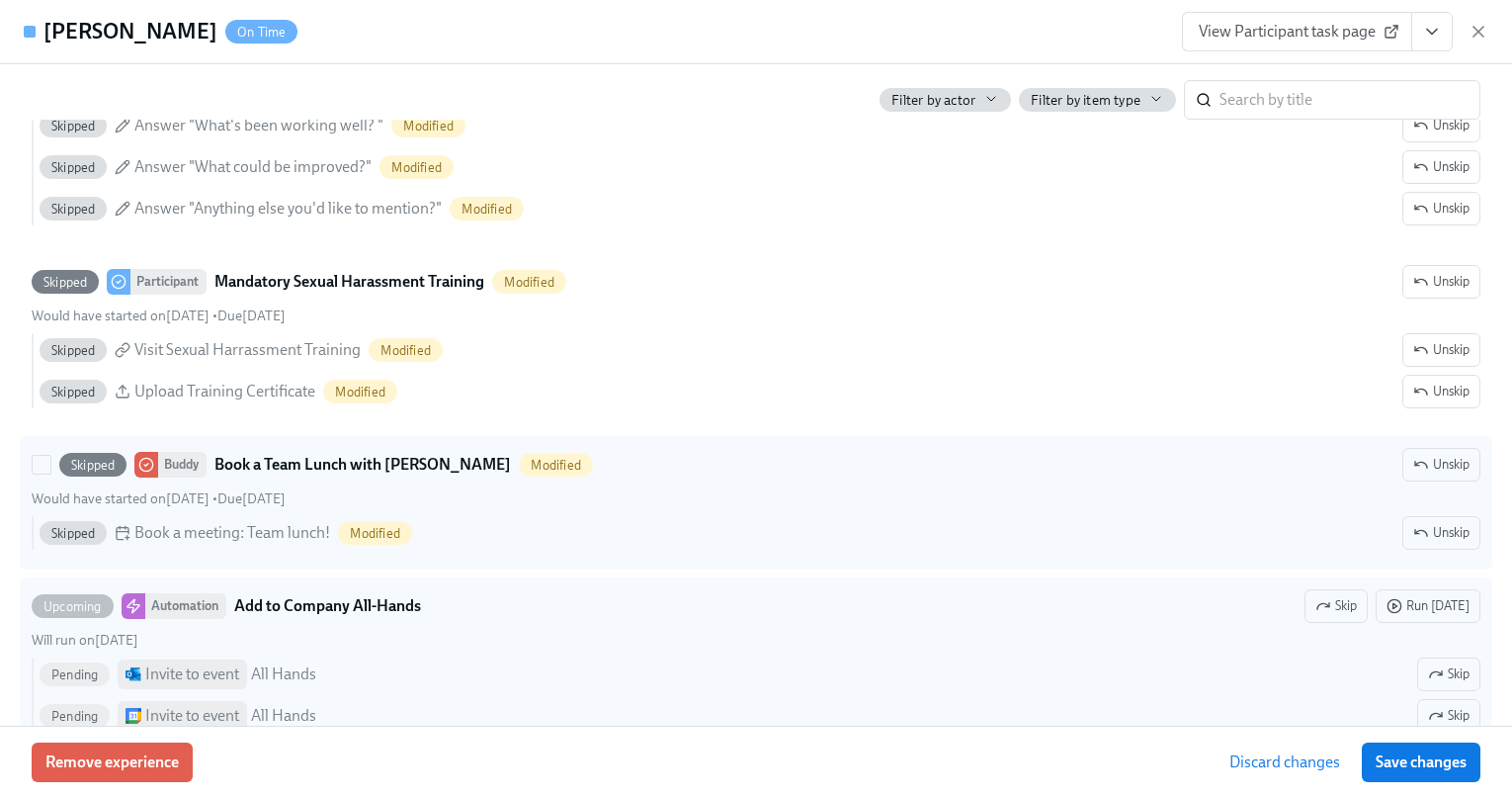 scroll, scrollTop: 4646, scrollLeft: 0, axis: vertical 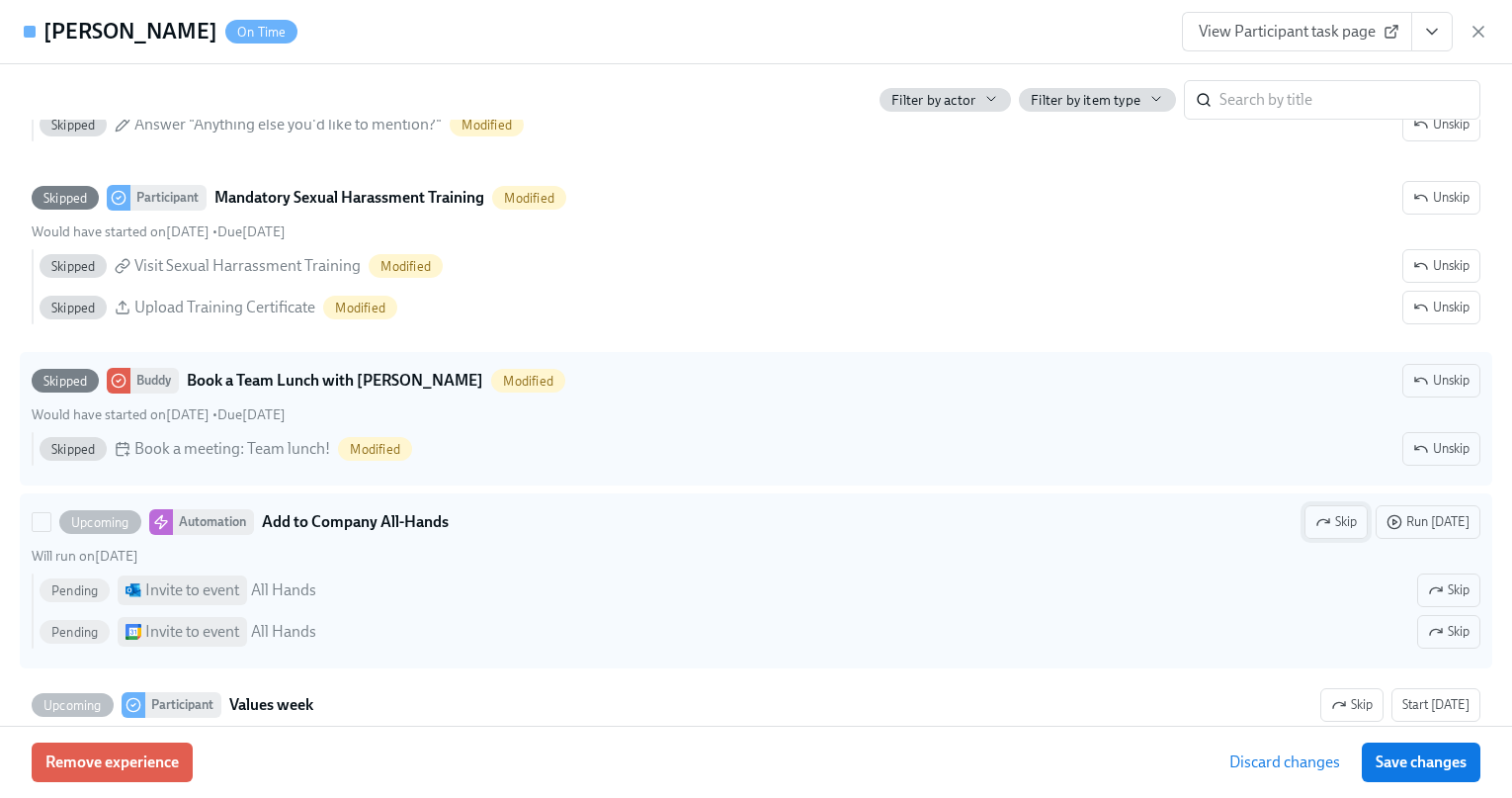 click on "Skip" at bounding box center [1336, 522] 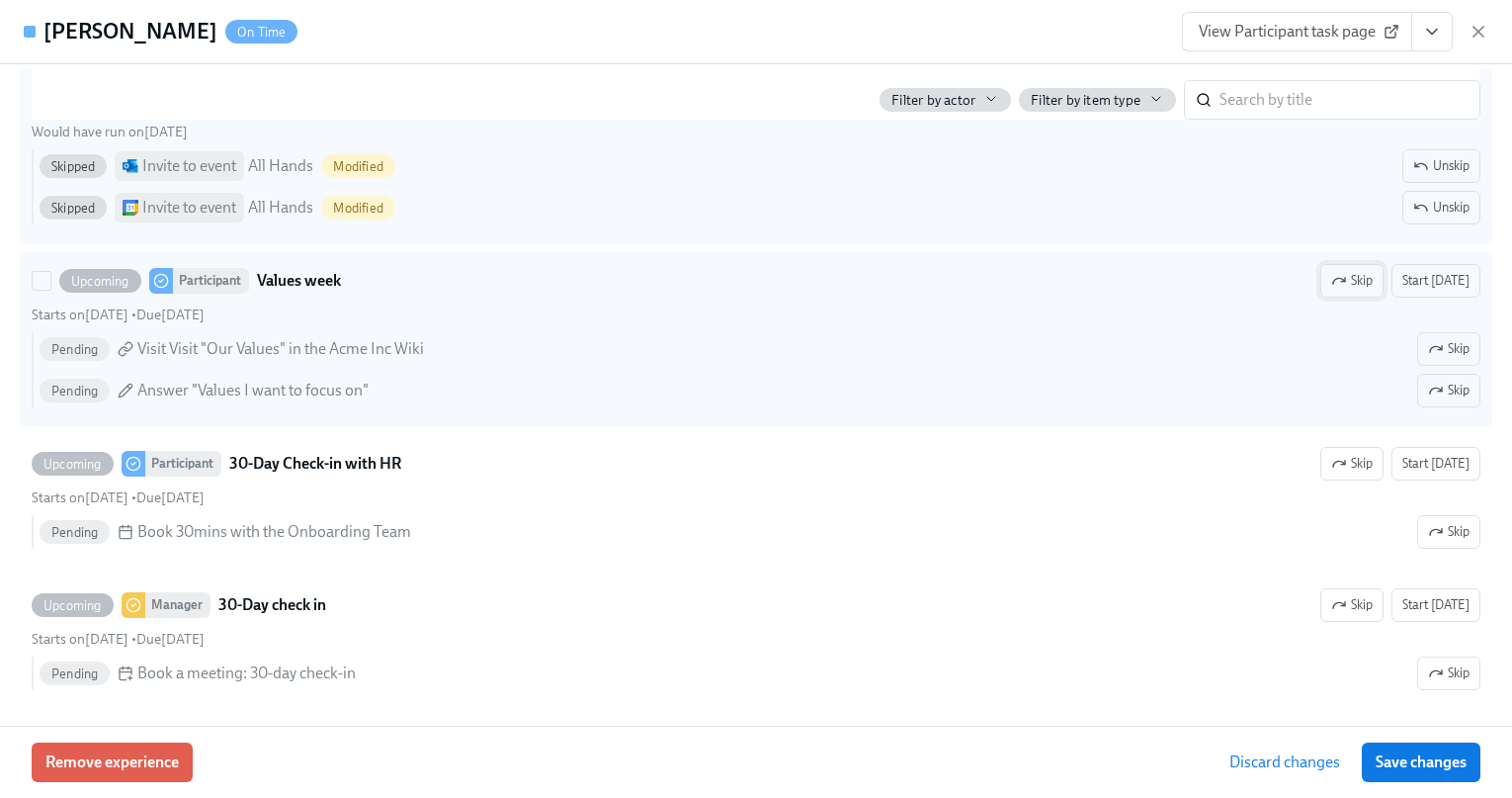 scroll, scrollTop: 5069, scrollLeft: 0, axis: vertical 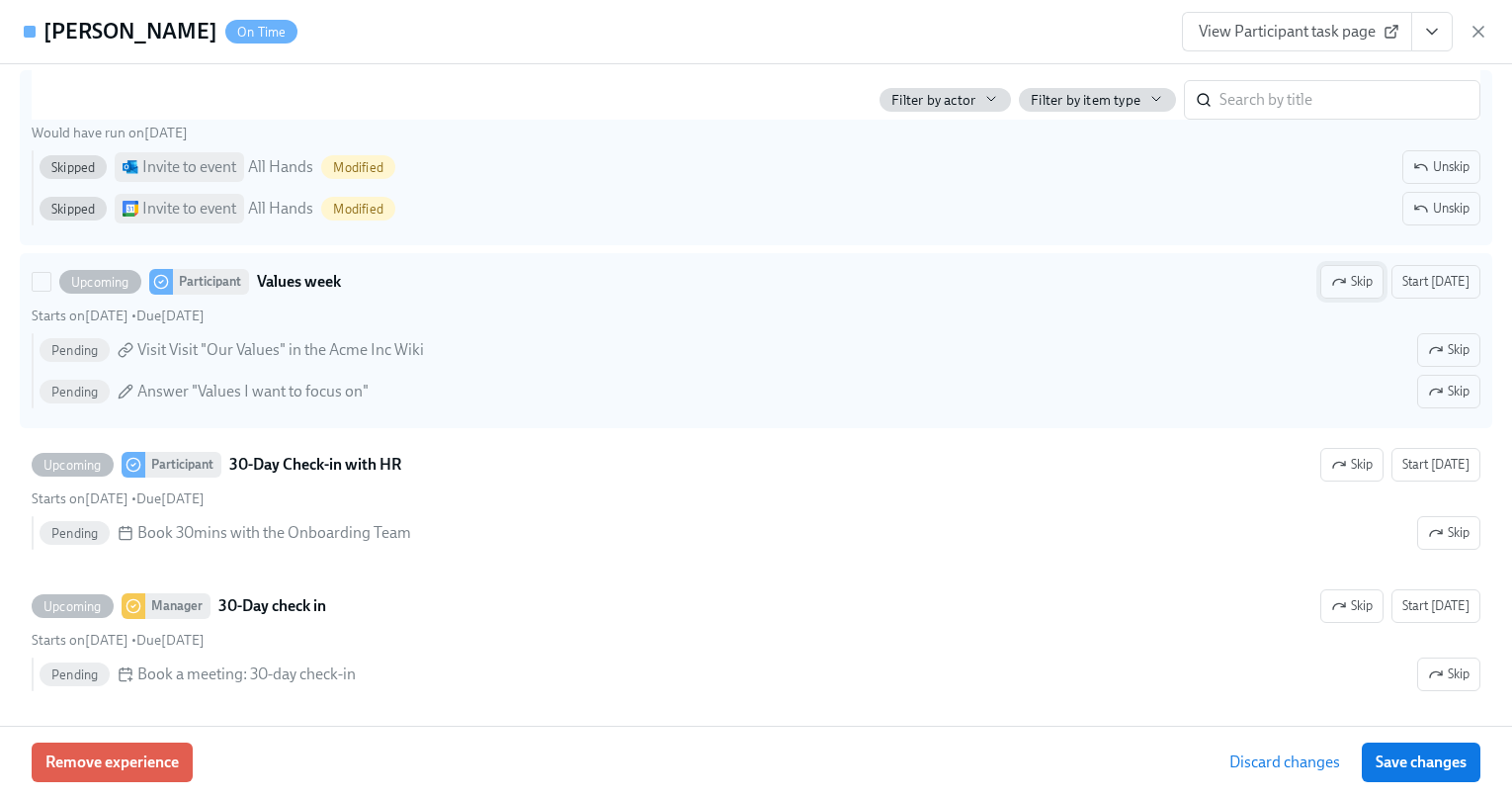 click on "Skip" at bounding box center (1352, 282) 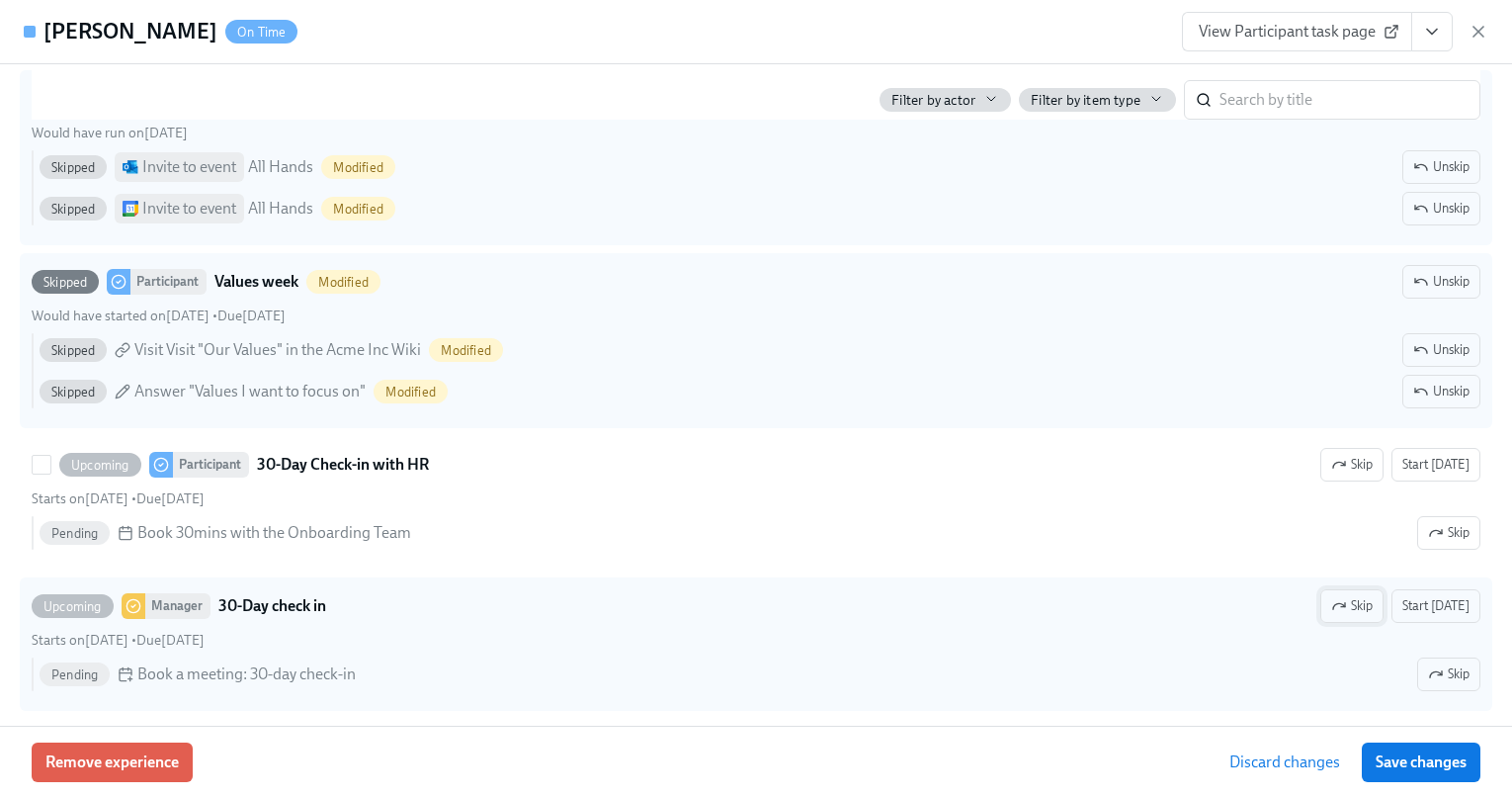 drag, startPoint x: 1345, startPoint y: 478, endPoint x: 1340, endPoint y: 603, distance: 125.09996 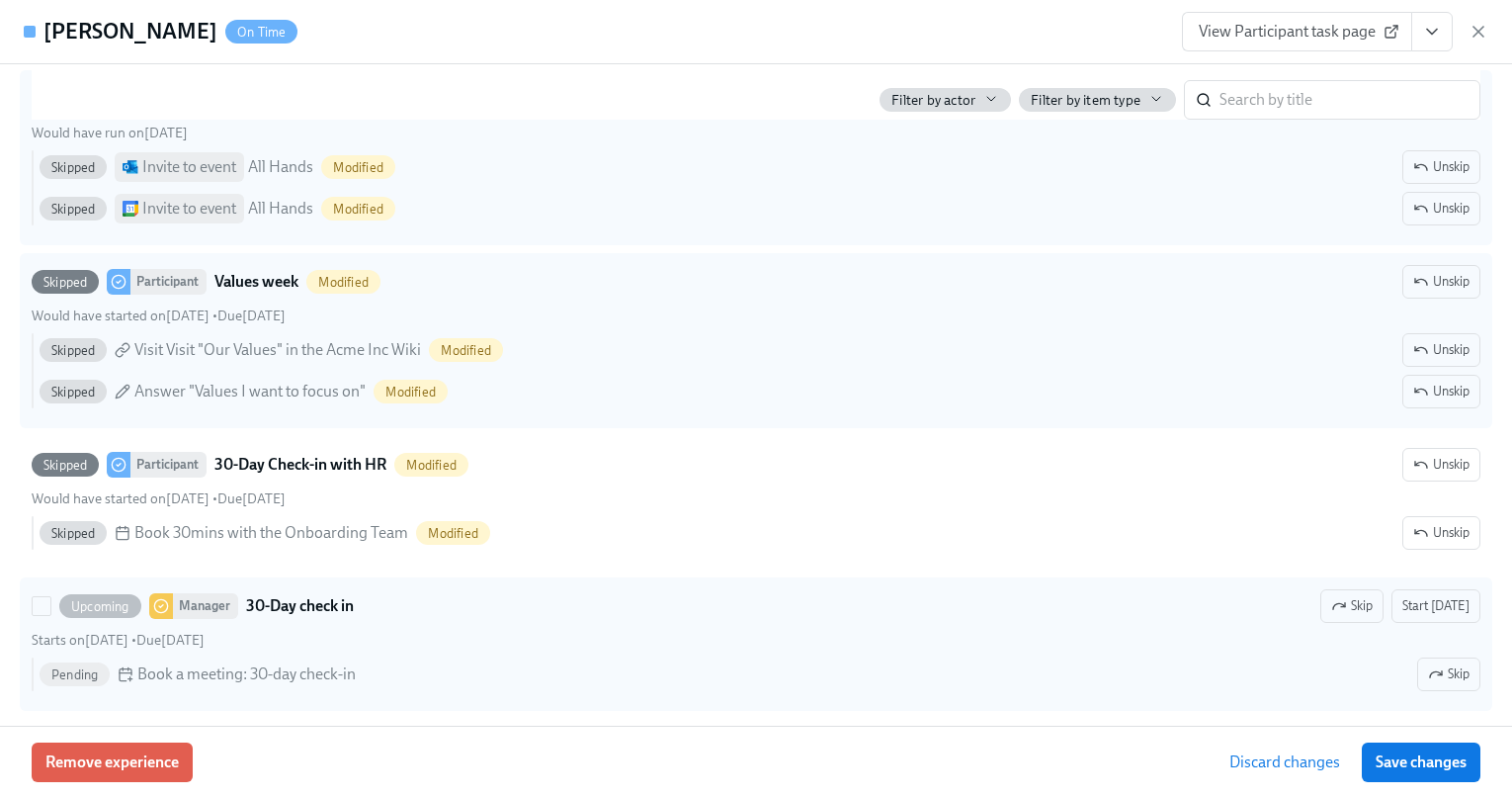 drag, startPoint x: 1345, startPoint y: 624, endPoint x: 1344, endPoint y: 609, distance: 15.033296 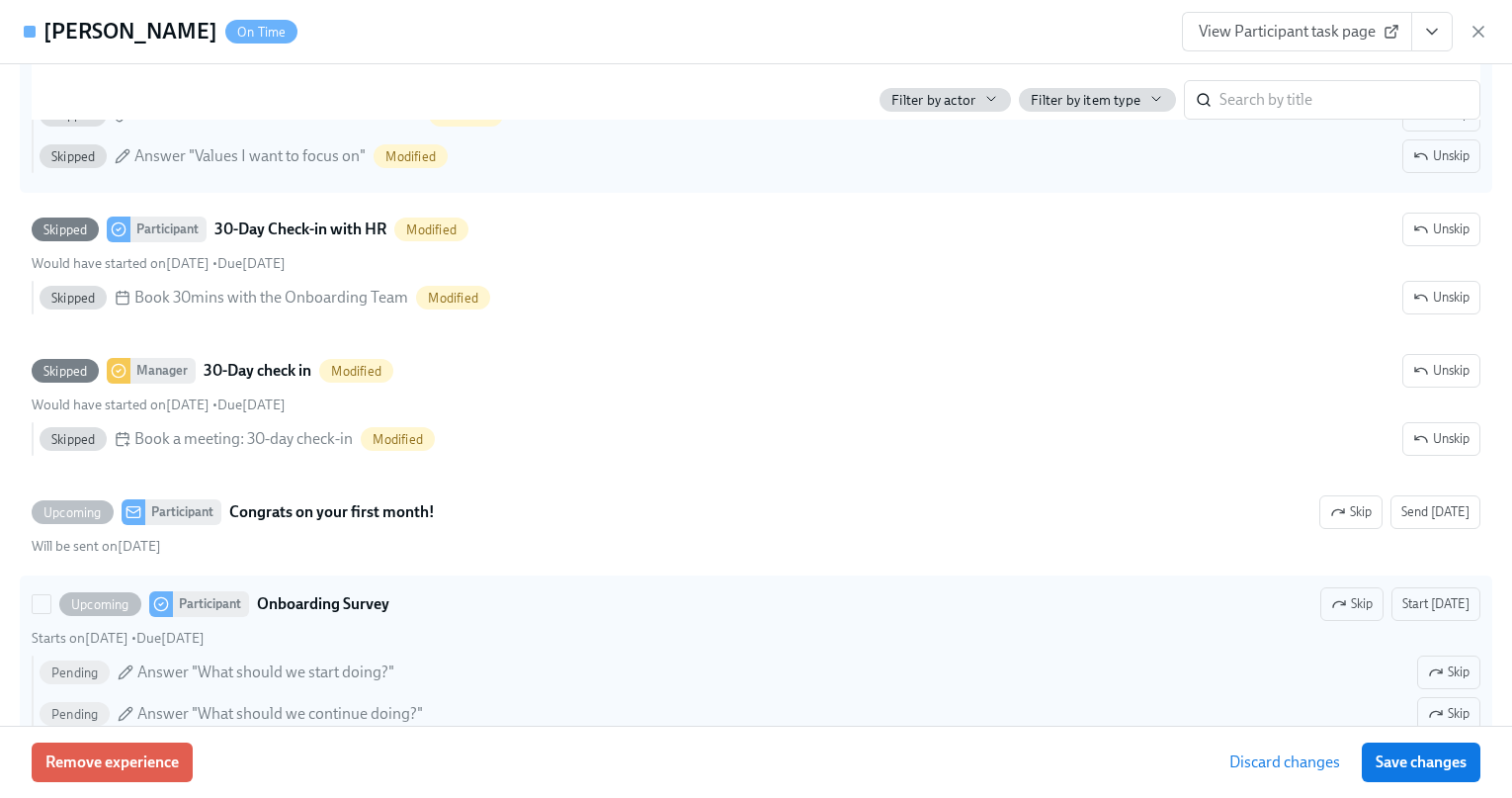 scroll, scrollTop: 5459, scrollLeft: 0, axis: vertical 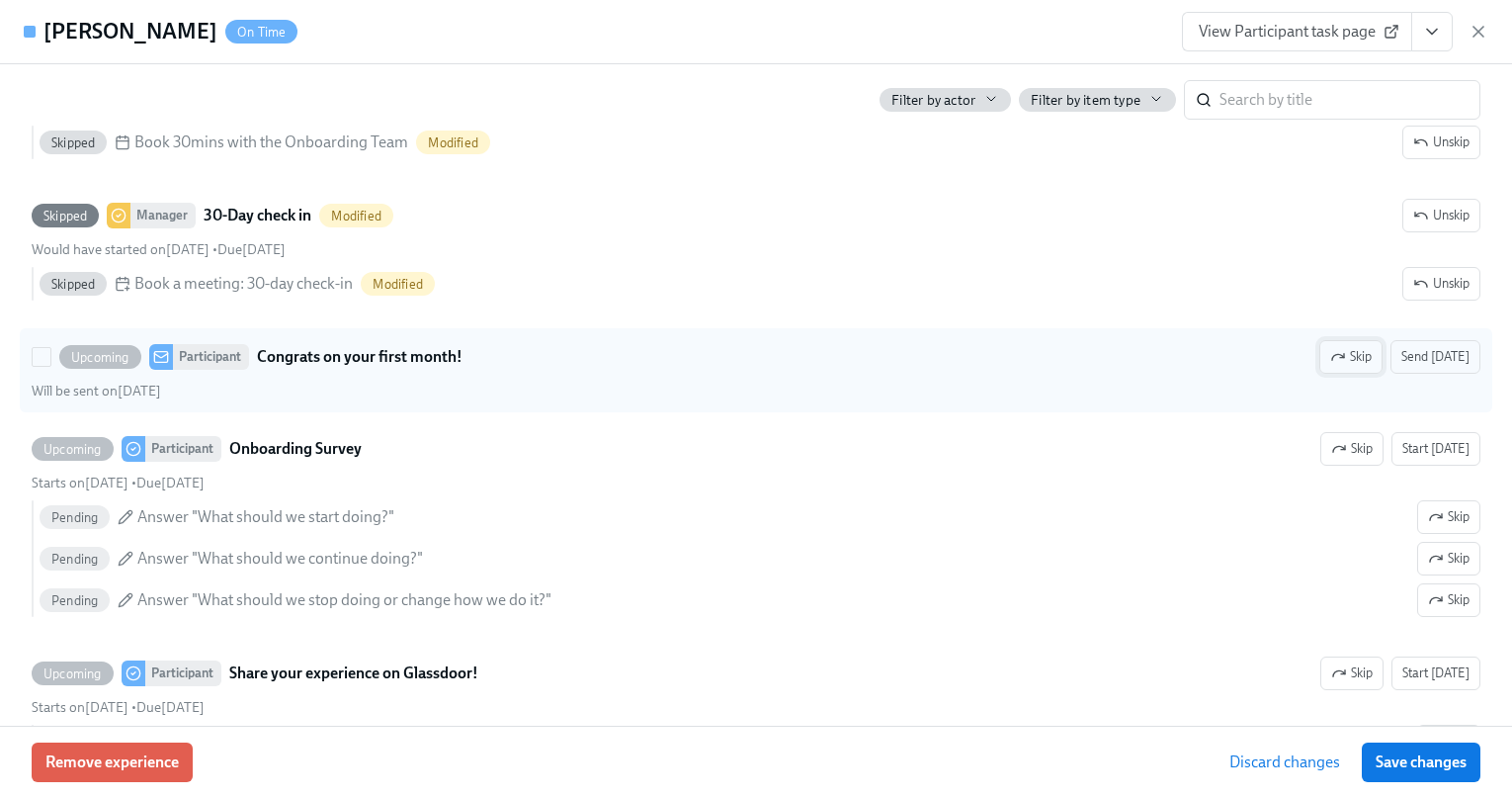 click on "Skip" at bounding box center [1351, 357] 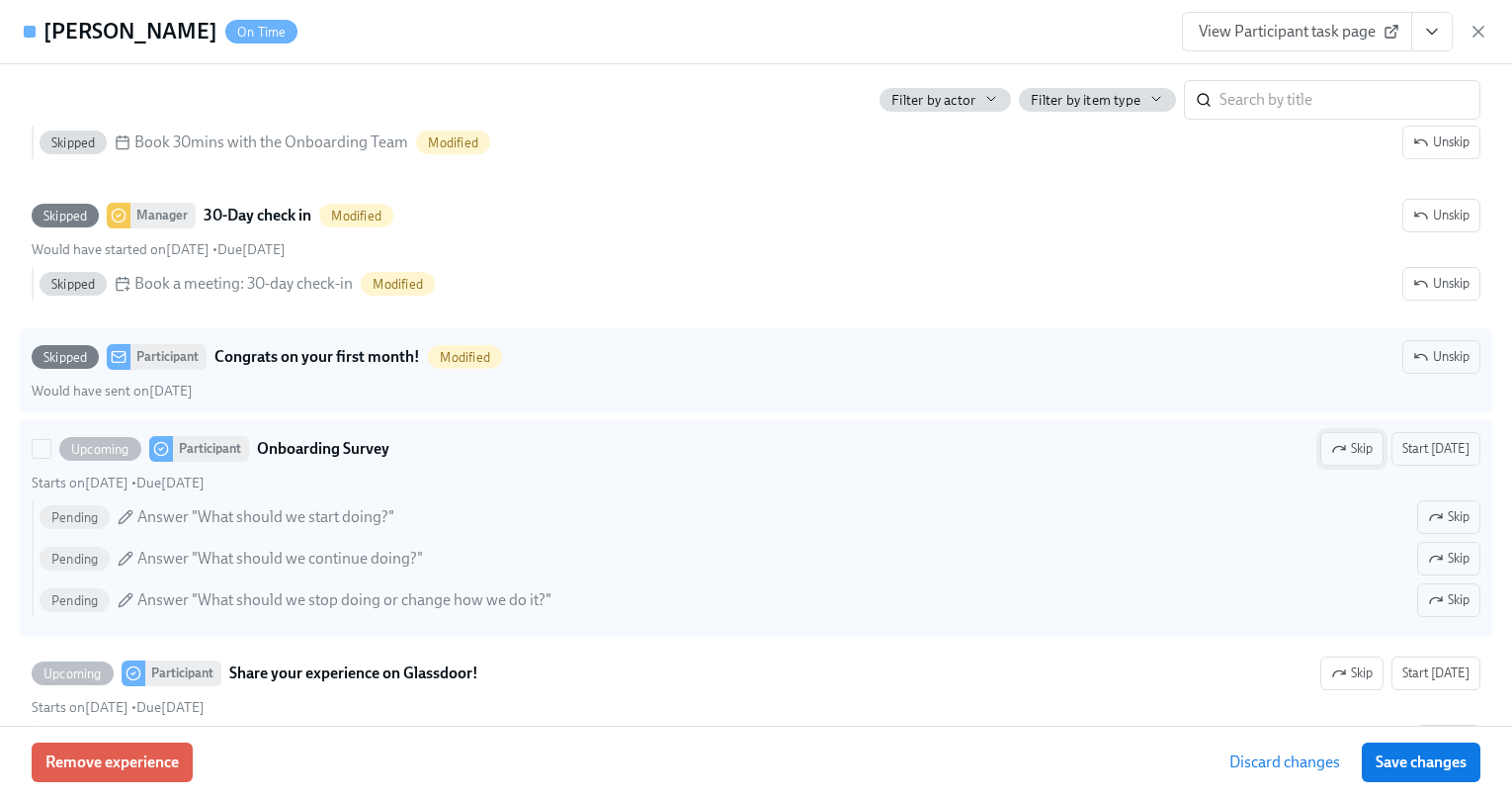 click on "Skip" at bounding box center (1352, 449) 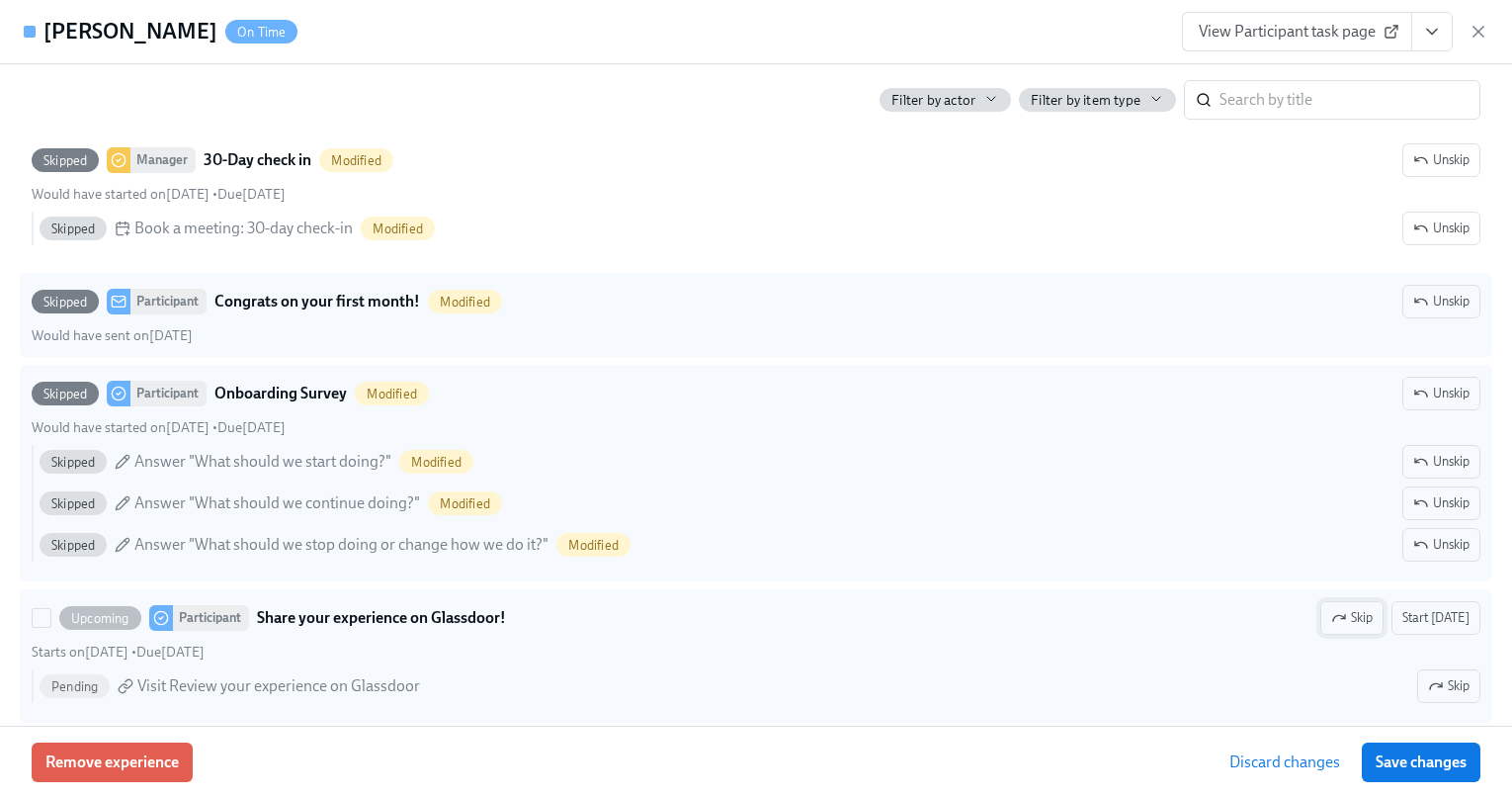 scroll, scrollTop: 5685, scrollLeft: 0, axis: vertical 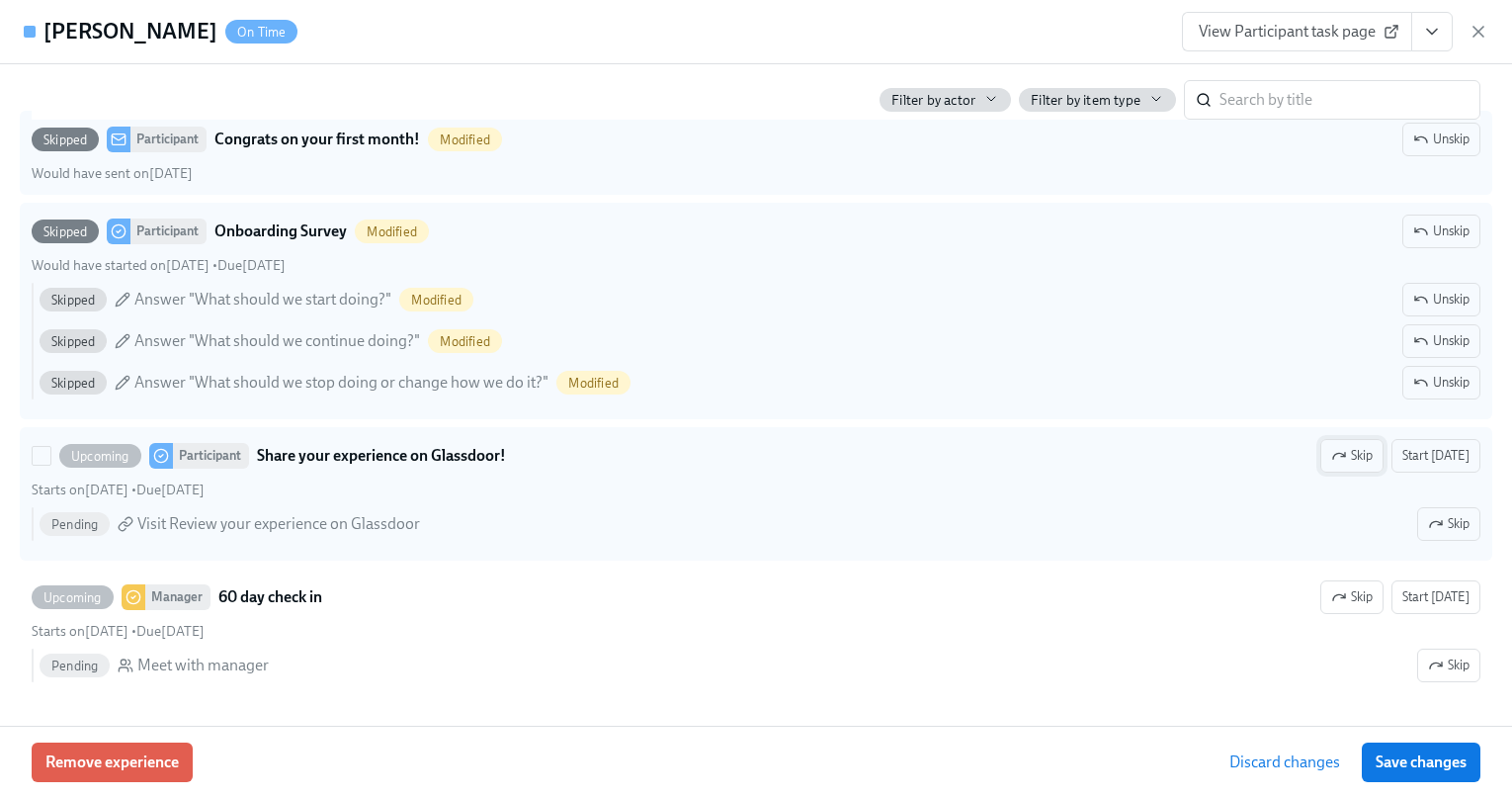 click on "Skip" at bounding box center [1352, 456] 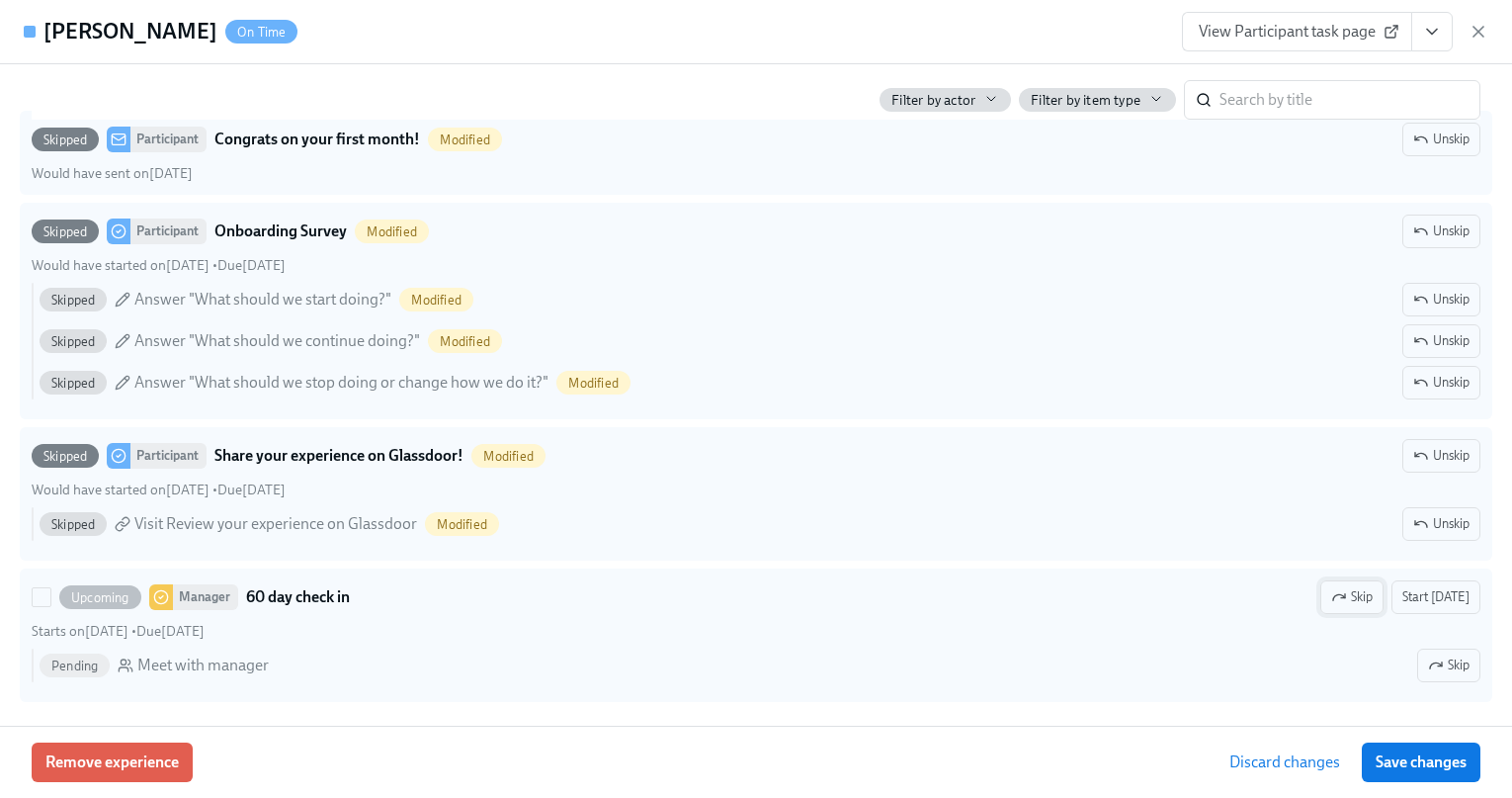 click on "Skip" at bounding box center [1352, 597] 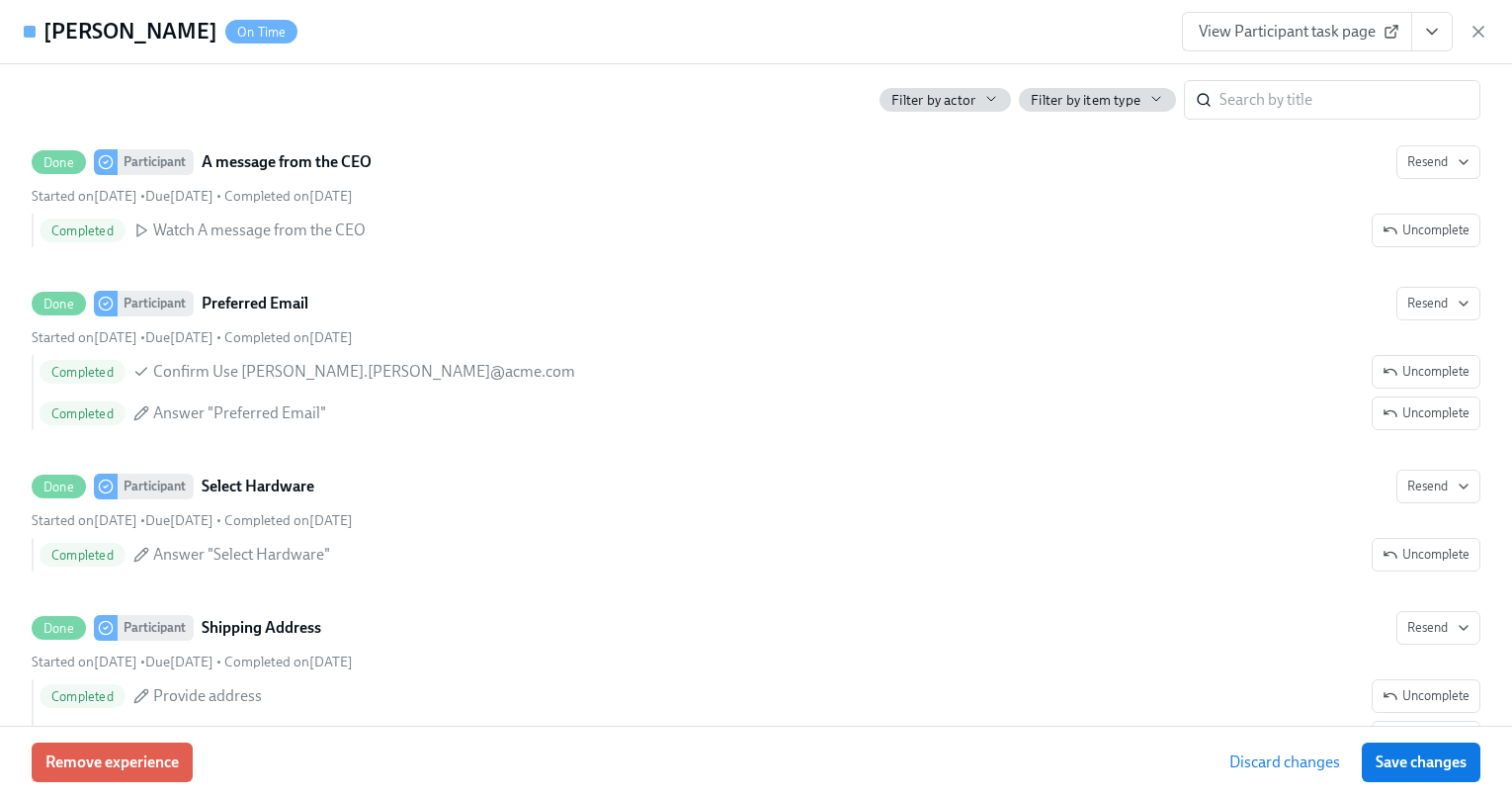 scroll, scrollTop: 404, scrollLeft: 0, axis: vertical 